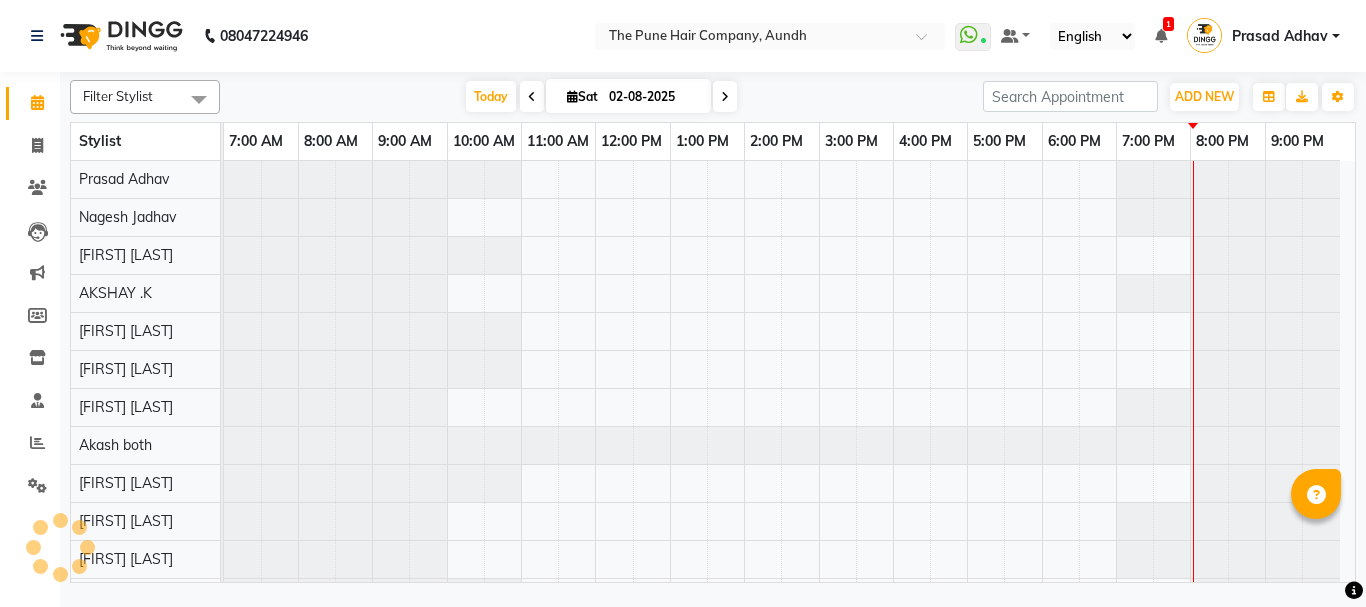 scroll, scrollTop: 0, scrollLeft: 0, axis: both 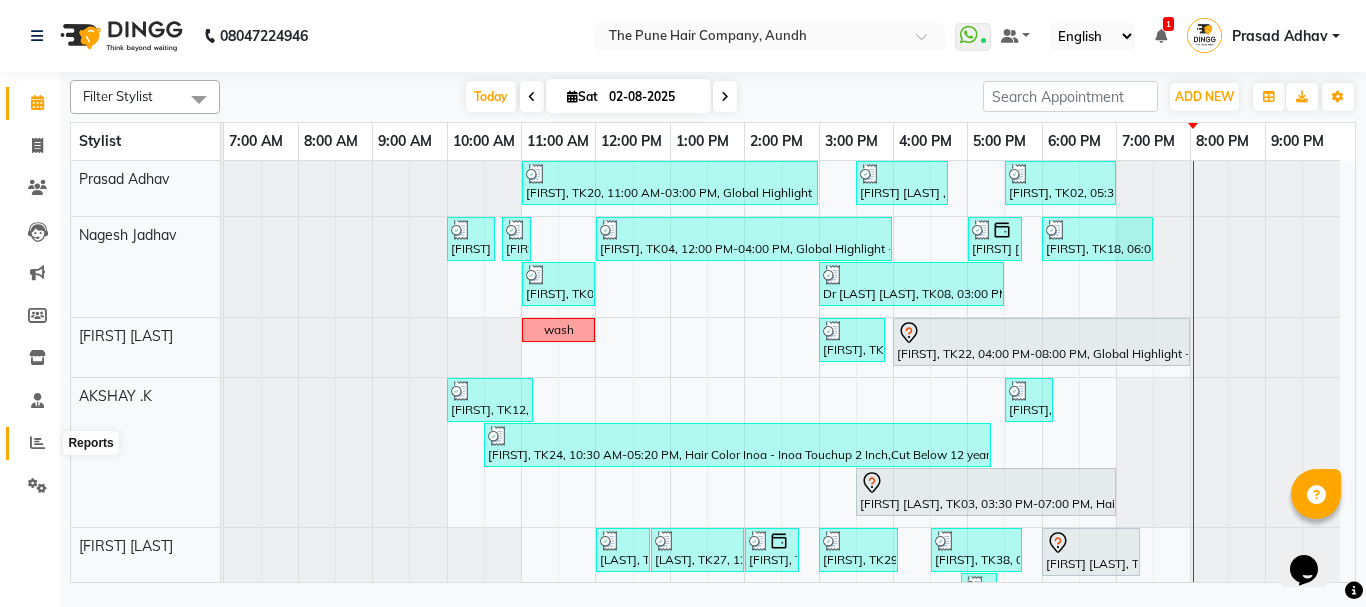 click 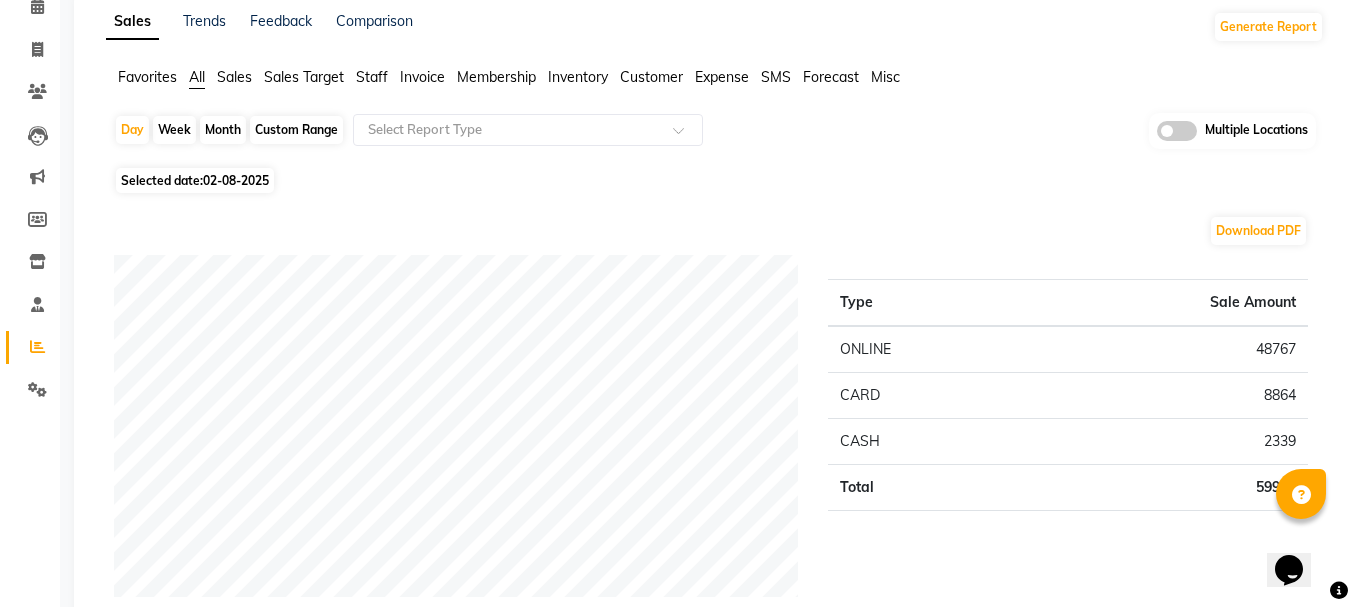 scroll, scrollTop: 0, scrollLeft: 0, axis: both 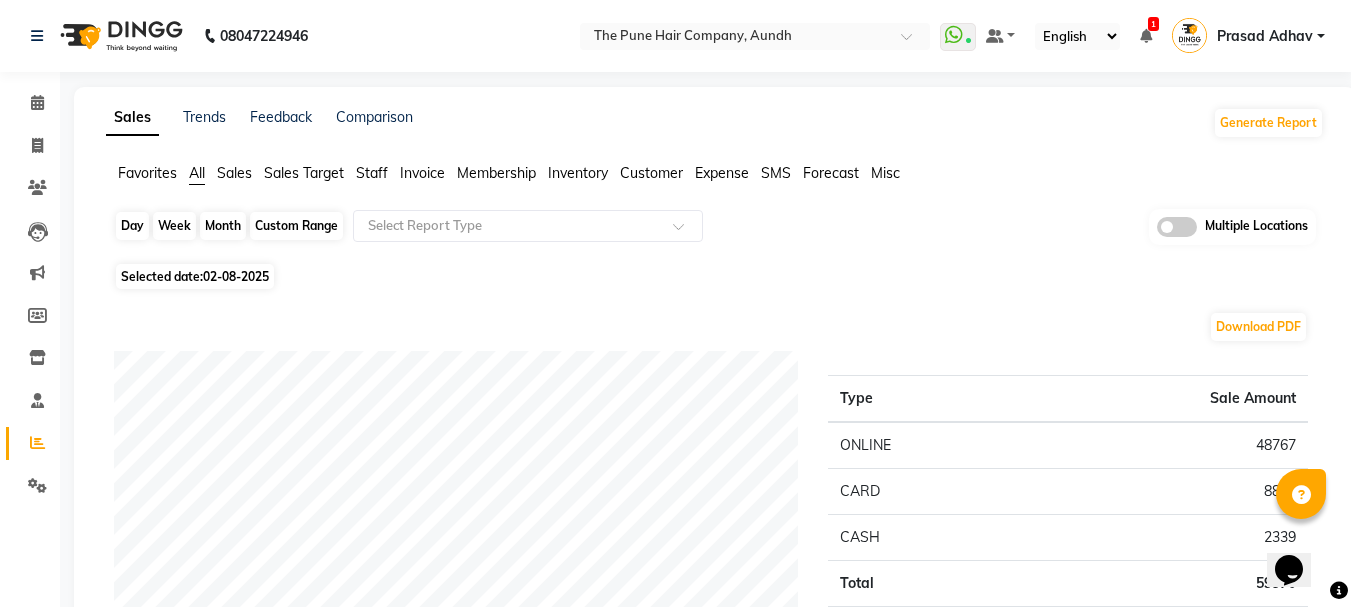 click on "Day" 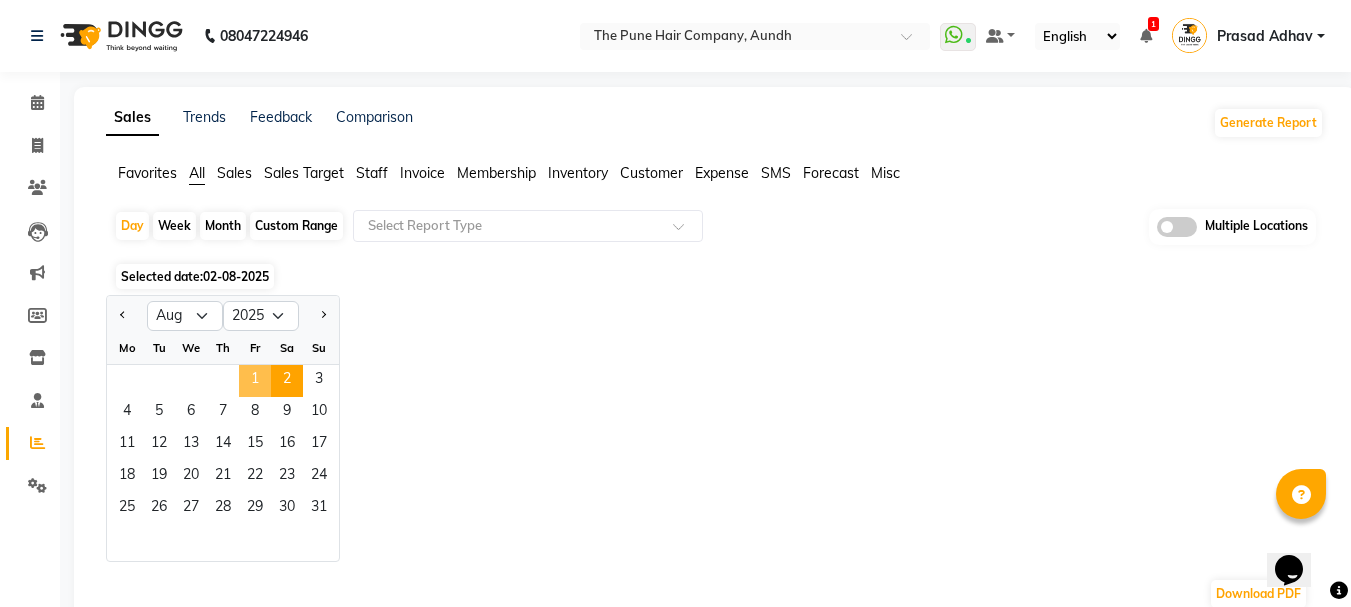 click on "1" 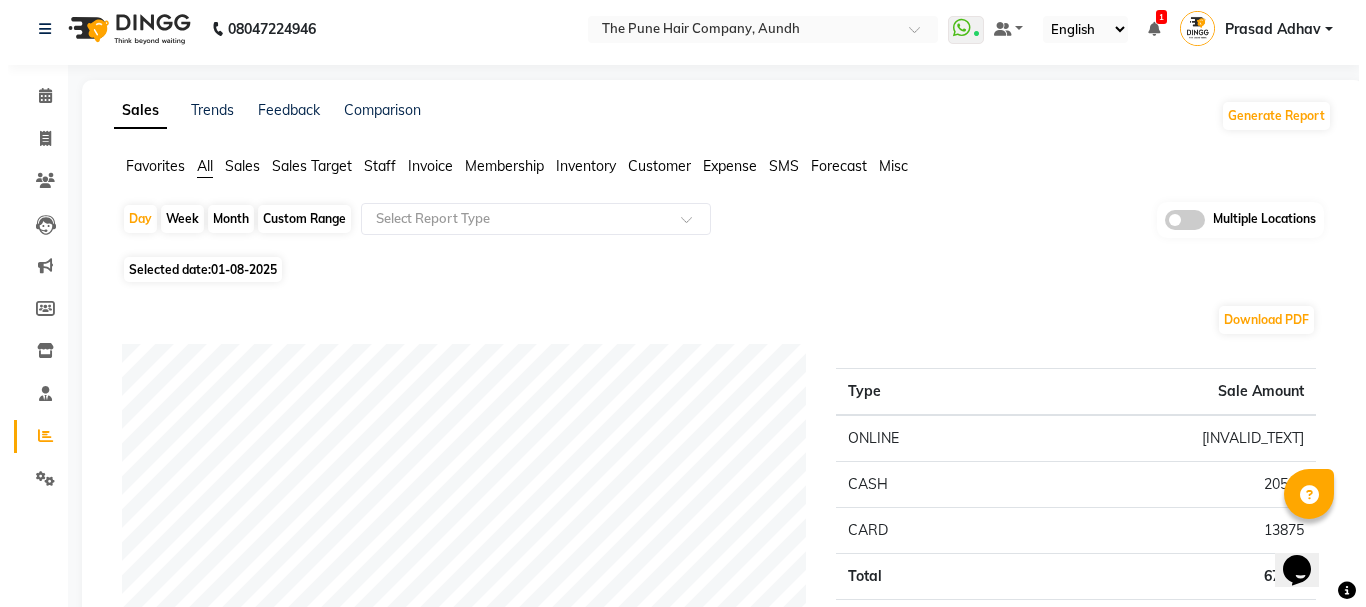 scroll, scrollTop: 0, scrollLeft: 0, axis: both 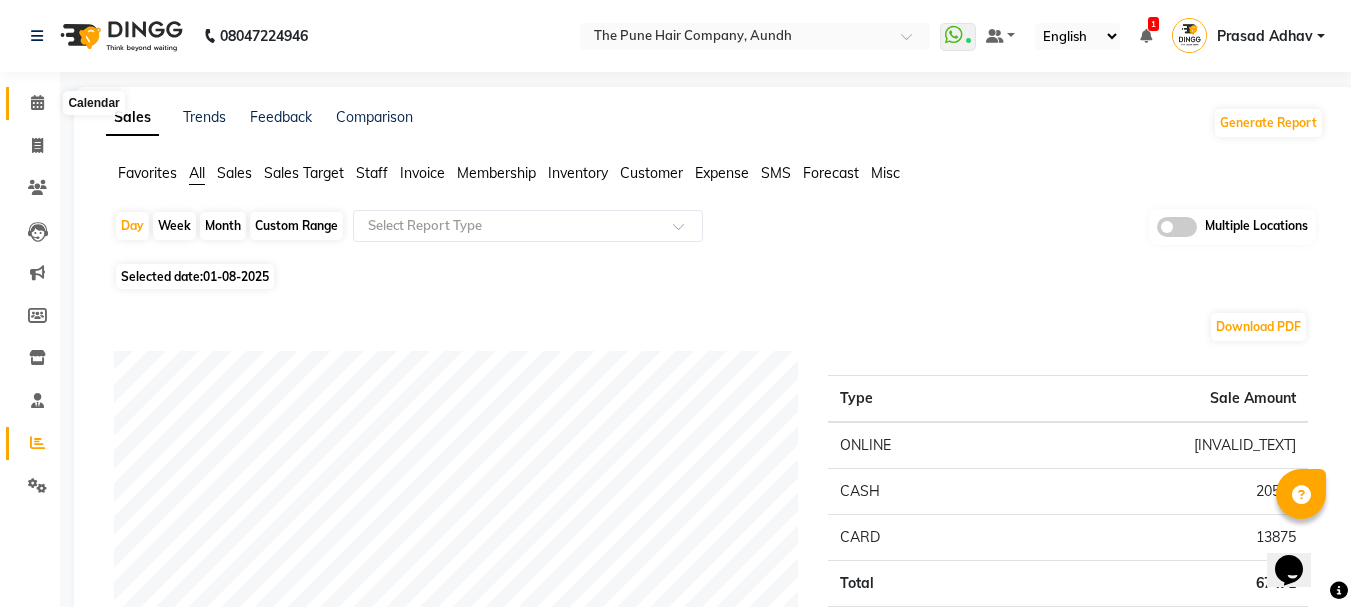 click 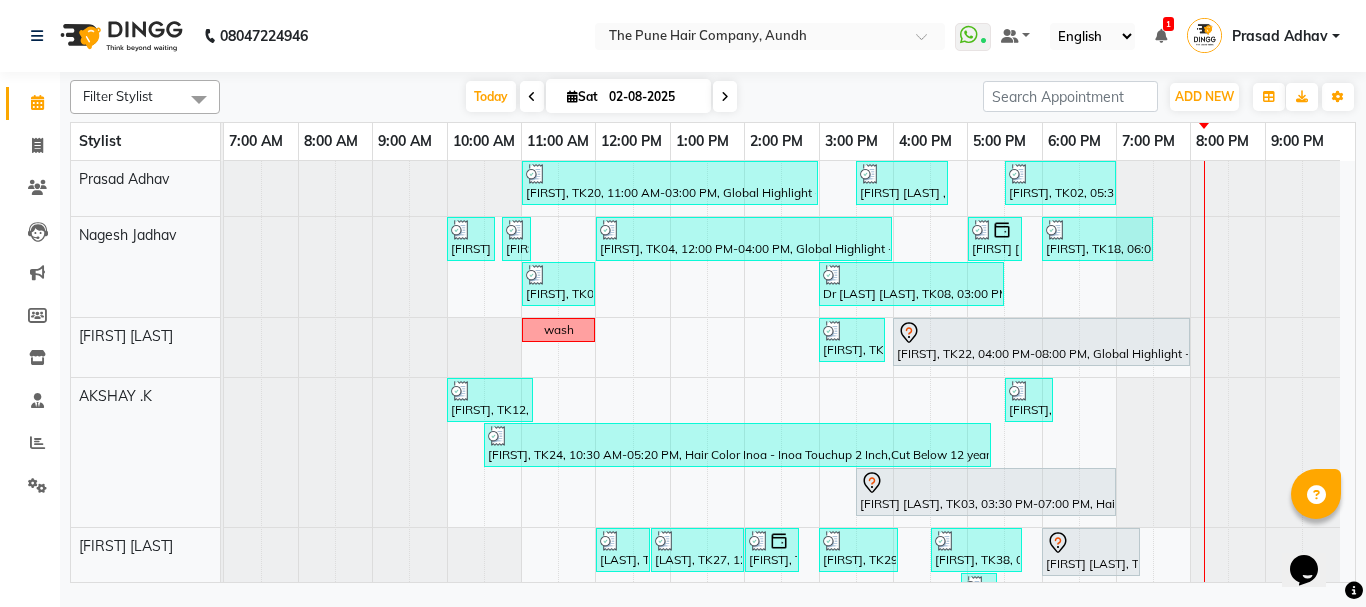 scroll, scrollTop: 500, scrollLeft: 0, axis: vertical 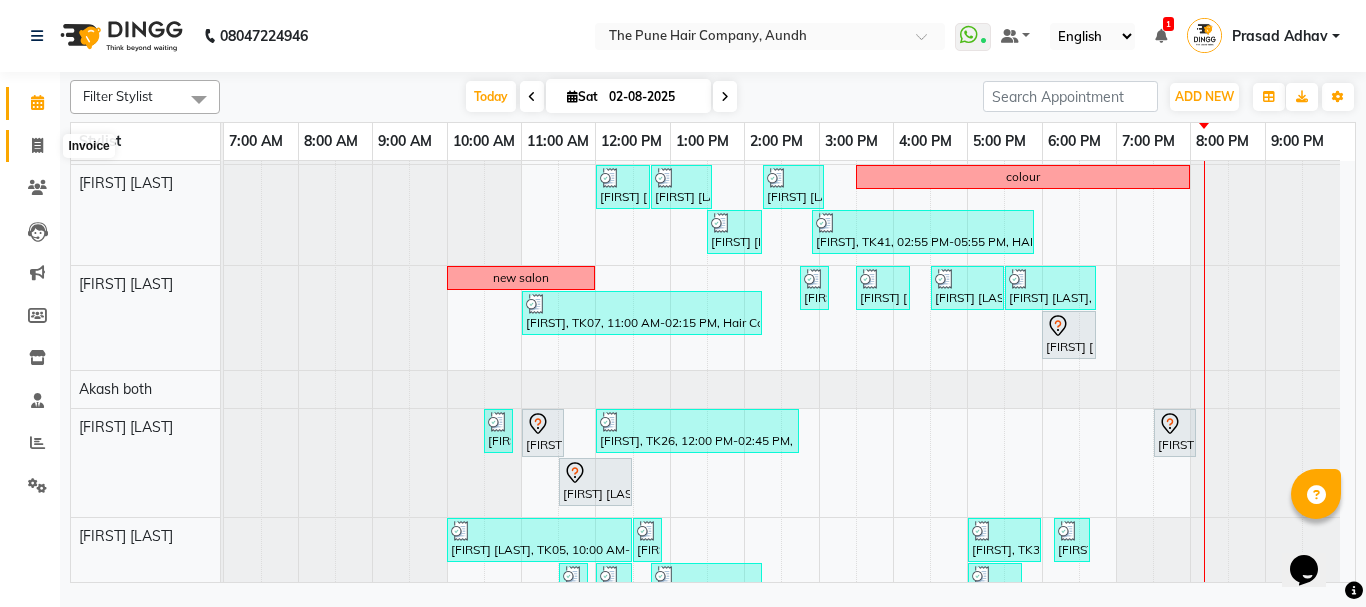 click 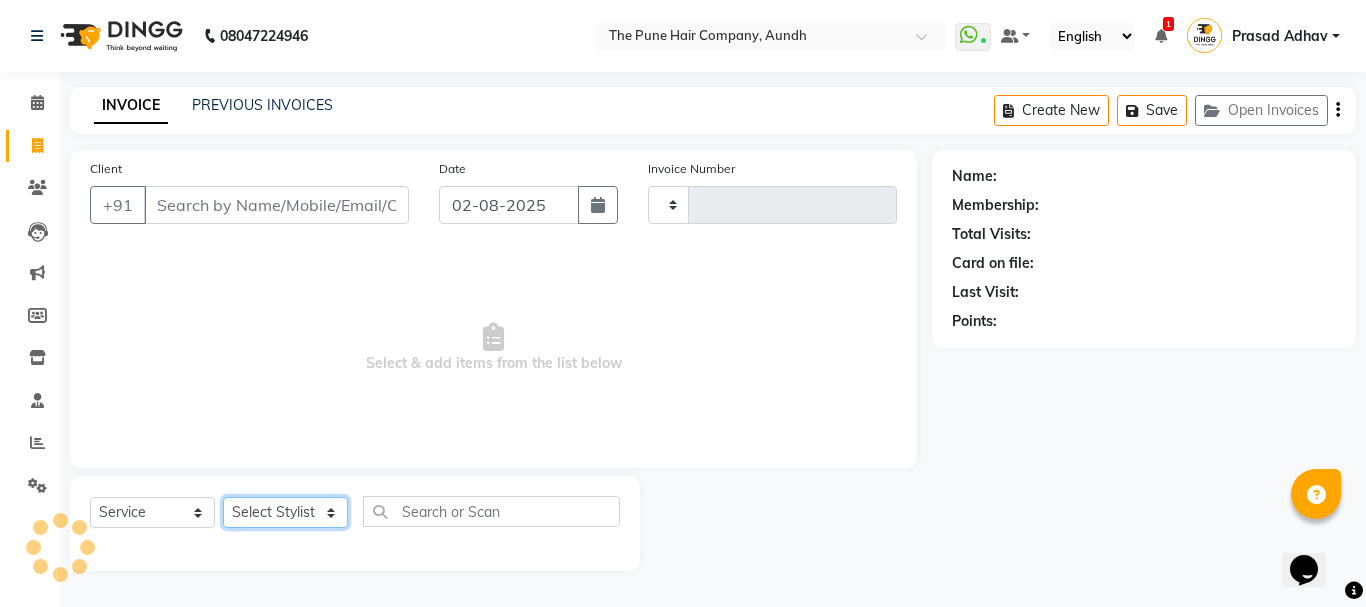 type on "3728" 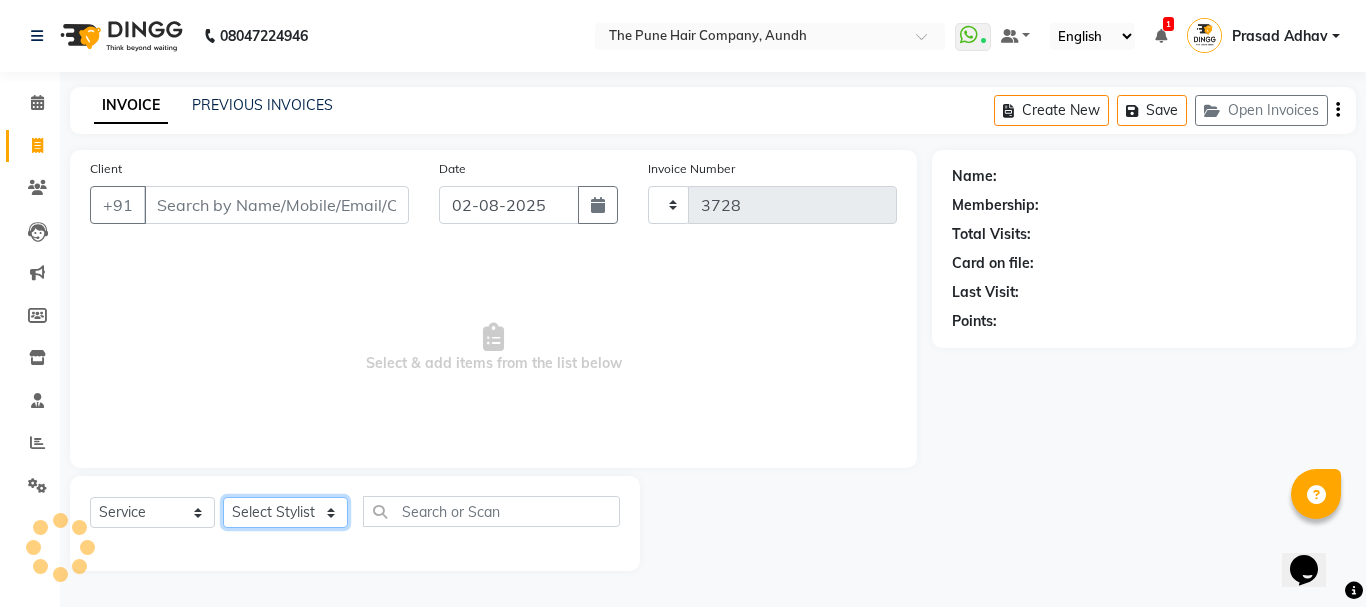 click on "Select Stylist" 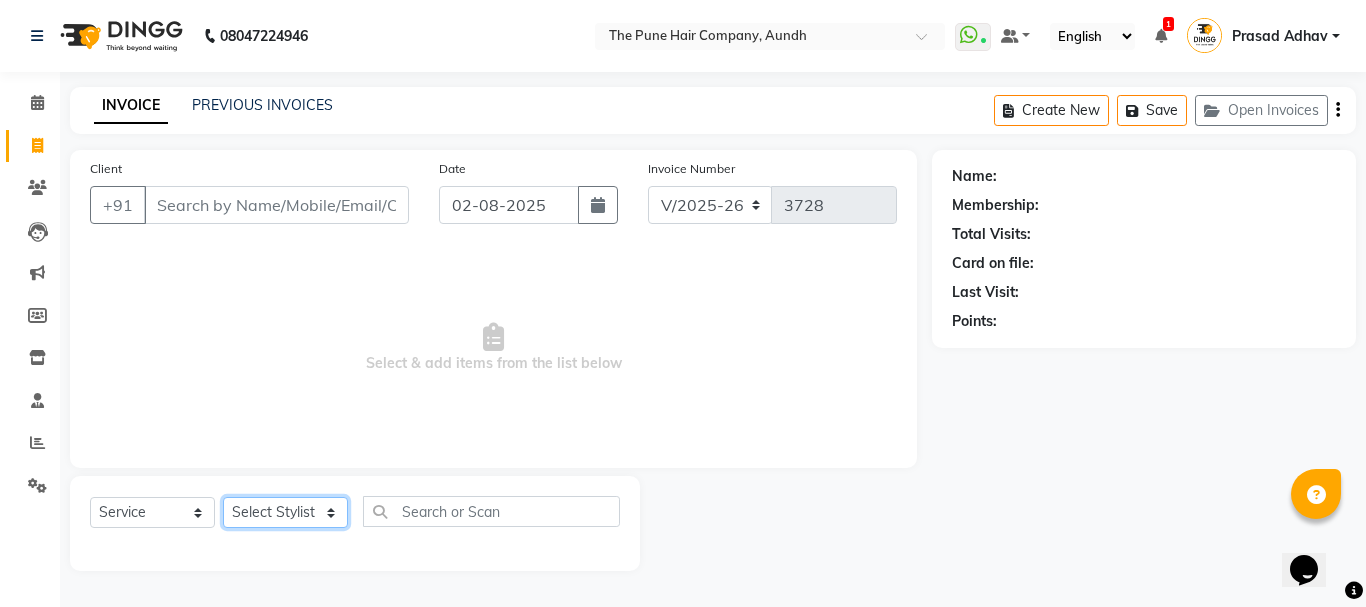 select on "50093" 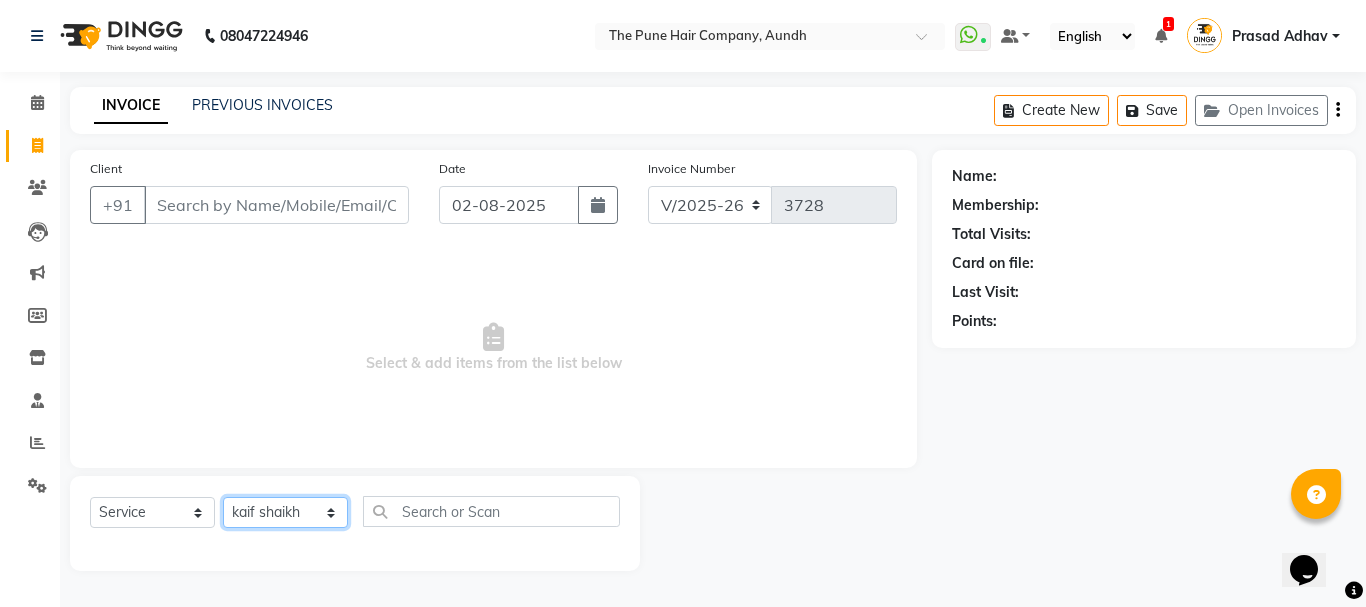 click on "Select Stylist Akash both [FIRST] . [LAST] [FIRST] [LAST] [FIRST] [LAST] [FIRST] [LAST] [FIRST] [LAST] [FIRST] [LAST] [FIRST] [LAST] [FIRST] [LAST] [FIRST] [LAST] [FIRST] [LAST] [FIRST] [LAST]" 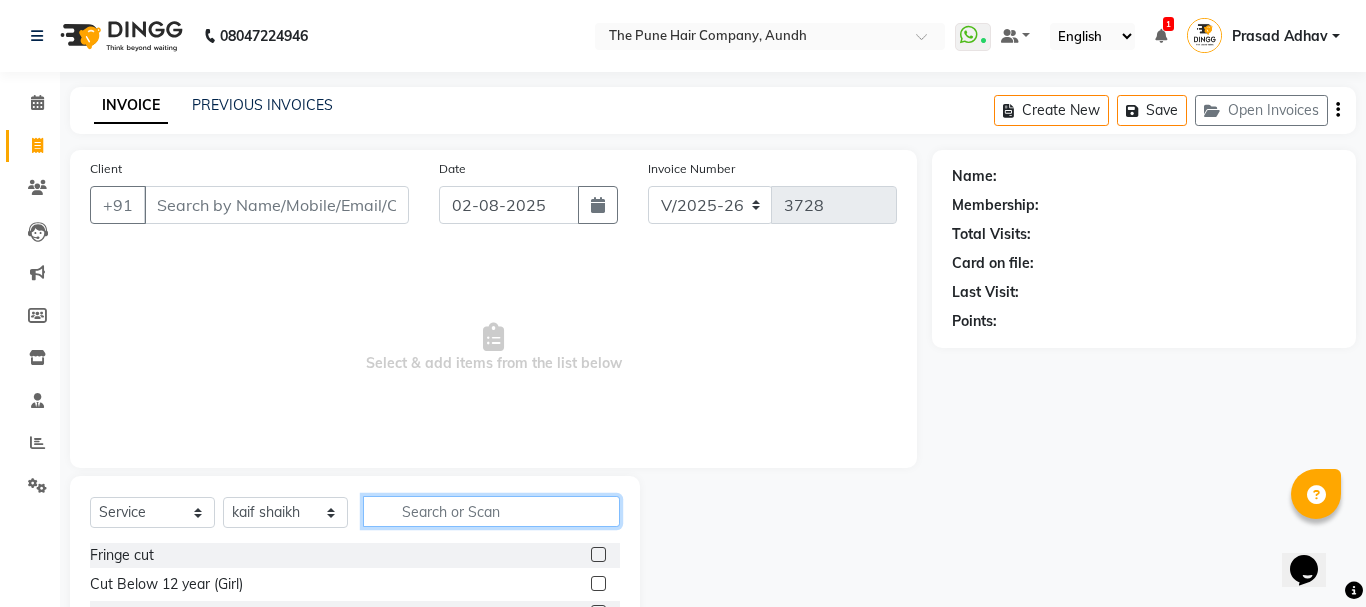 click 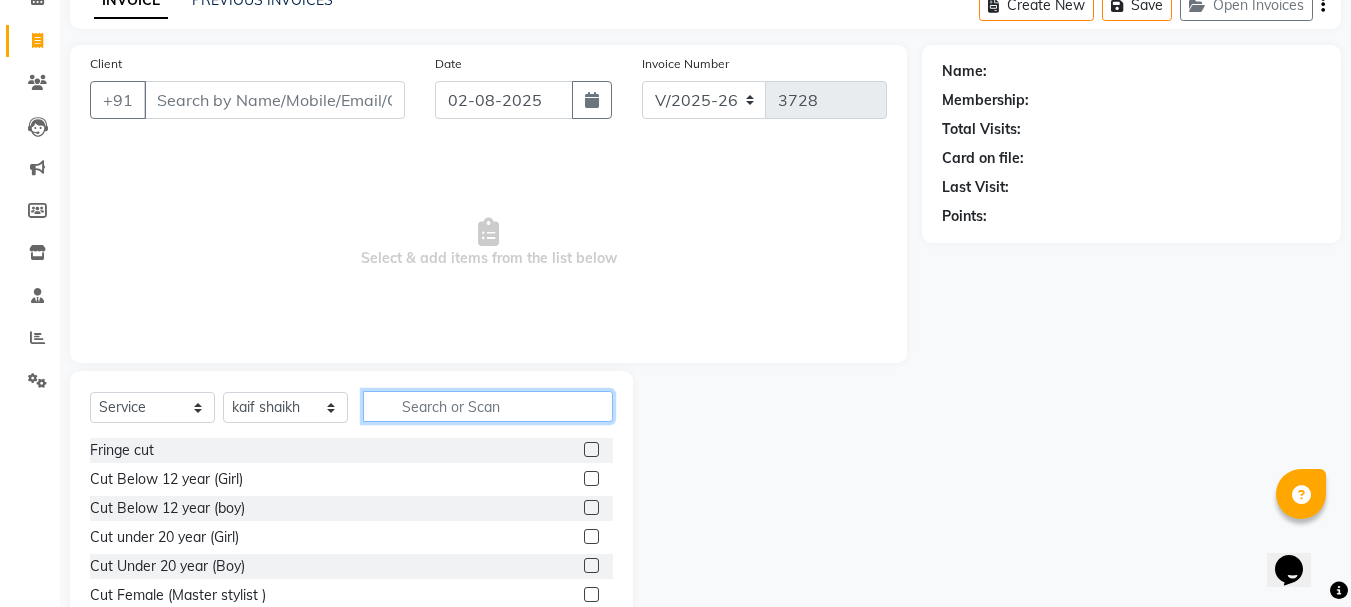 scroll, scrollTop: 194, scrollLeft: 0, axis: vertical 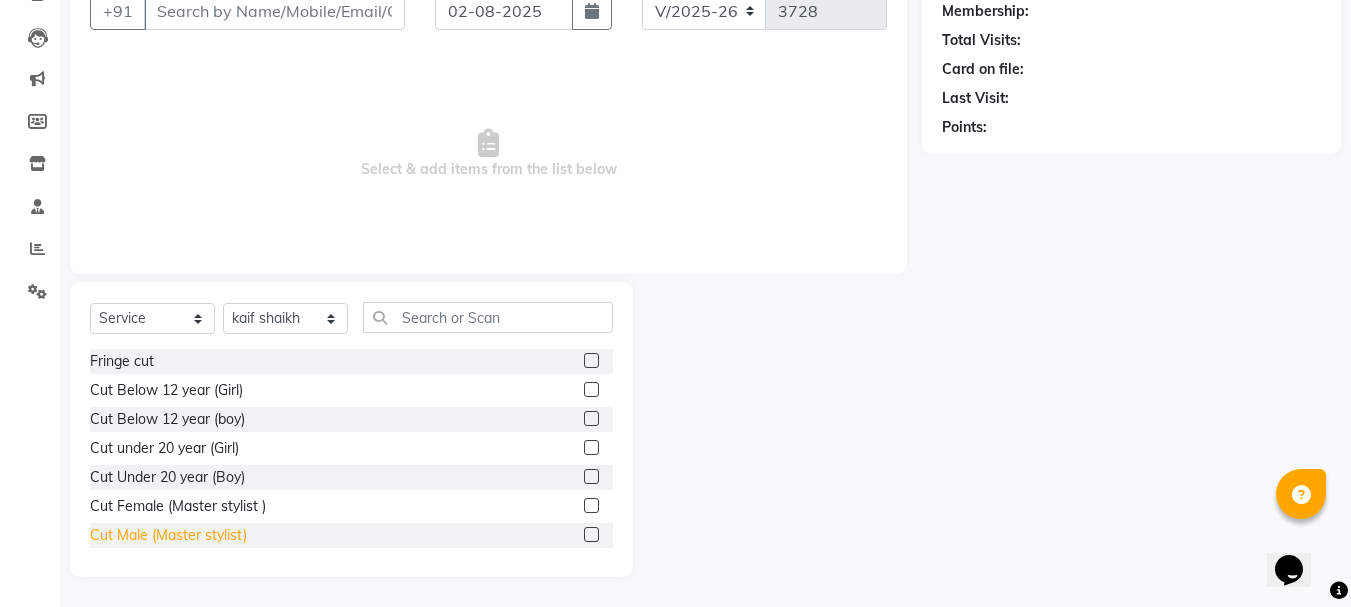 click on "Cut Male (Master stylist)" 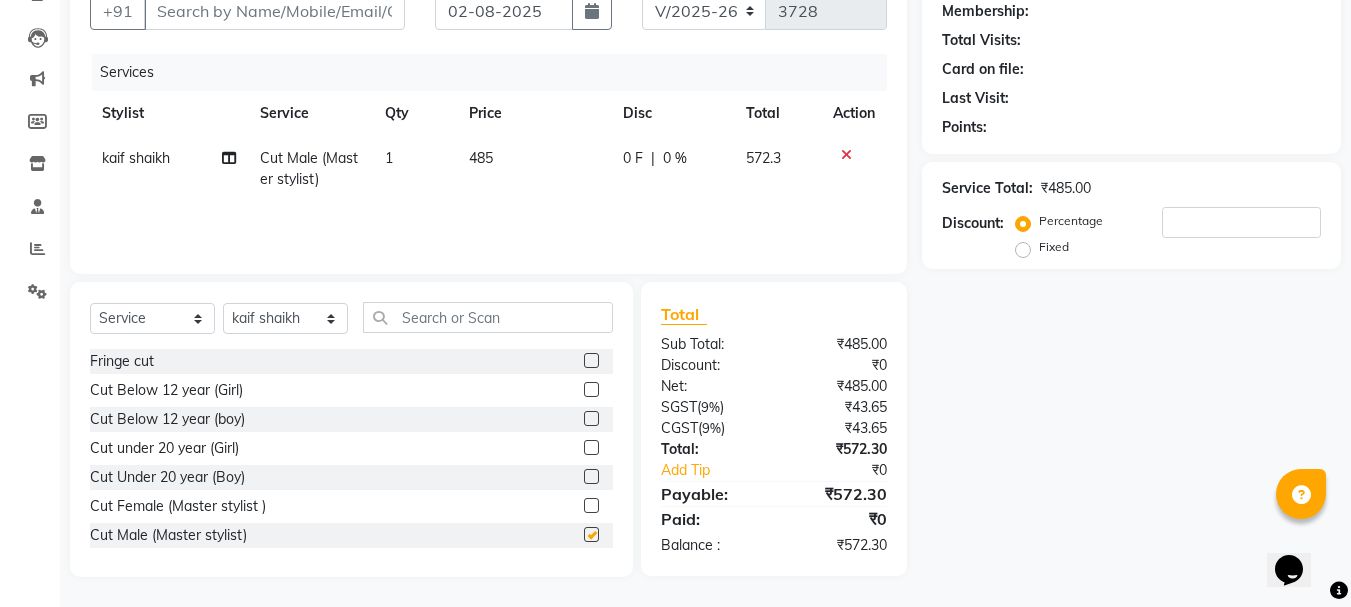 scroll, scrollTop: 0, scrollLeft: 0, axis: both 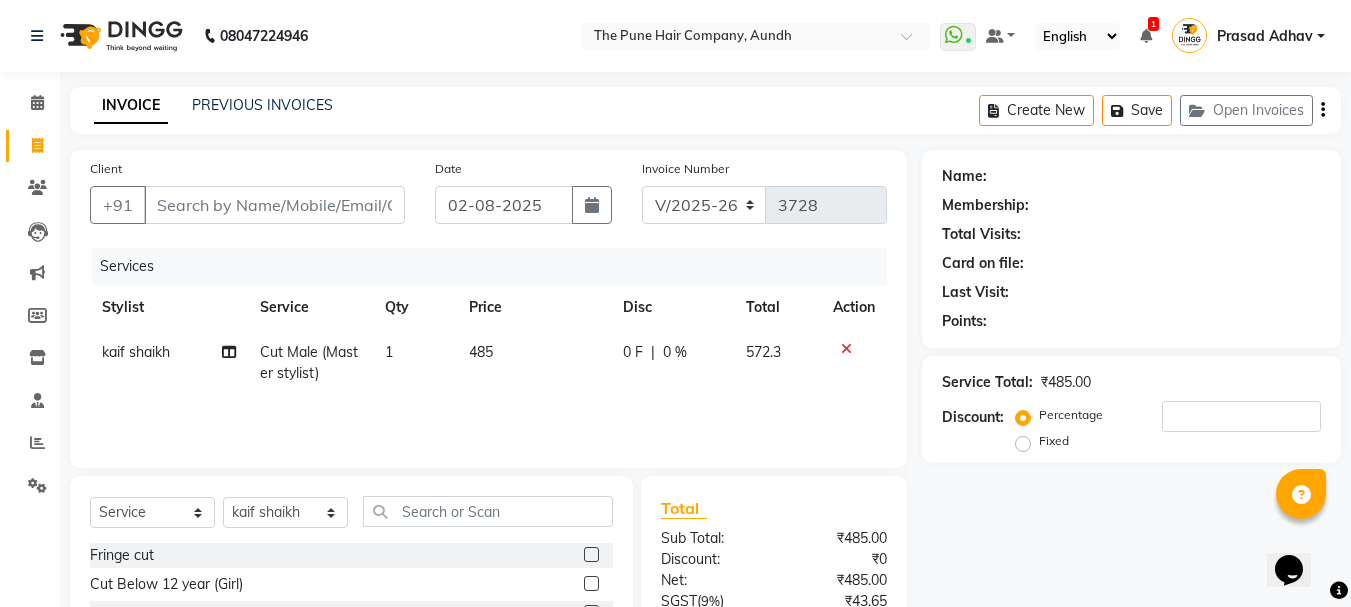 checkbox on "false" 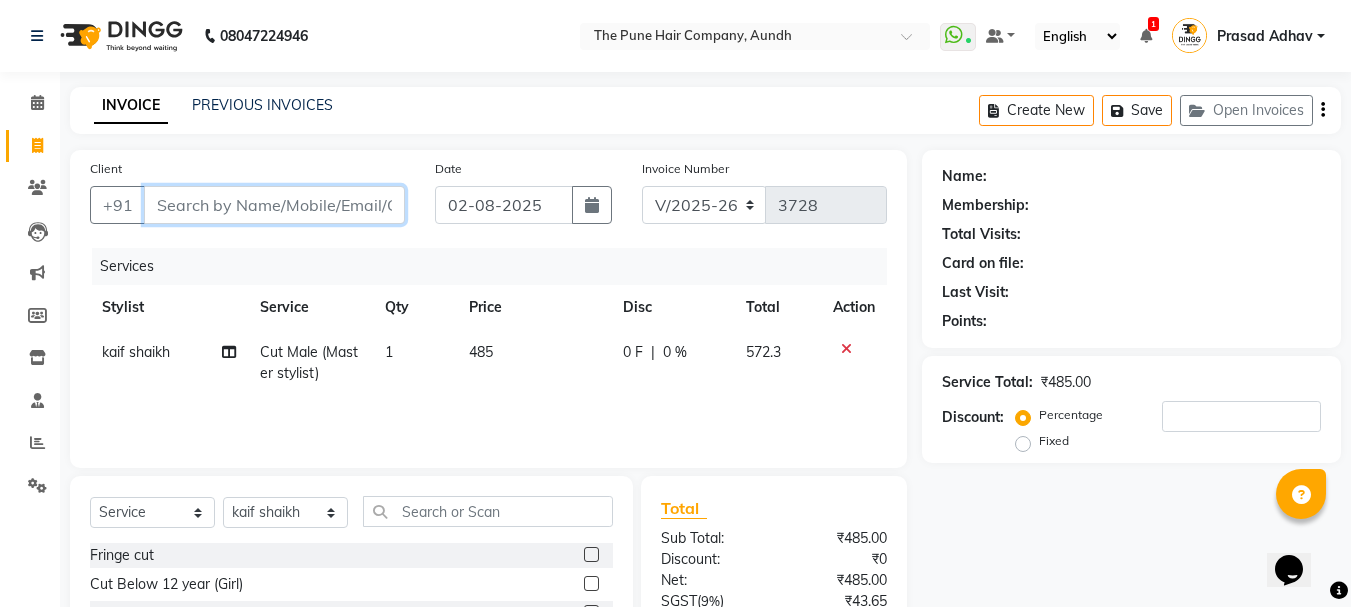 click on "Client" at bounding box center [274, 205] 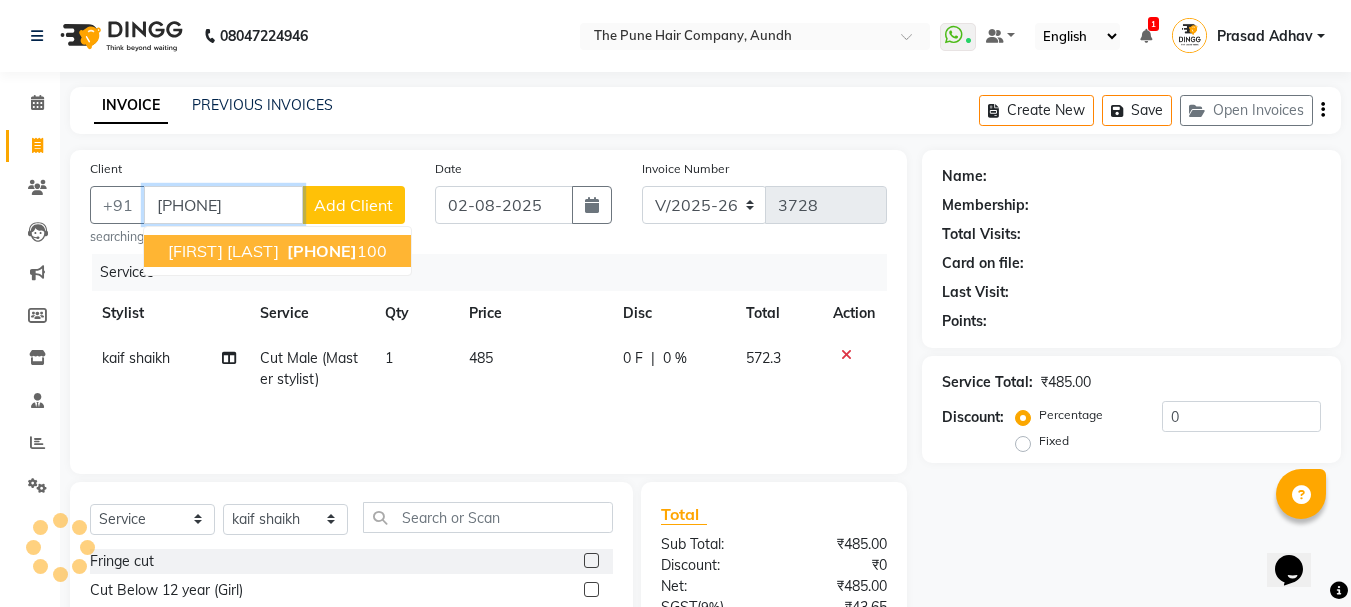 click on "[FIRST] [LAST]" at bounding box center (223, 251) 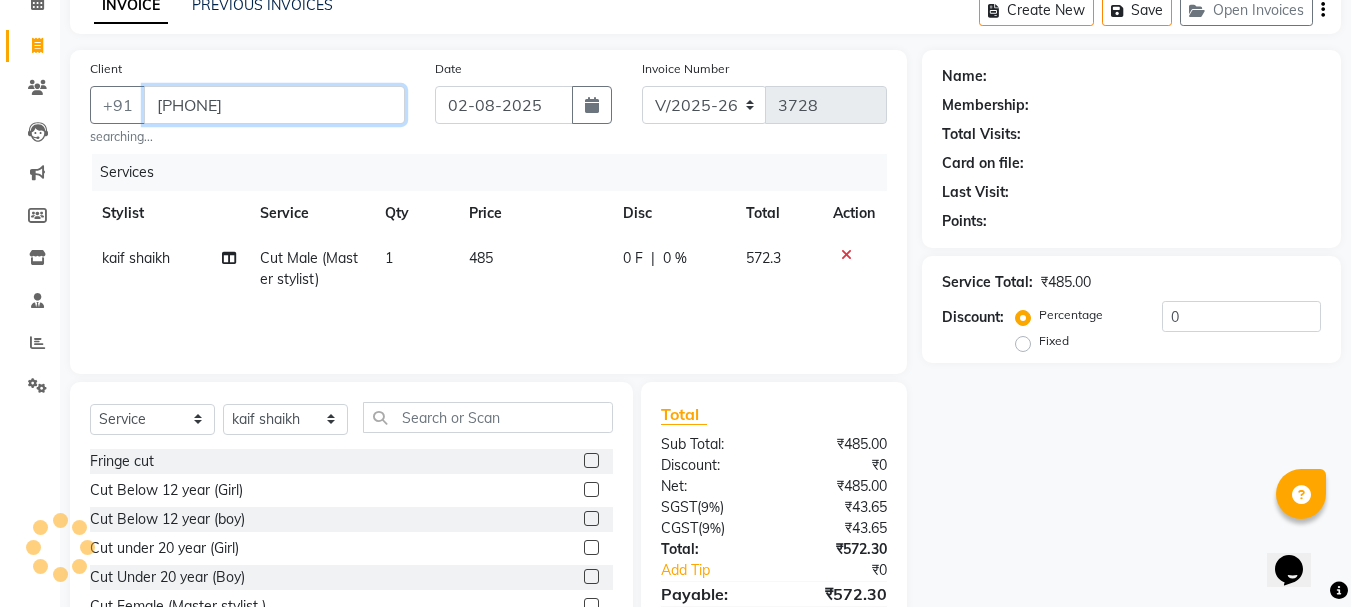 scroll, scrollTop: 200, scrollLeft: 0, axis: vertical 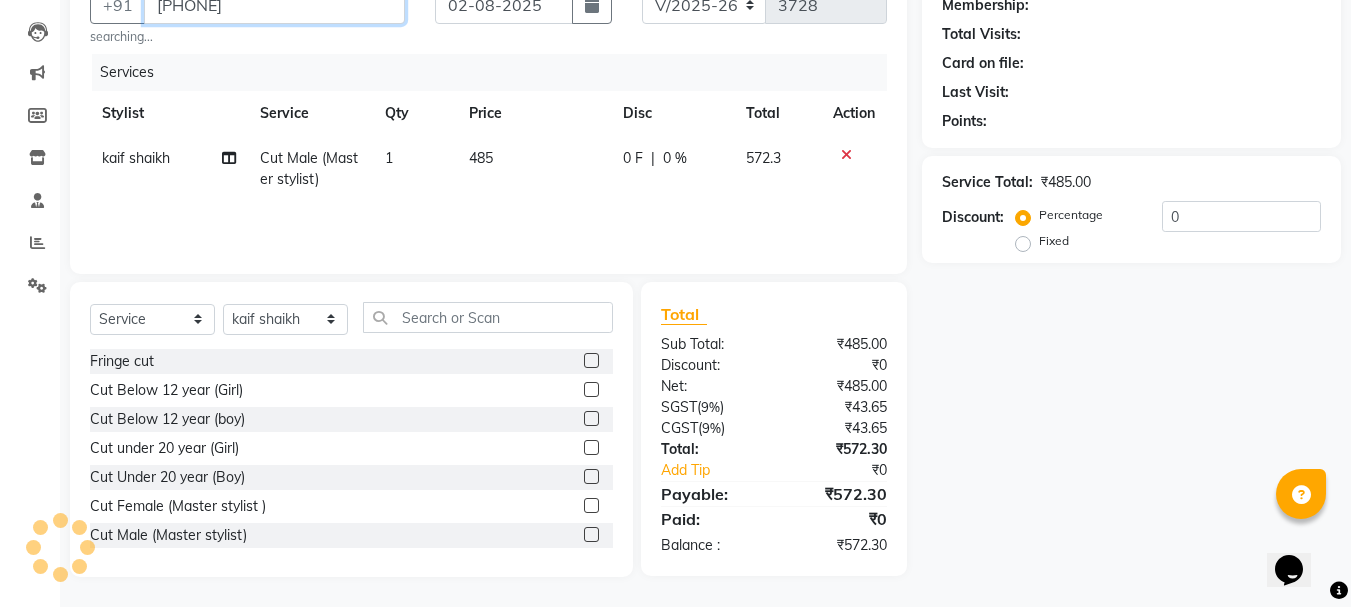 type on "[PHONE]" 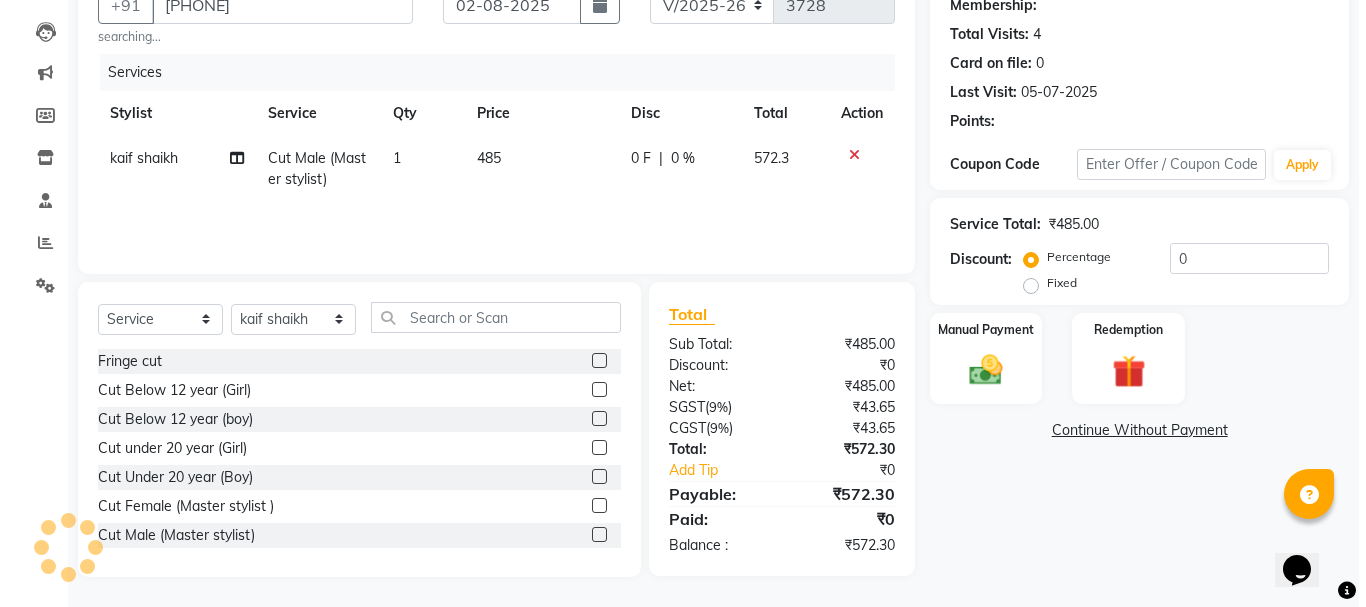 scroll, scrollTop: 0, scrollLeft: 0, axis: both 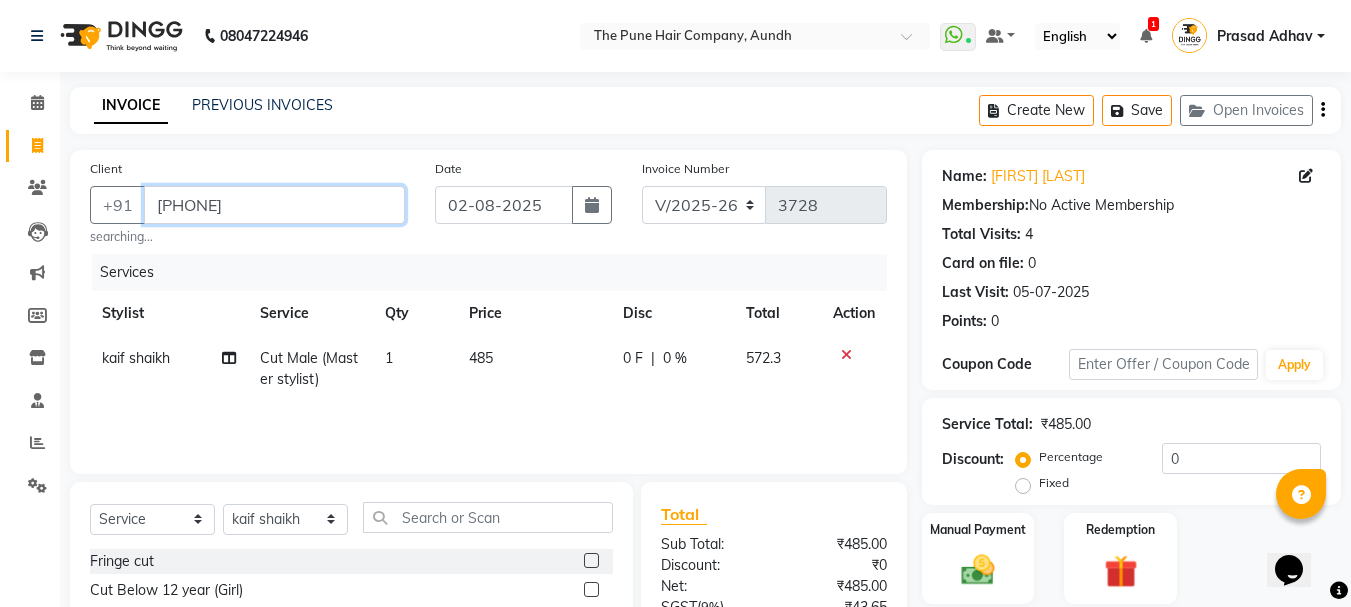 drag, startPoint x: 272, startPoint y: 209, endPoint x: 159, endPoint y: 208, distance: 113.004425 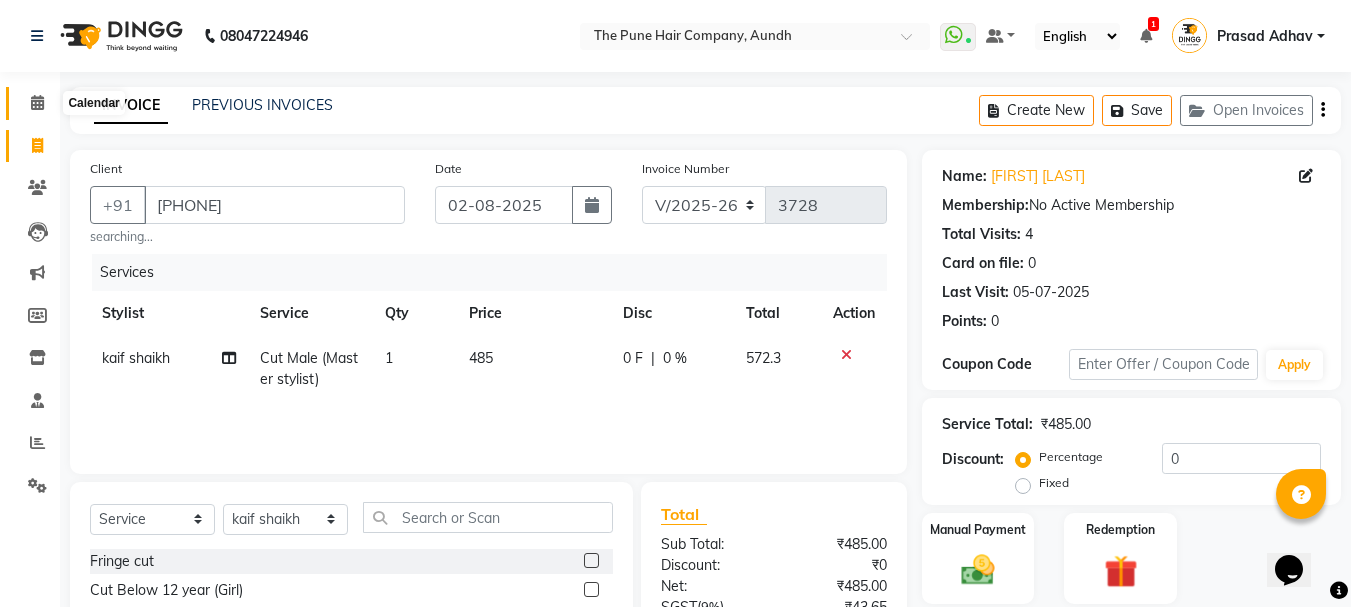 click 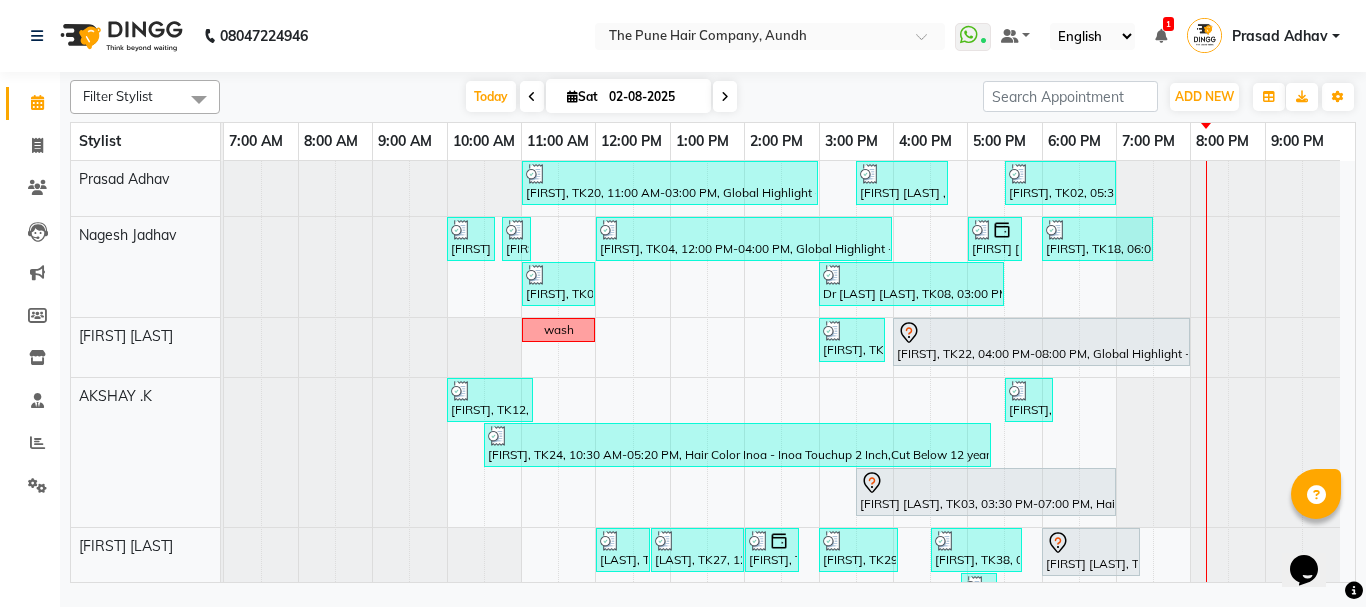 scroll, scrollTop: 602, scrollLeft: 0, axis: vertical 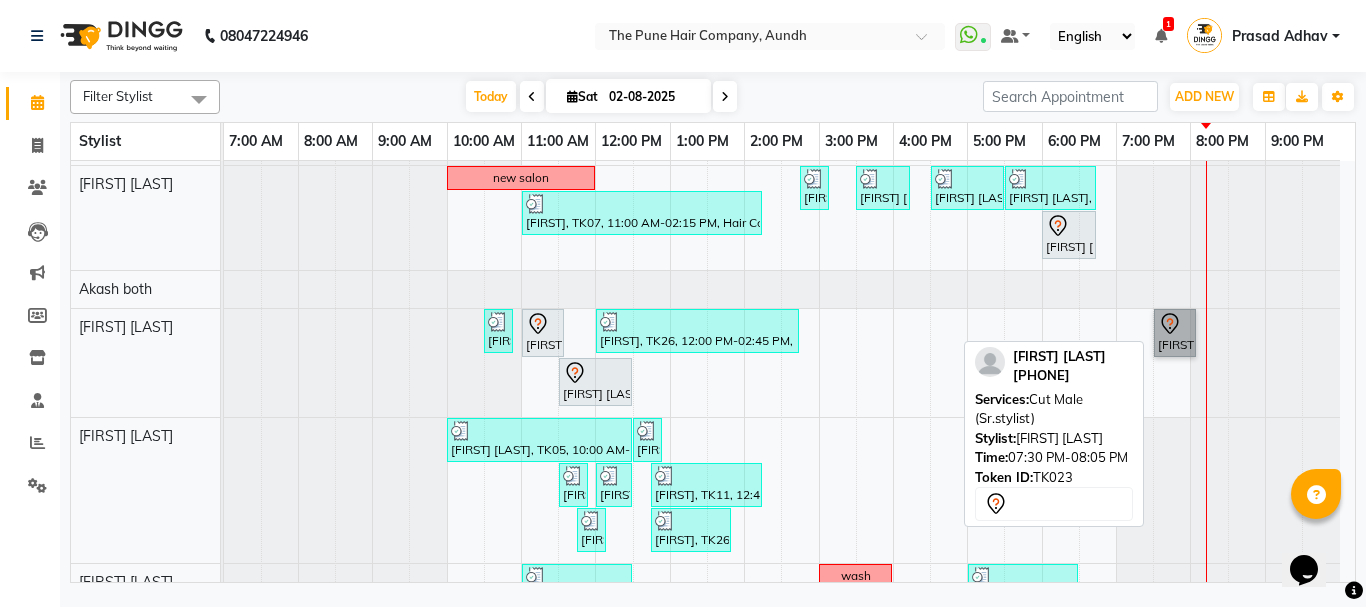 drag, startPoint x: 1171, startPoint y: 322, endPoint x: 1184, endPoint y: 361, distance: 41.109608 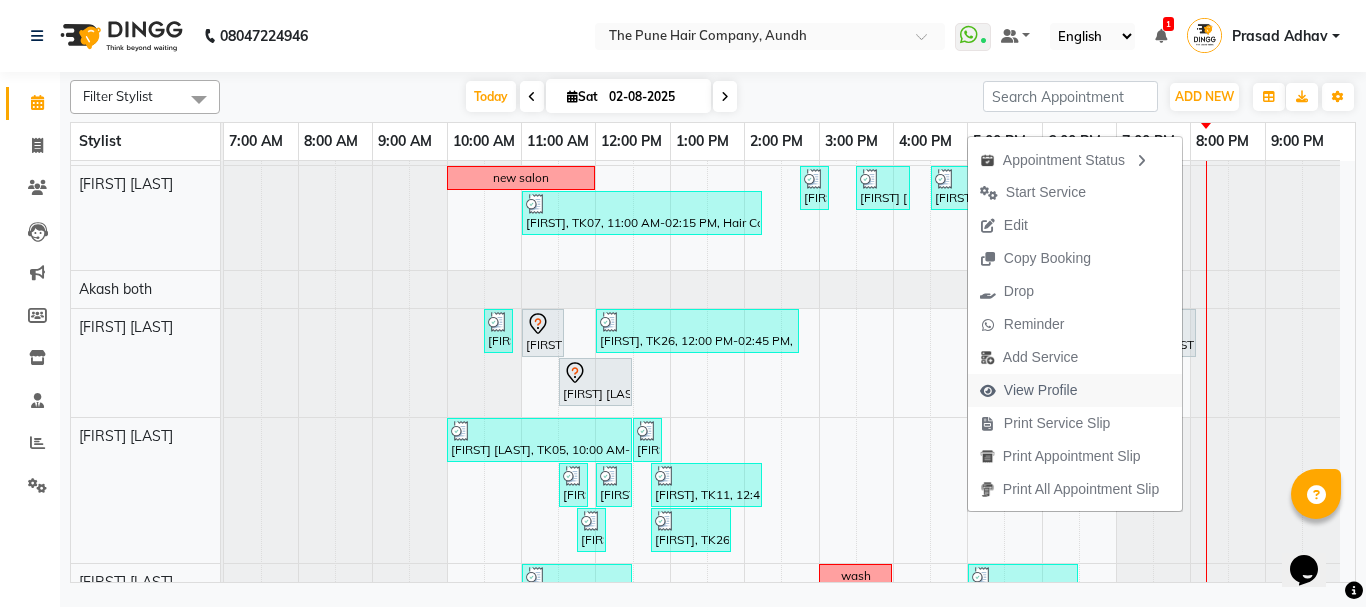 click on "View Profile" at bounding box center (1041, 390) 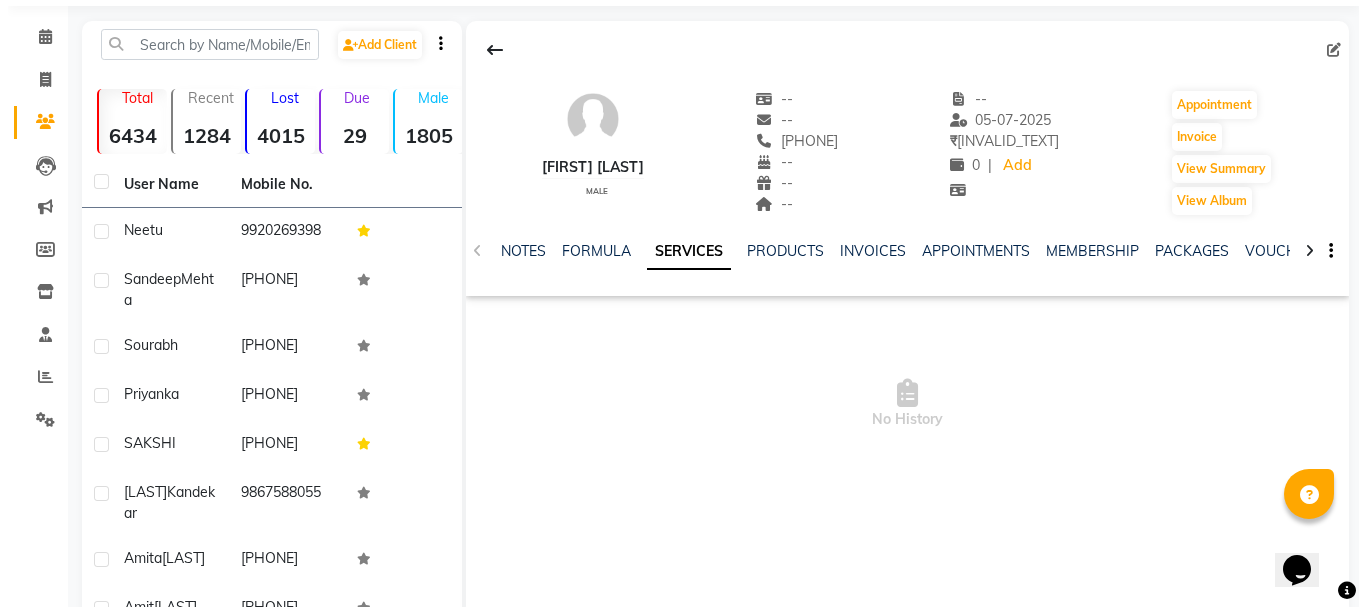 scroll, scrollTop: 100, scrollLeft: 0, axis: vertical 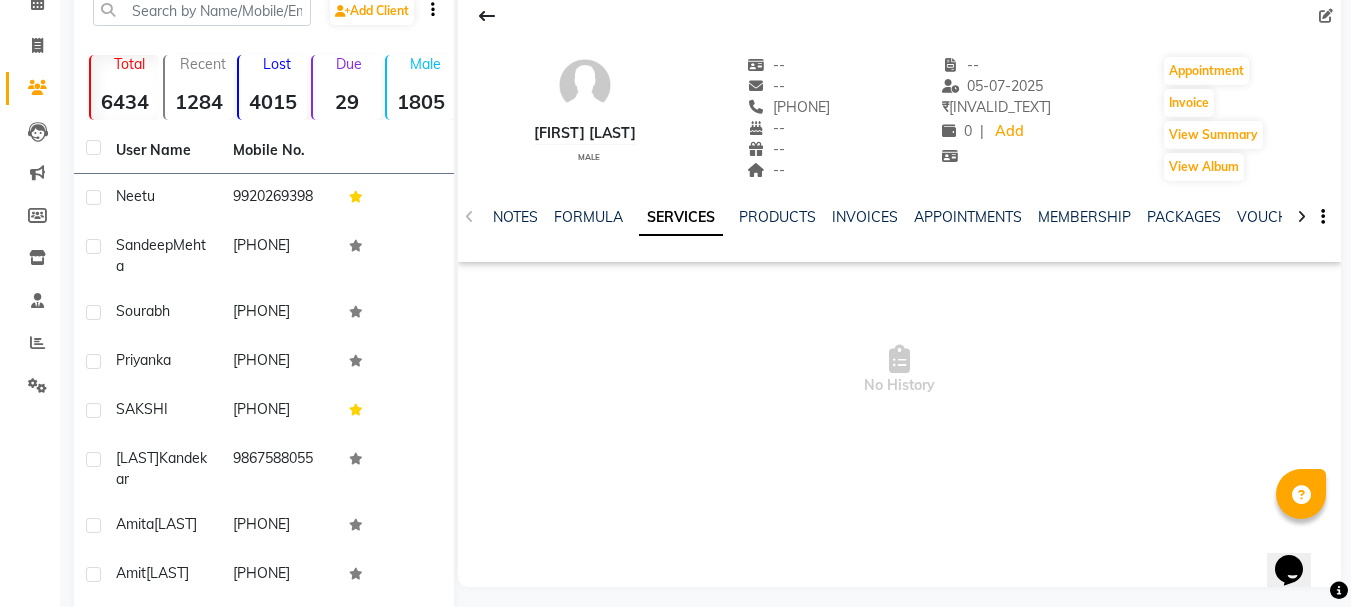 click on "NOTES FORMULA SERVICES PRODUCTS INVOICES APPOINTMENTS MEMBERSHIP PACKAGES VOUCHERS GIFTCARDS POINTS FORMS FAMILY CARDS WALLET" 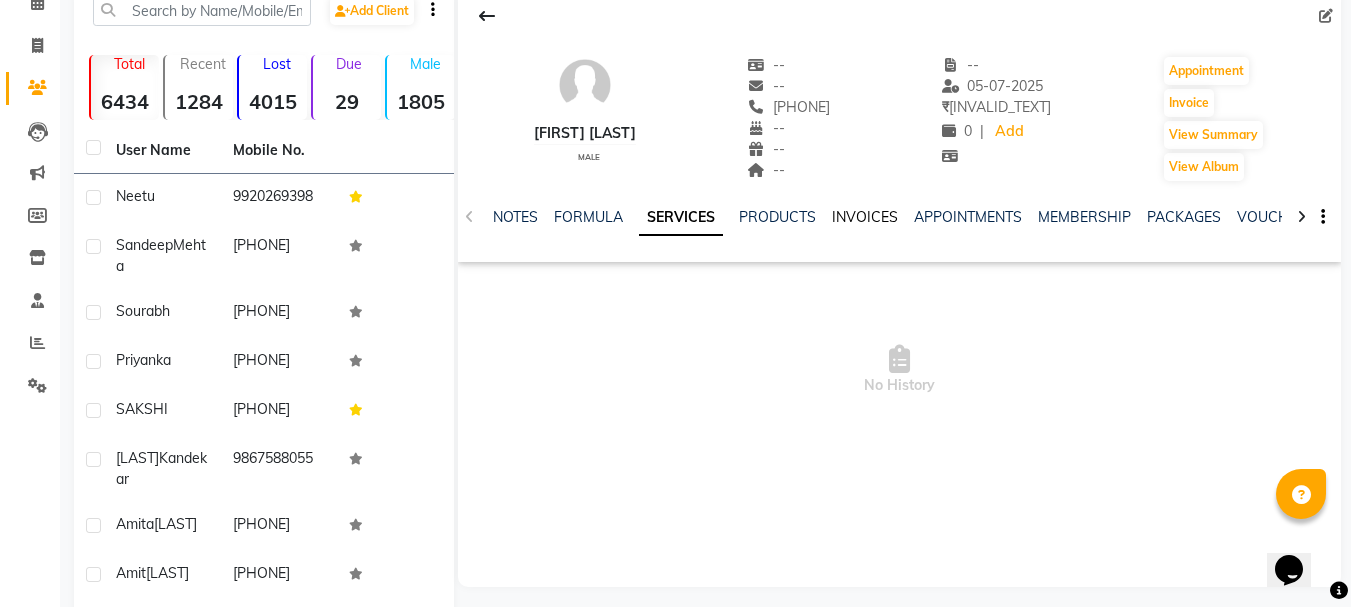 click on "INVOICES" 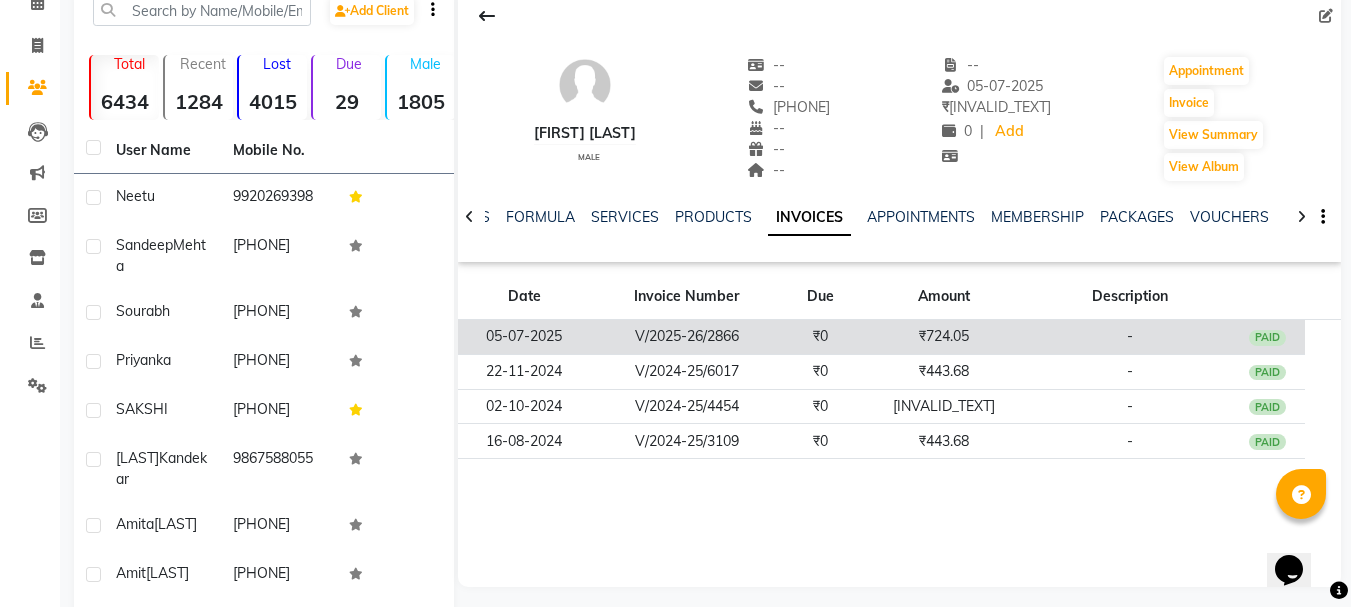 click on "₹0" 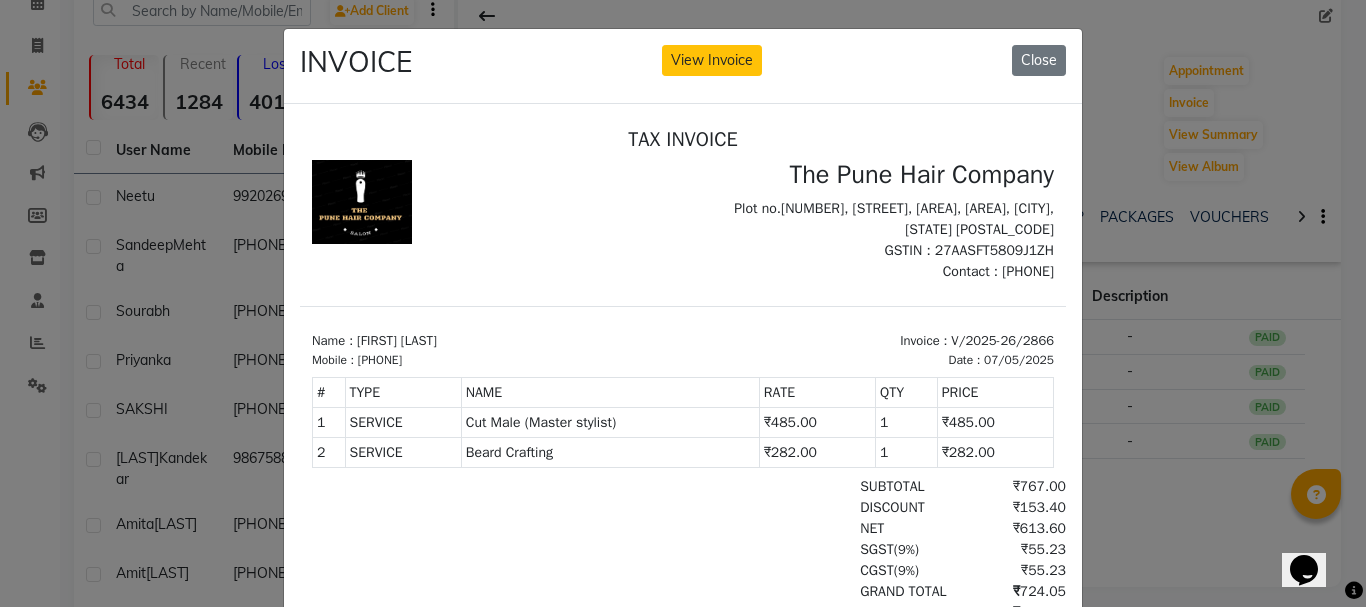 scroll, scrollTop: 0, scrollLeft: 0, axis: both 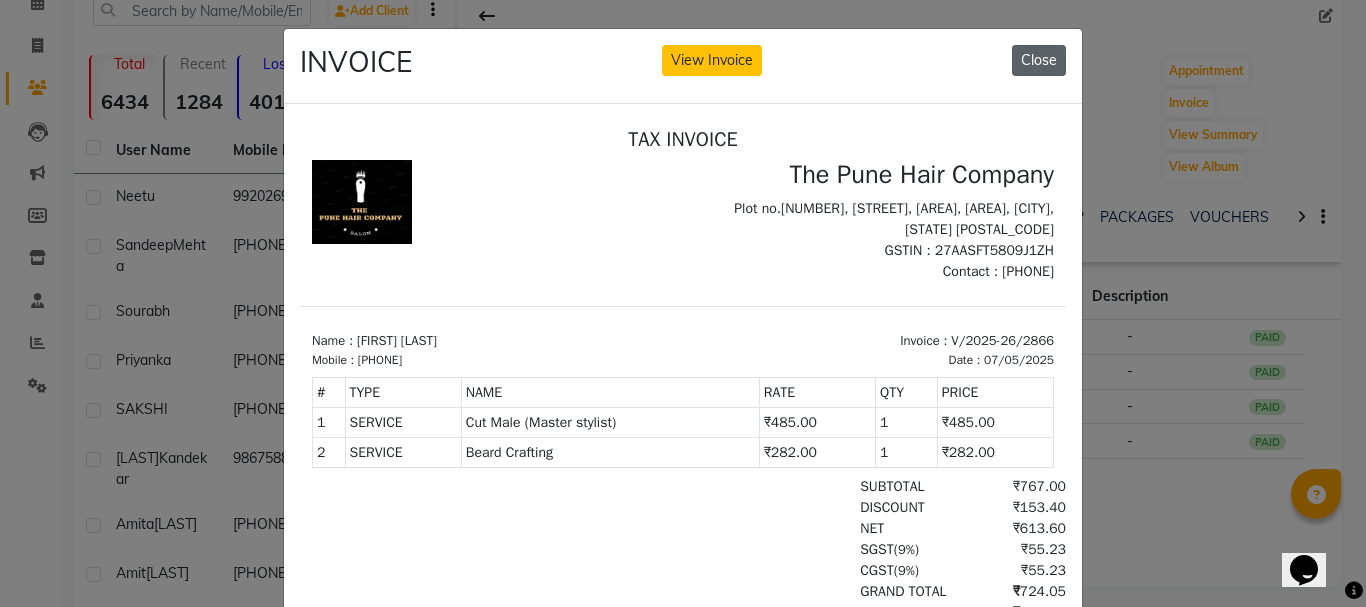 click on "Close" 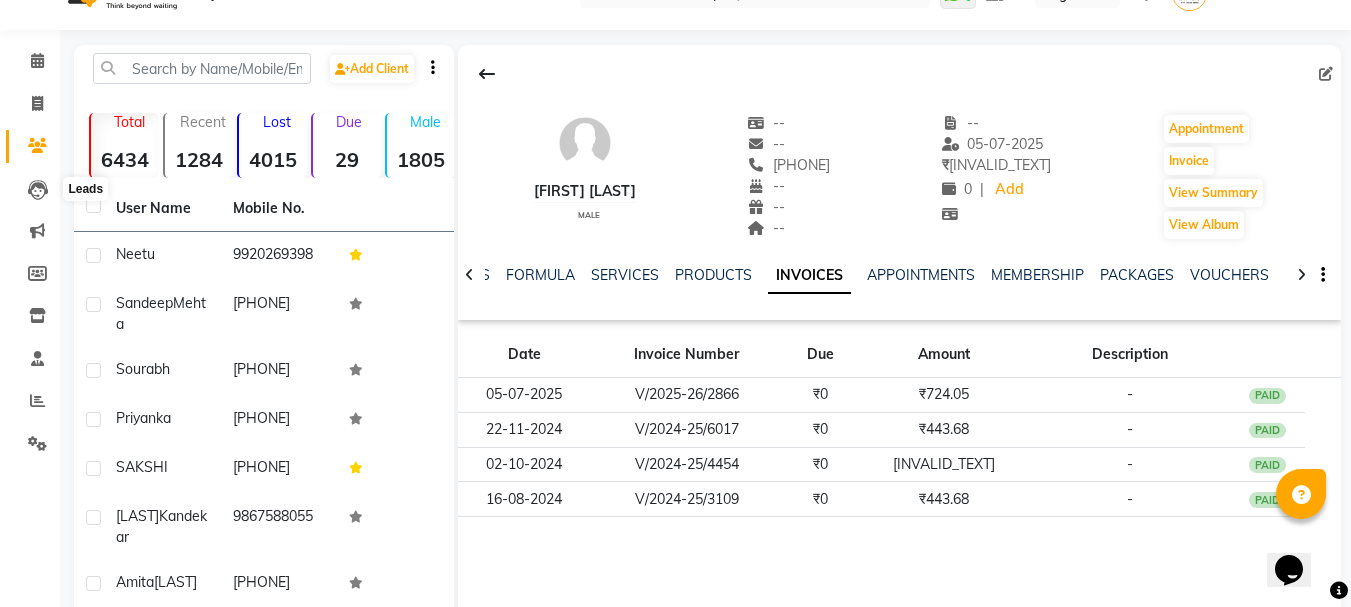 scroll, scrollTop: 0, scrollLeft: 0, axis: both 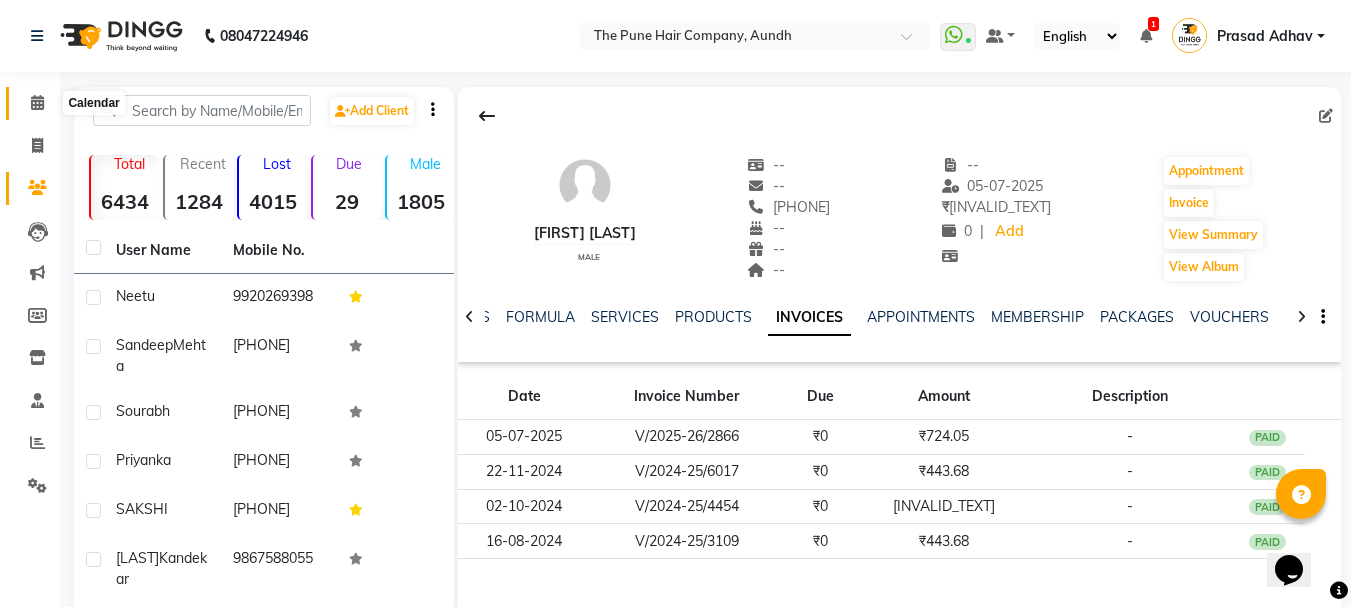 click 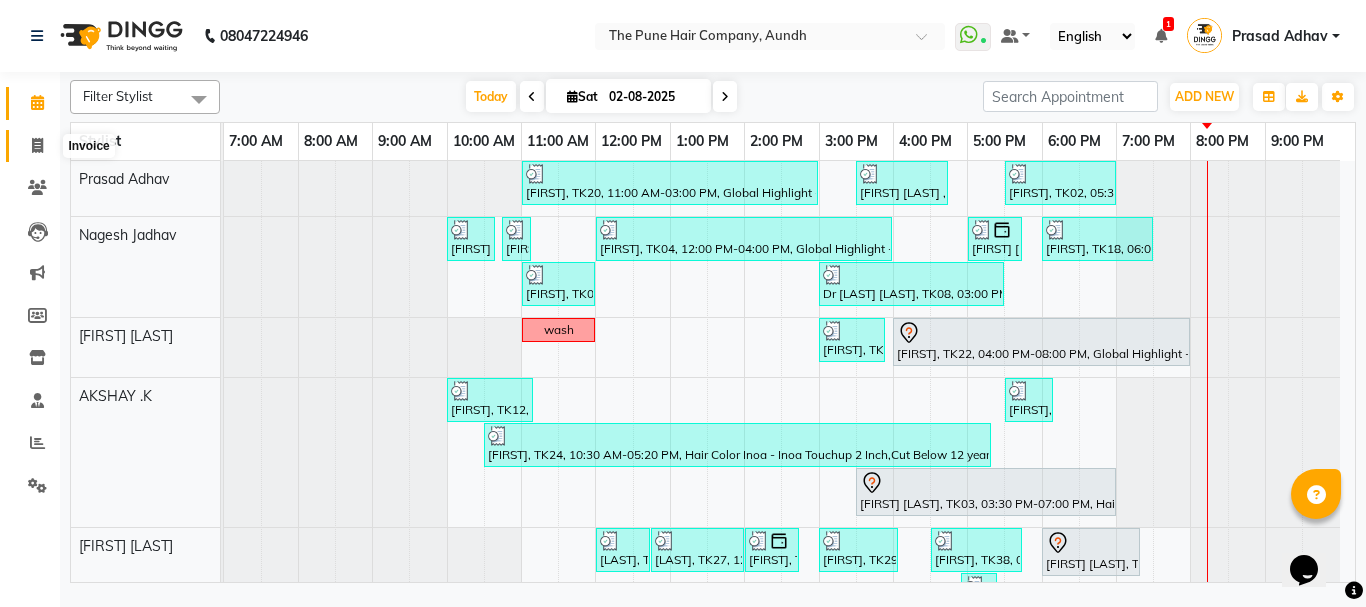 click 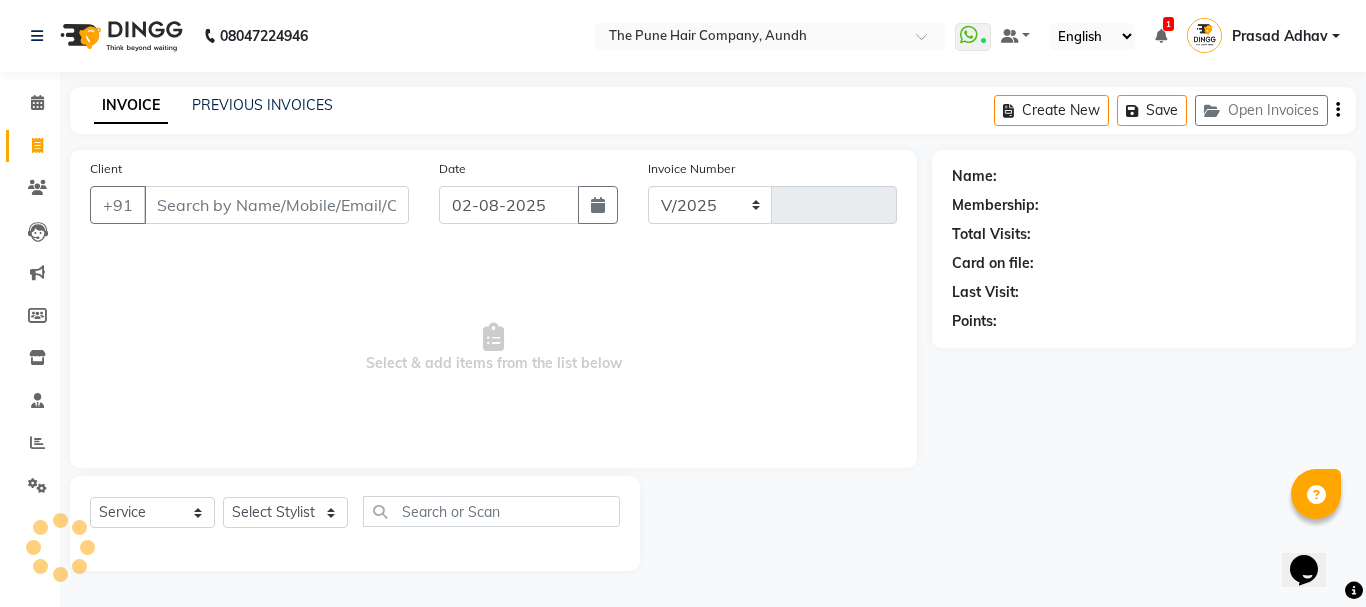 select on "106" 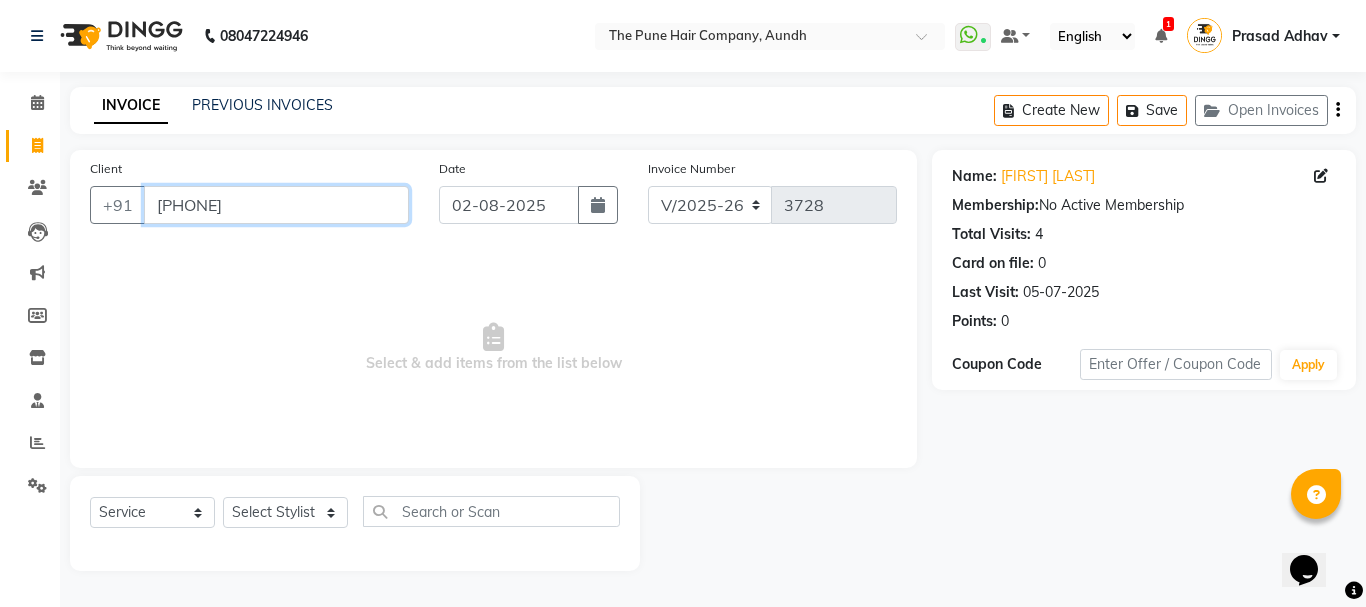 drag, startPoint x: 317, startPoint y: 216, endPoint x: 326, endPoint y: 205, distance: 14.21267 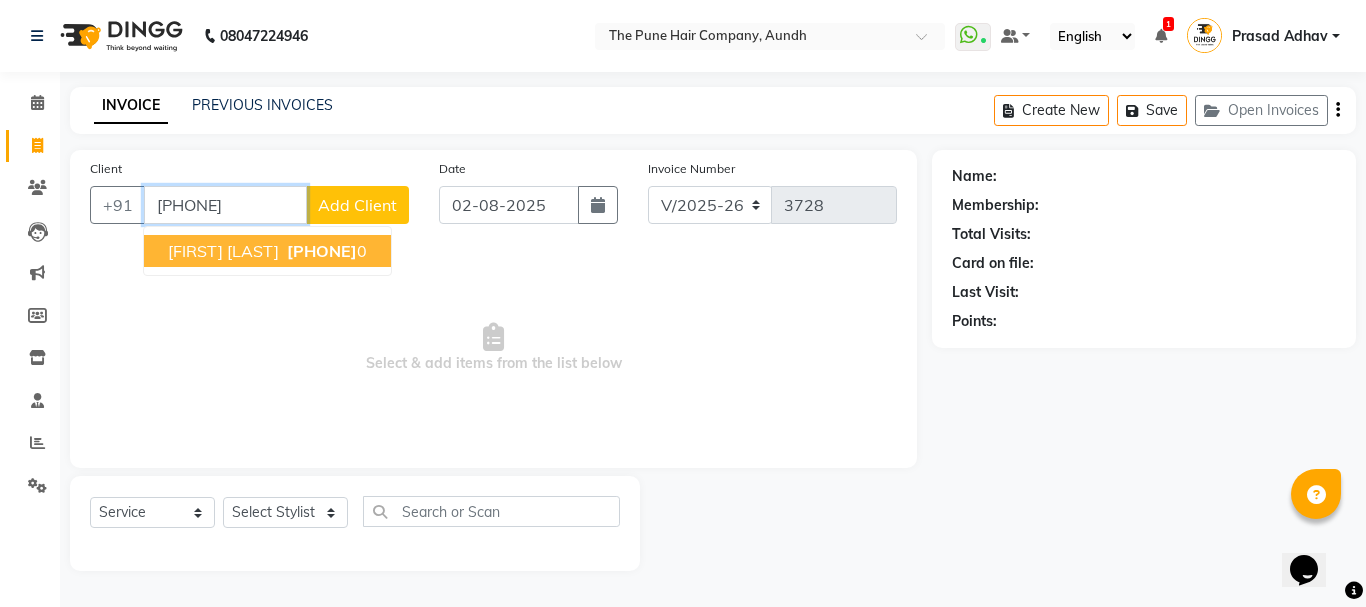 click on "[PHONE]" at bounding box center (322, 251) 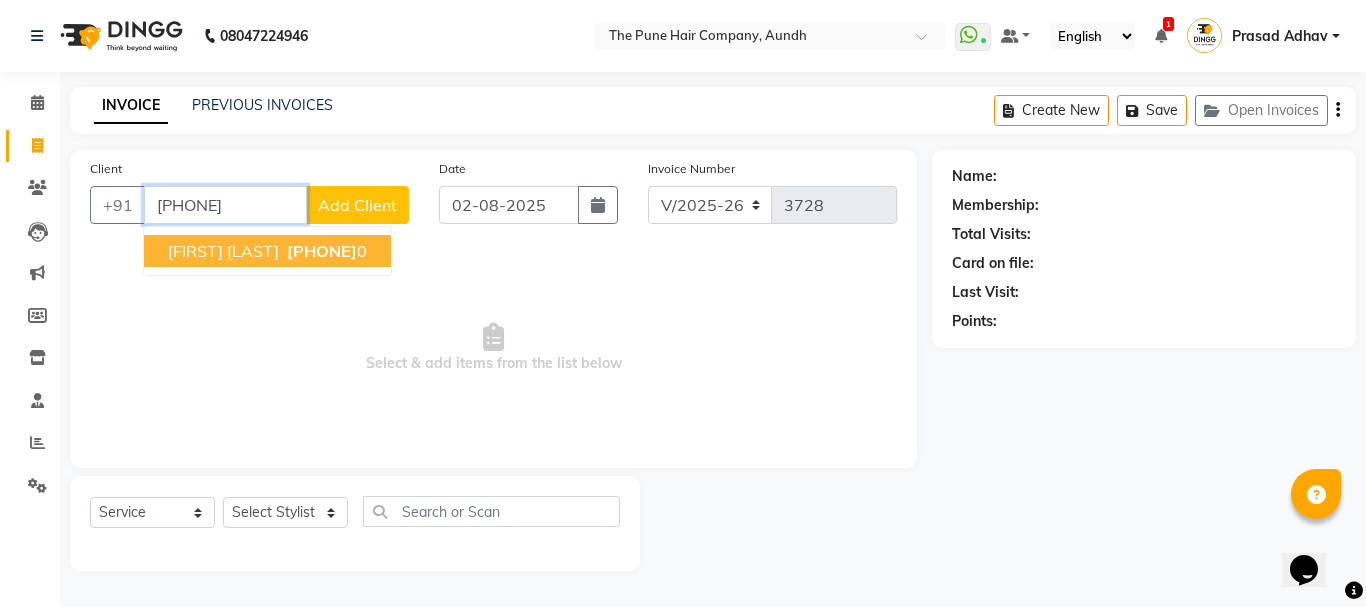 type on "[PHONE]" 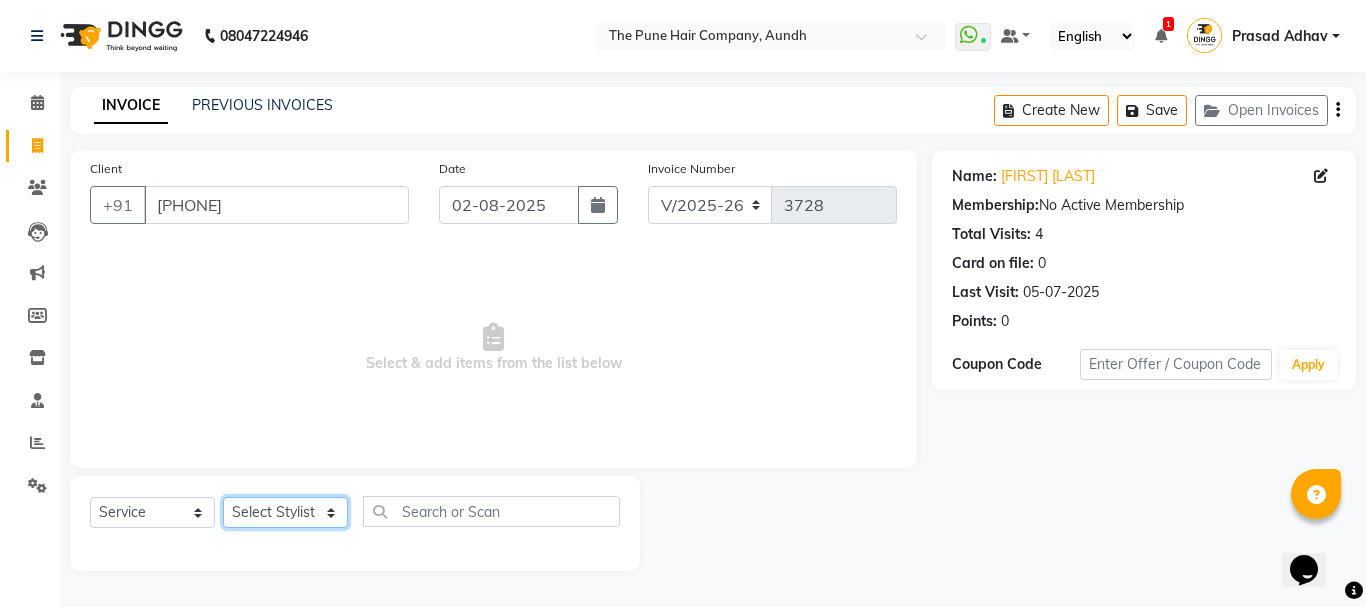 click on "Select Stylist Akash both [FIRST] . [LAST] [FIRST] [LAST] [FIRST] [LAST] [FIRST] [LAST] [FIRST] [LAST] [FIRST] [LAST] [FIRST] [LAST] [FIRST] [LAST] [FIRST] [LAST] [FIRST] [LAST] [FIRST] [LAST]" 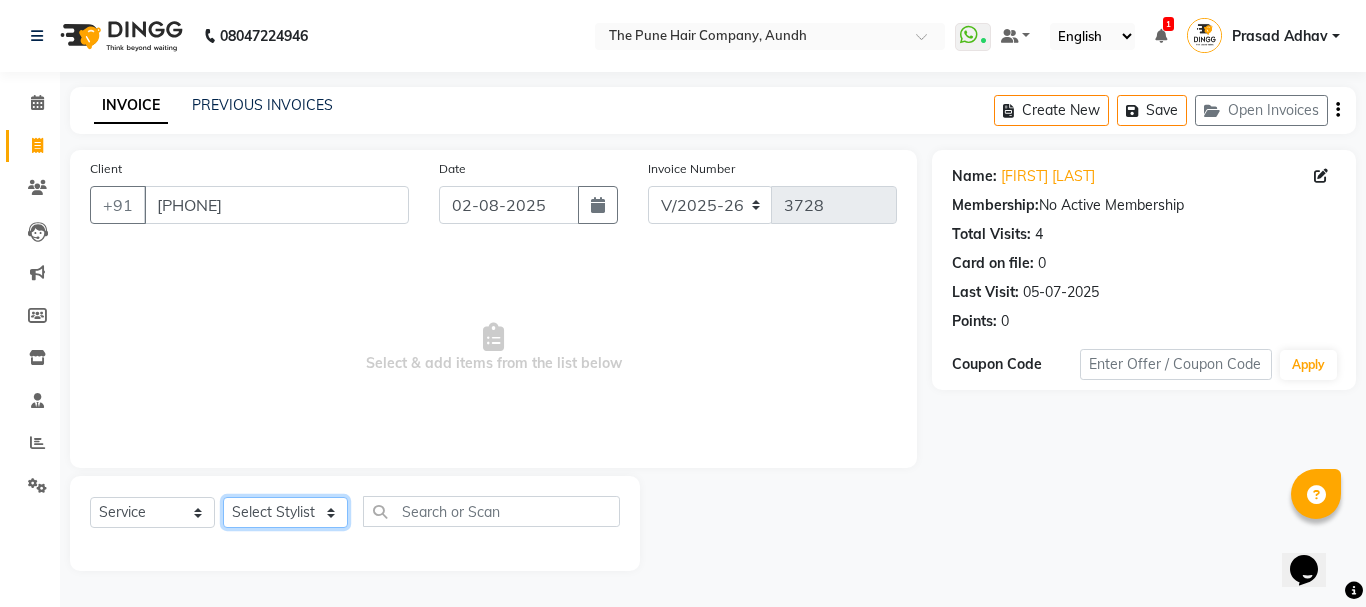 select on "50093" 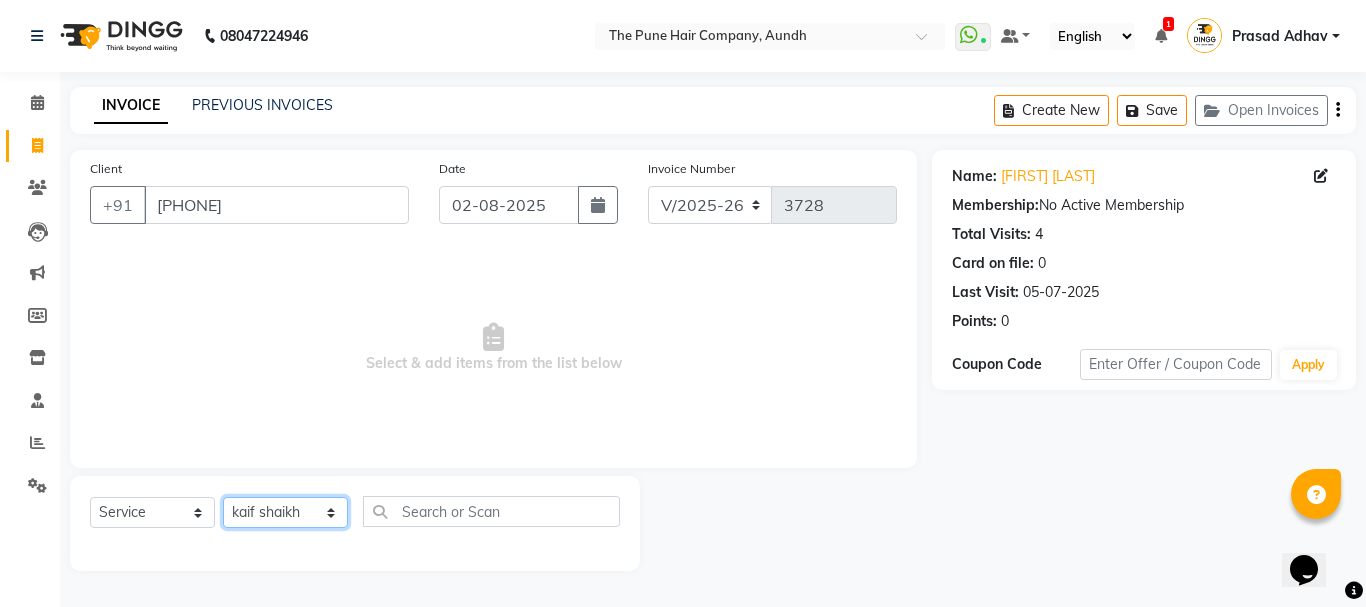 click on "Select Stylist Akash both [FIRST] . [LAST] [FIRST] [LAST] [FIRST] [LAST] [FIRST] [LAST] [FIRST] [LAST] [FIRST] [LAST] [FIRST] [LAST] [FIRST] [LAST] [FIRST] [LAST] [FIRST] [LAST] [FIRST] [LAST]" 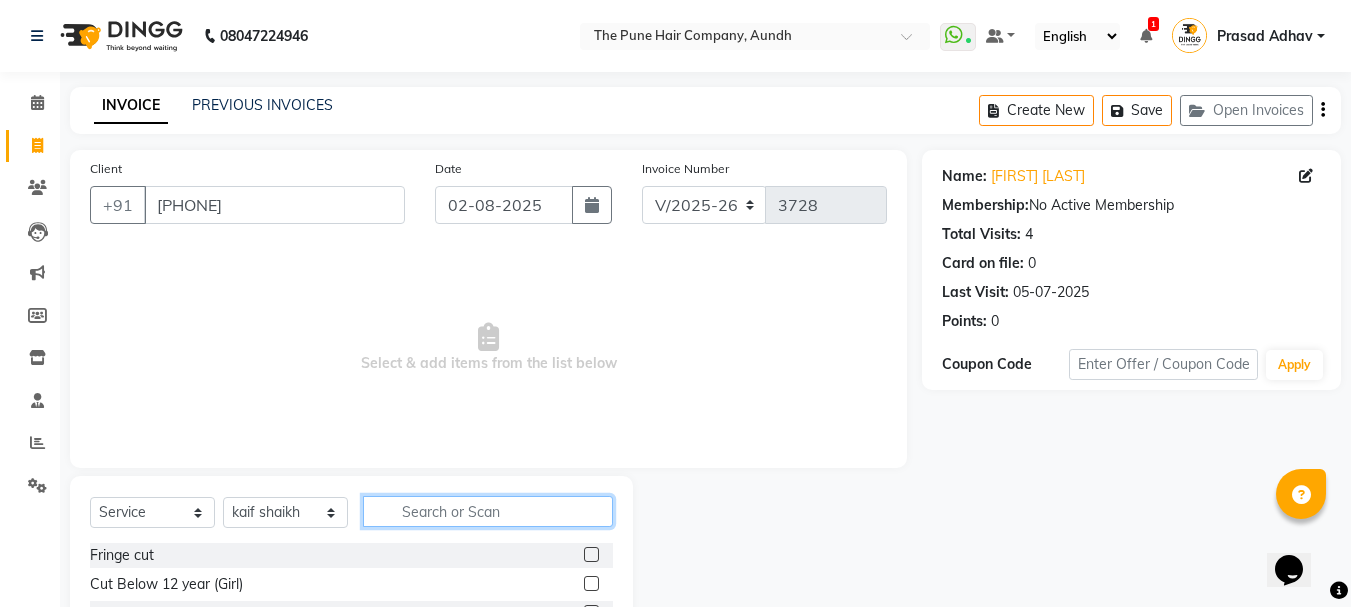 click 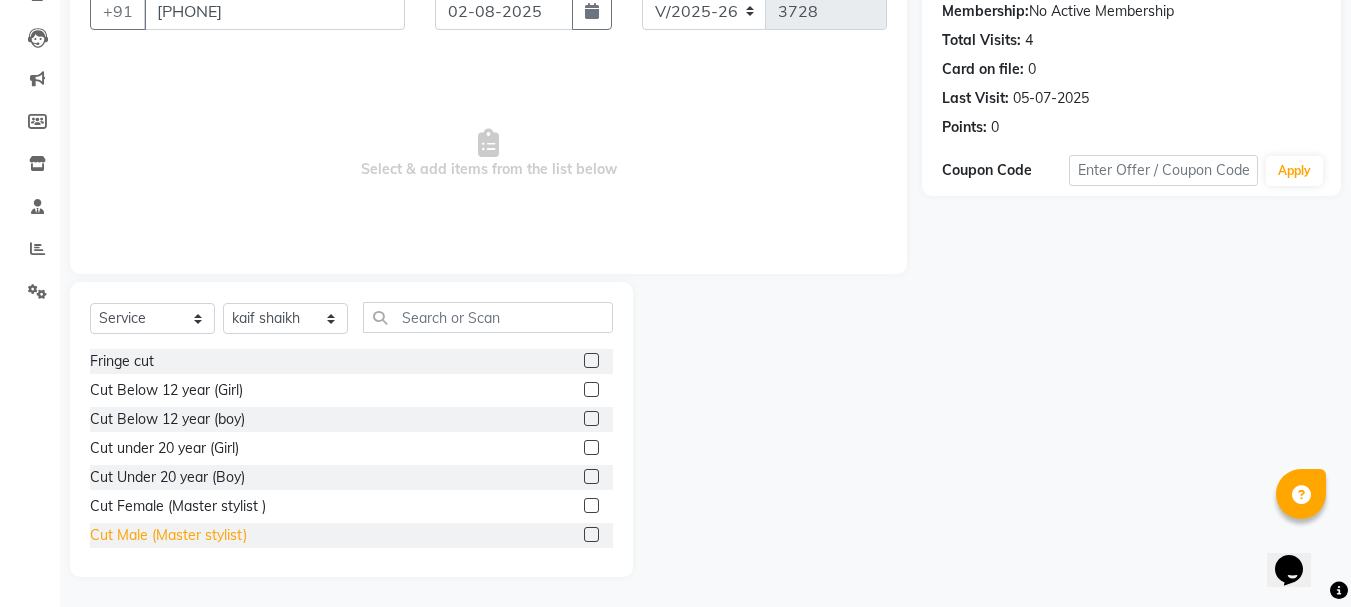 click on "Cut Male (Master stylist)" 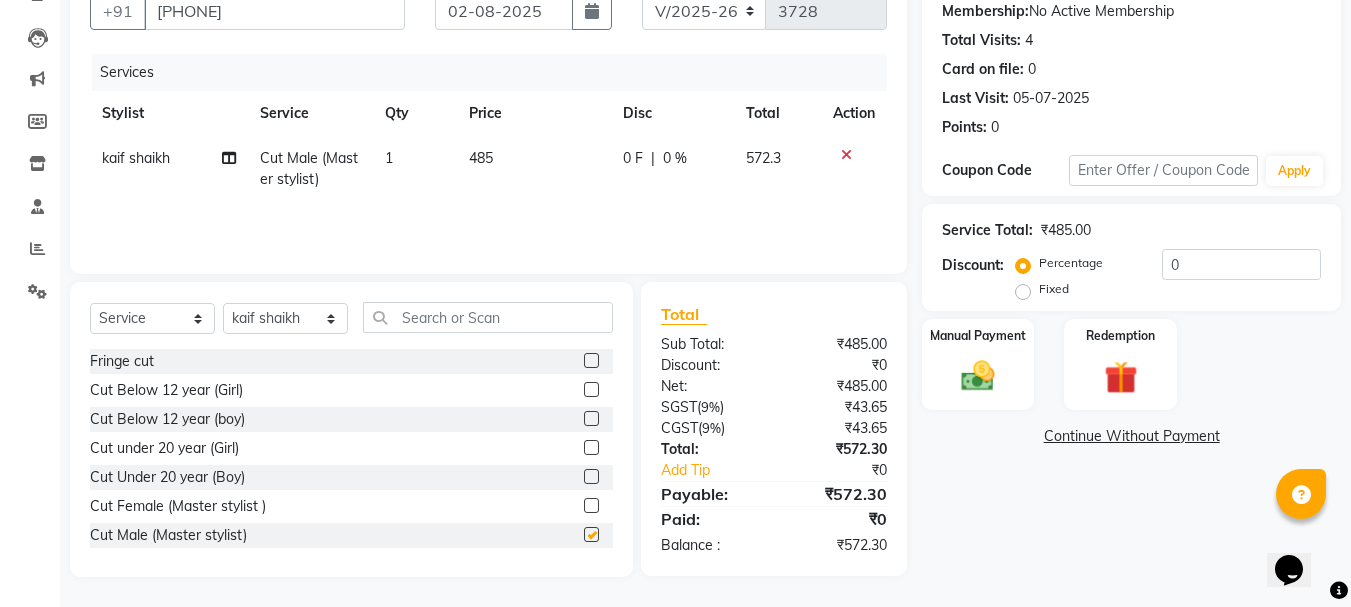 checkbox on "false" 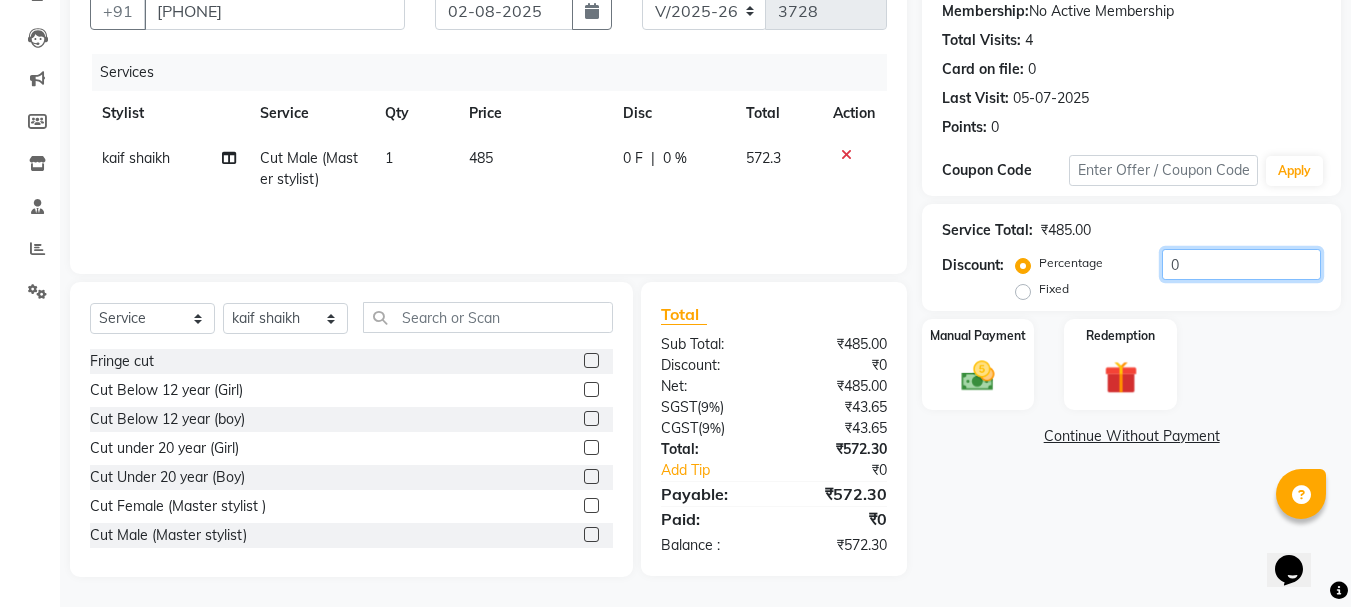 click on "0" 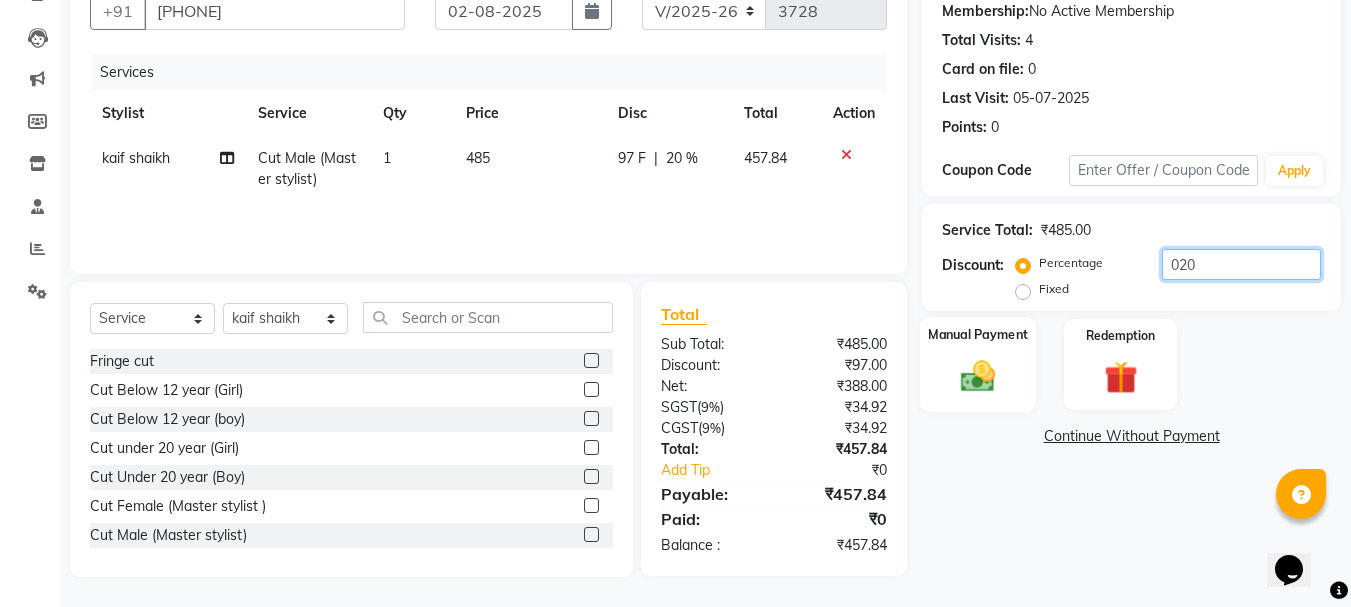 type on "020" 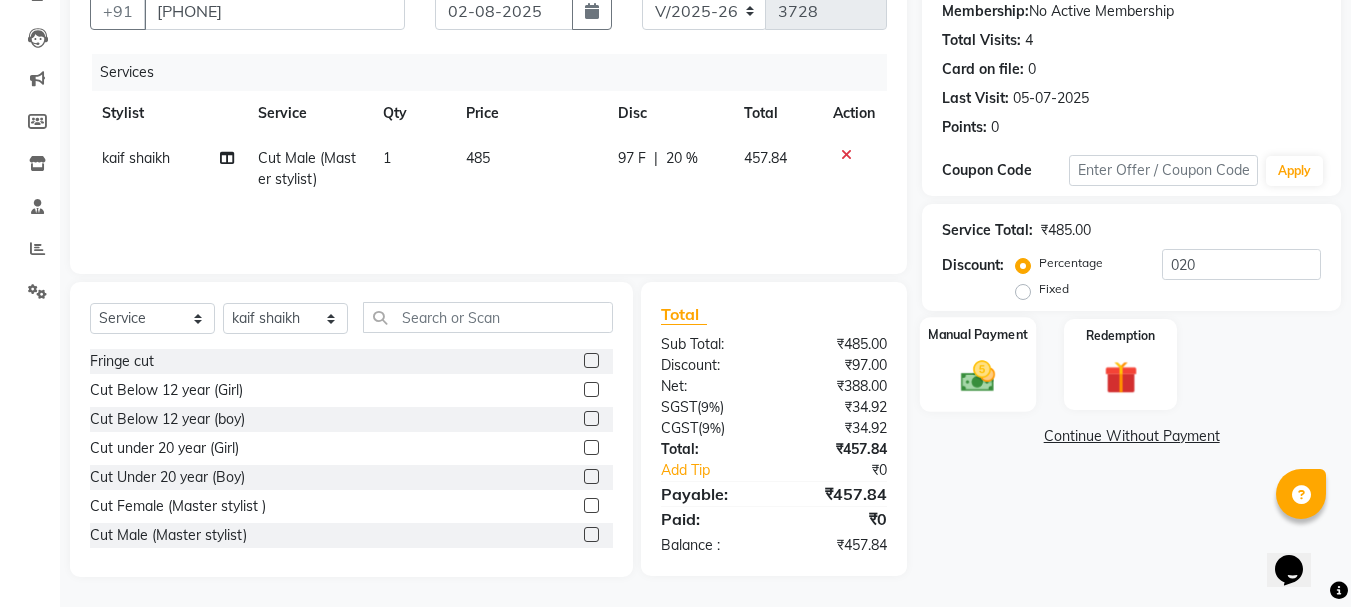 click 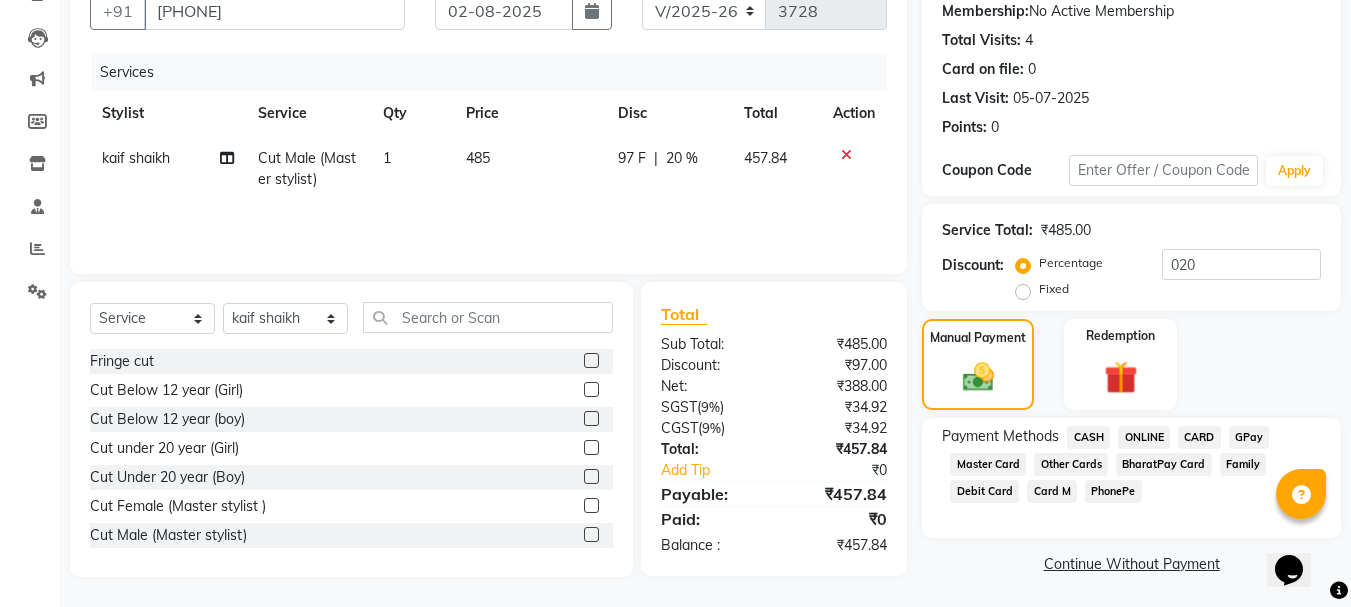 scroll, scrollTop: 196, scrollLeft: 0, axis: vertical 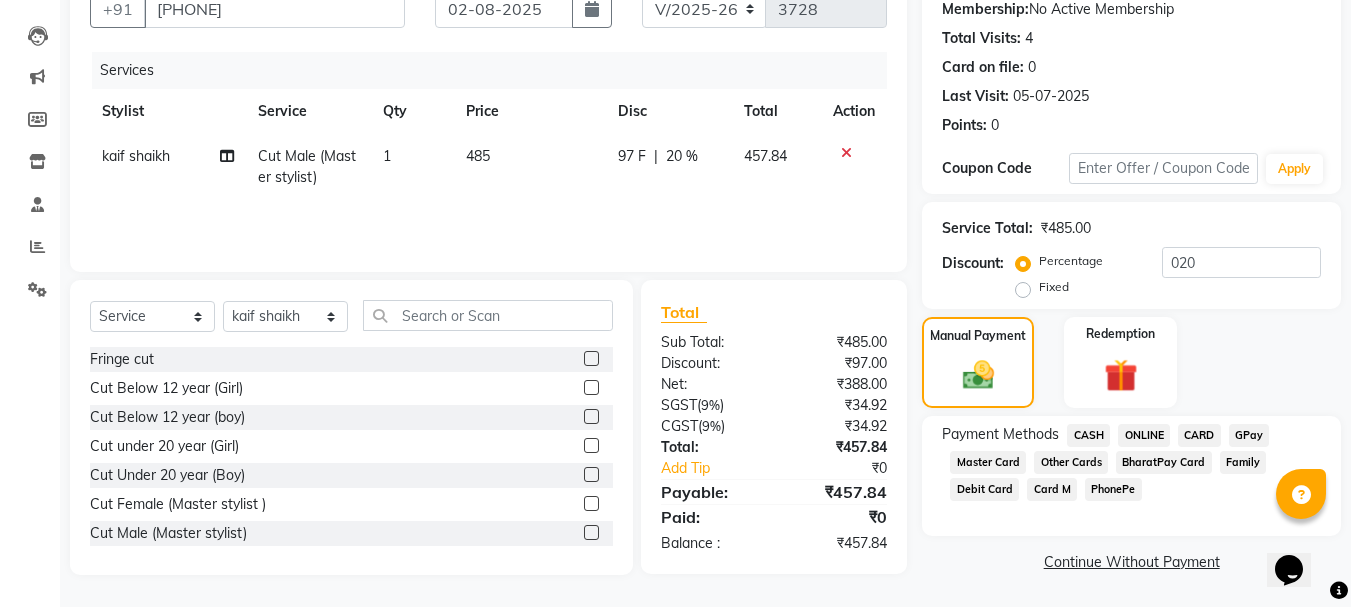 click on "ONLINE" 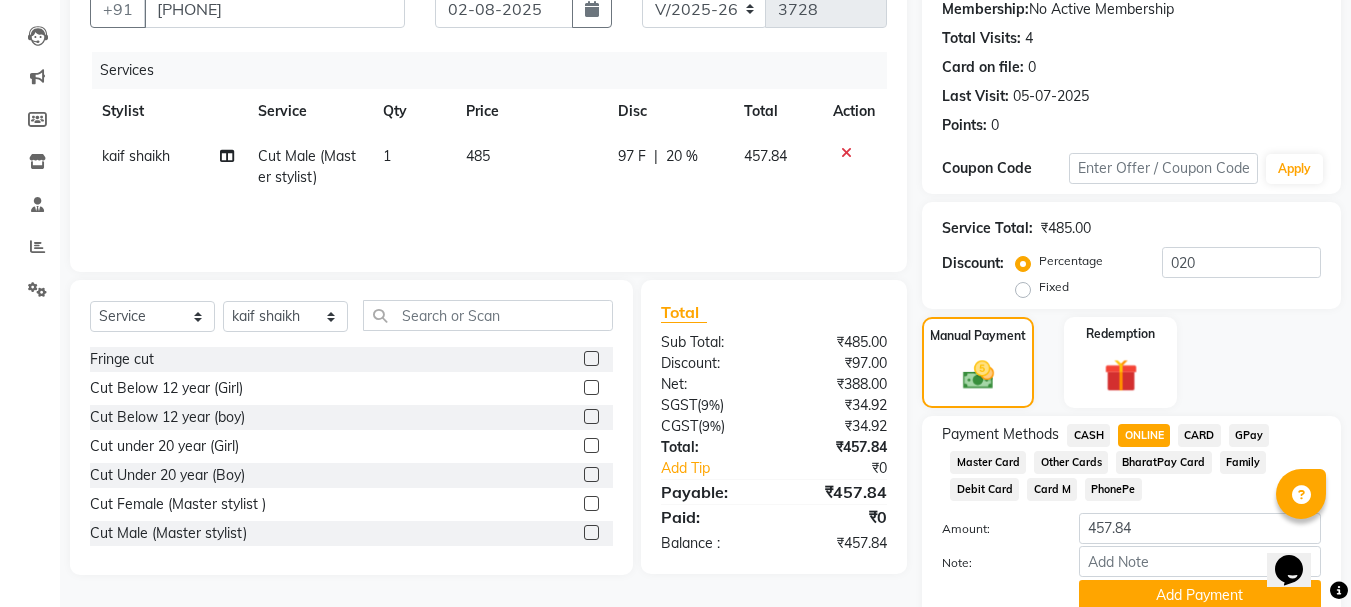 click on "CASH" 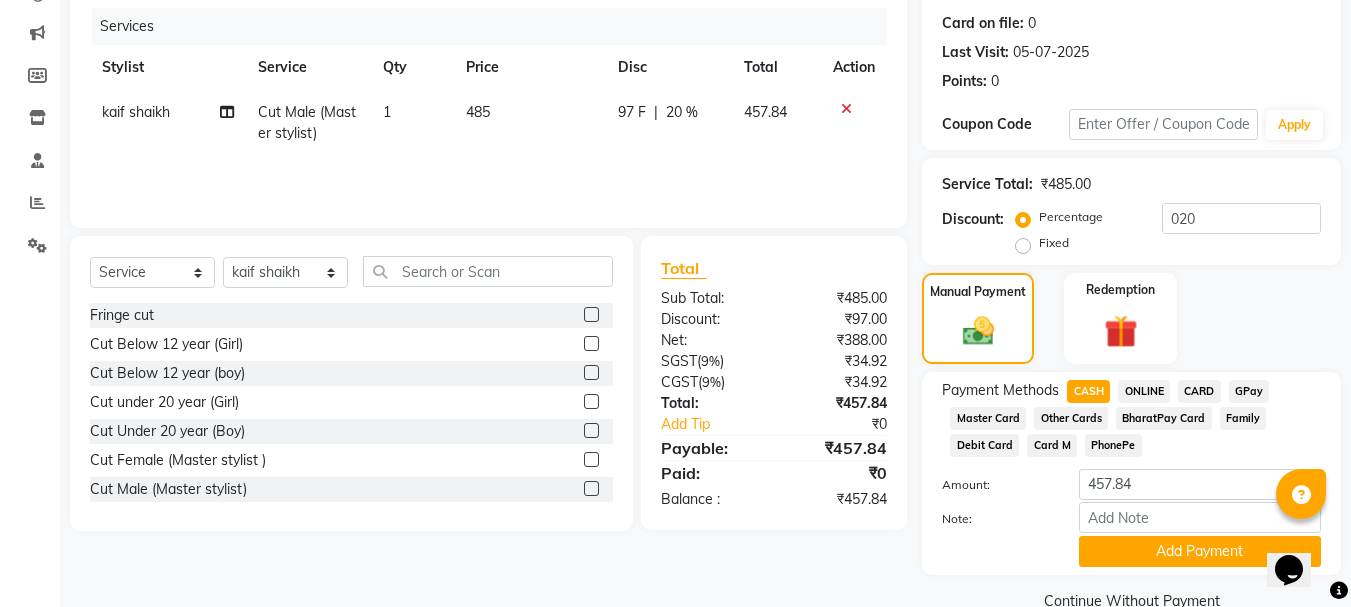 scroll, scrollTop: 279, scrollLeft: 0, axis: vertical 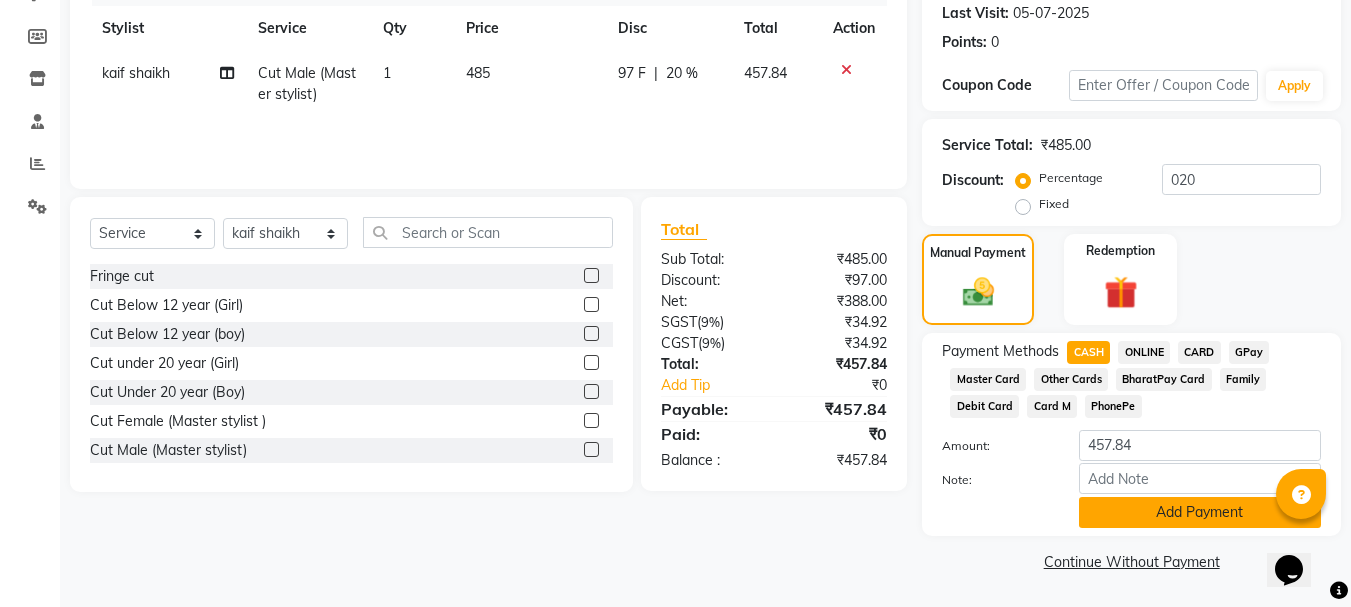 click on "Add Payment" 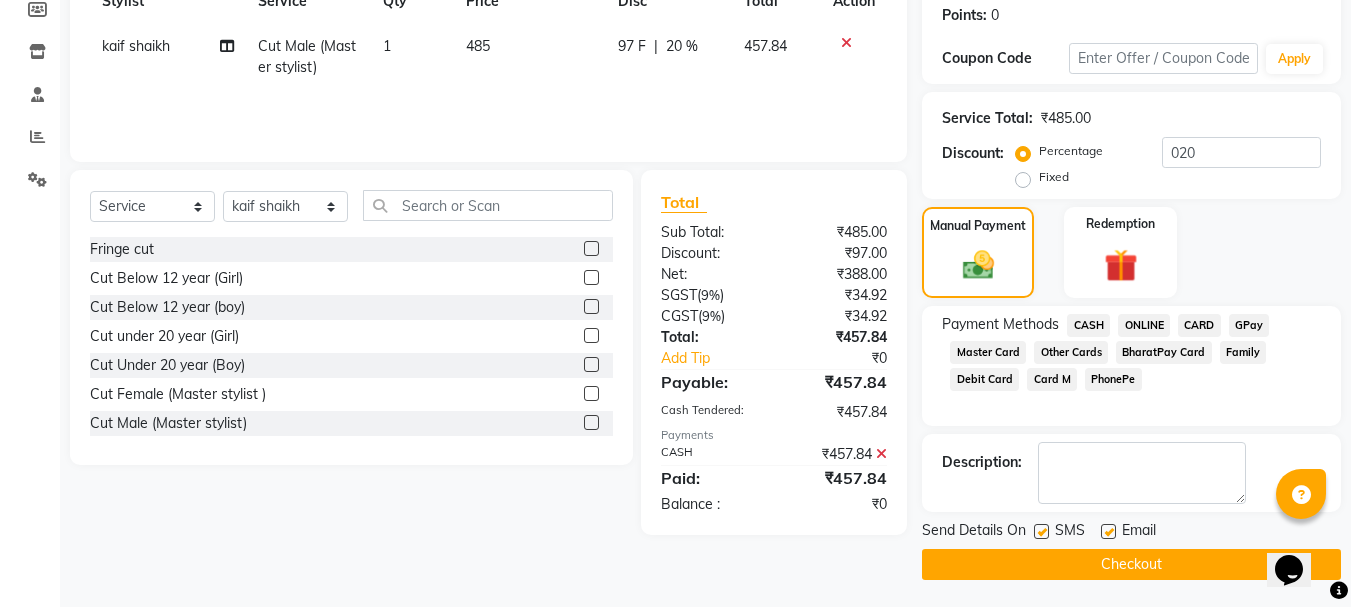 scroll, scrollTop: 309, scrollLeft: 0, axis: vertical 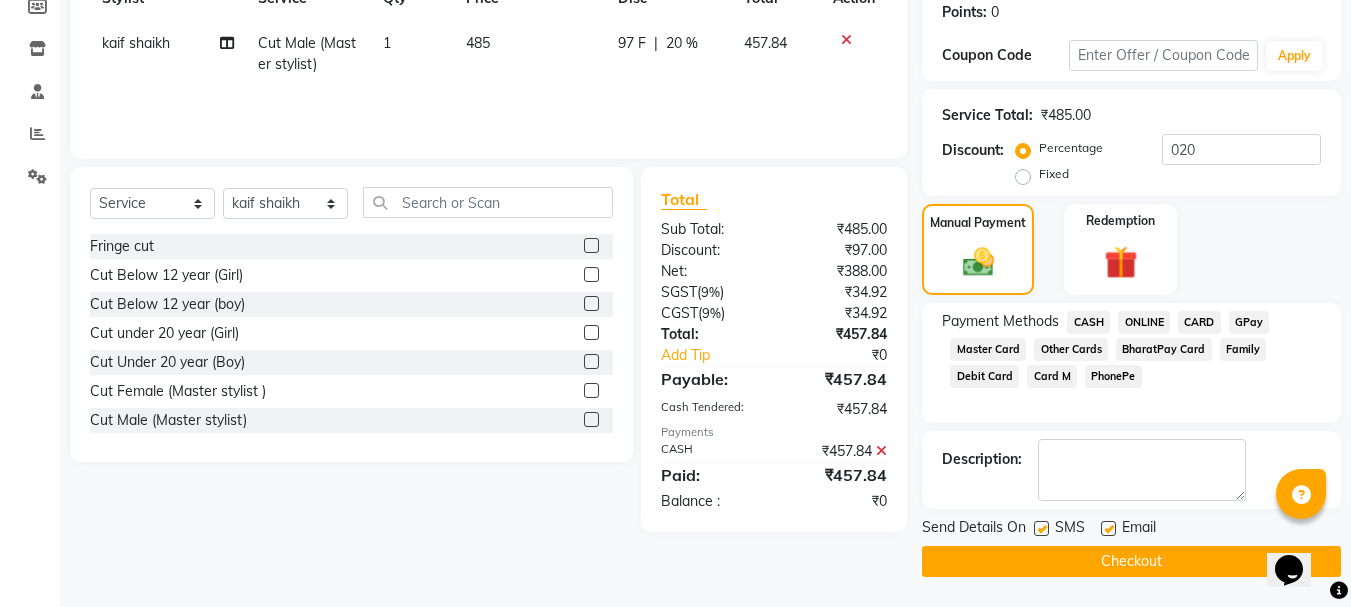 click on "Checkout" 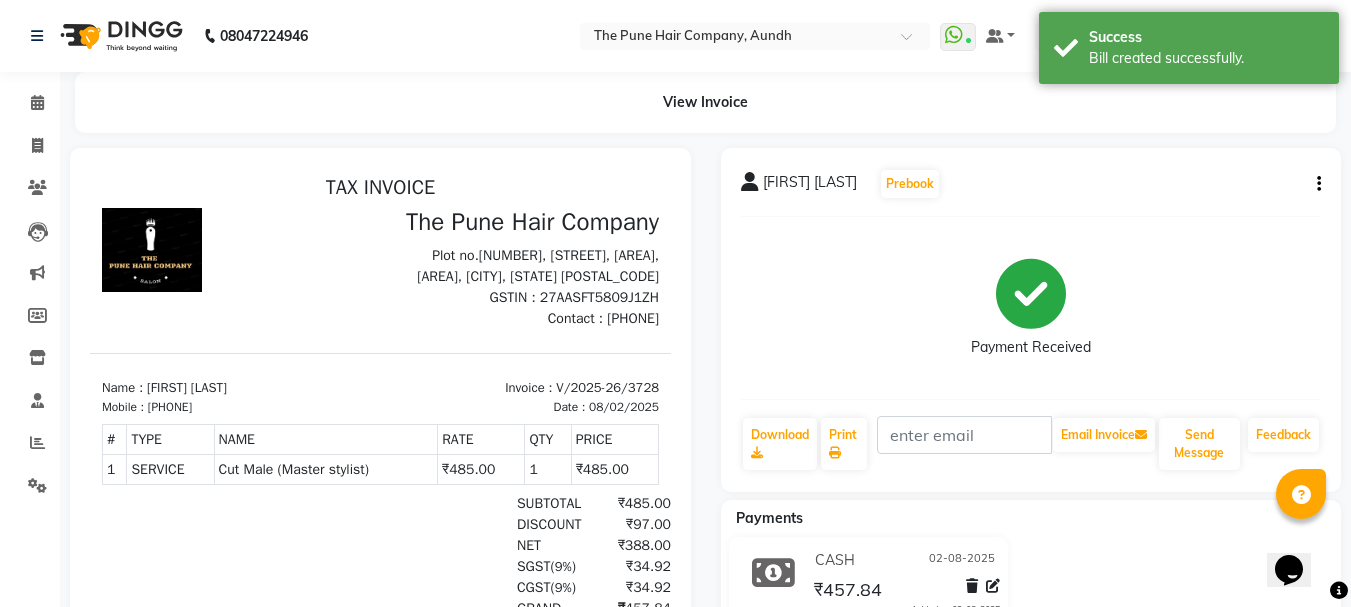 scroll, scrollTop: 0, scrollLeft: 0, axis: both 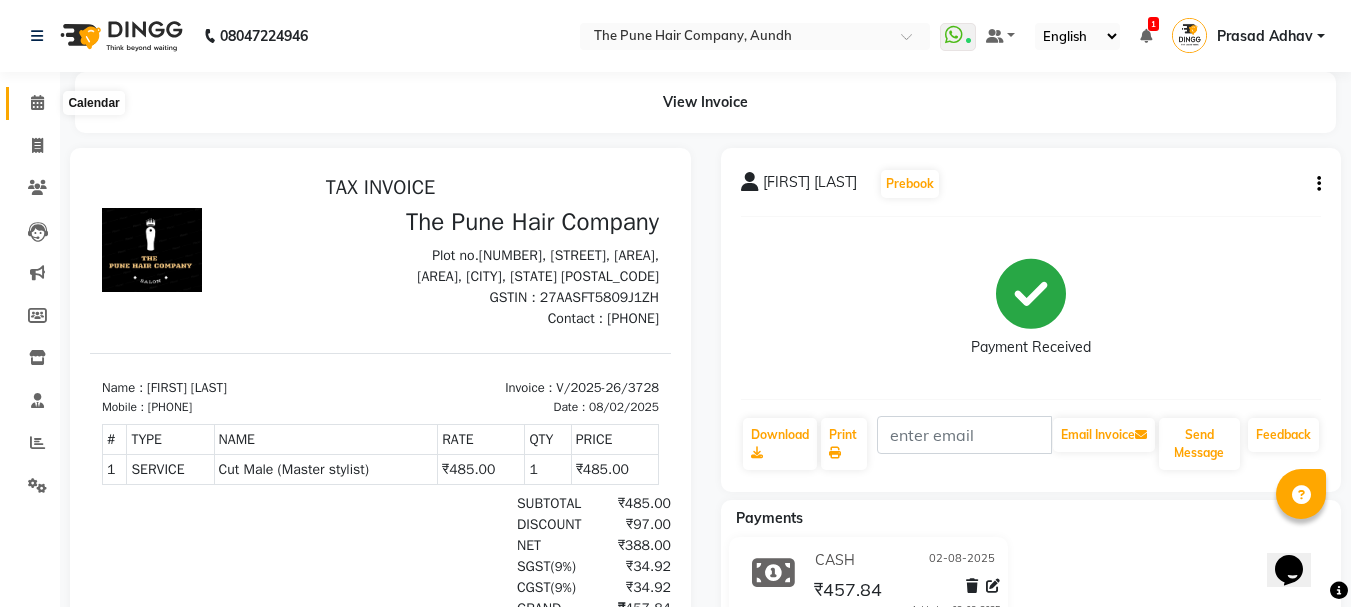 click 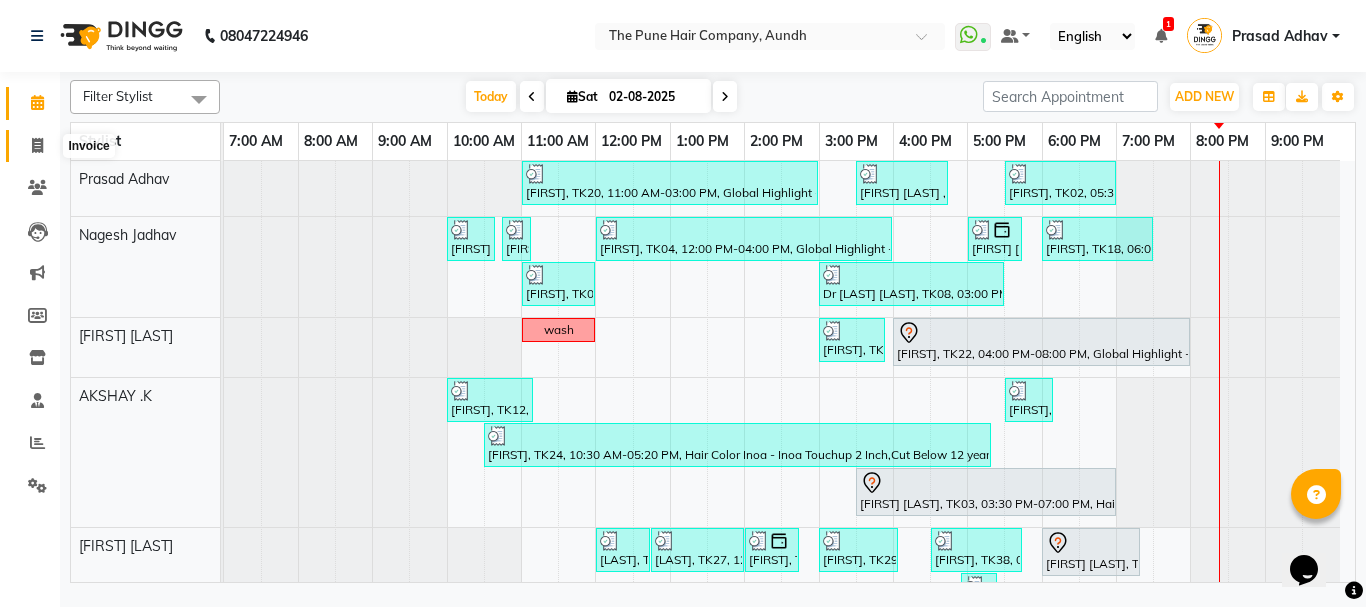 click 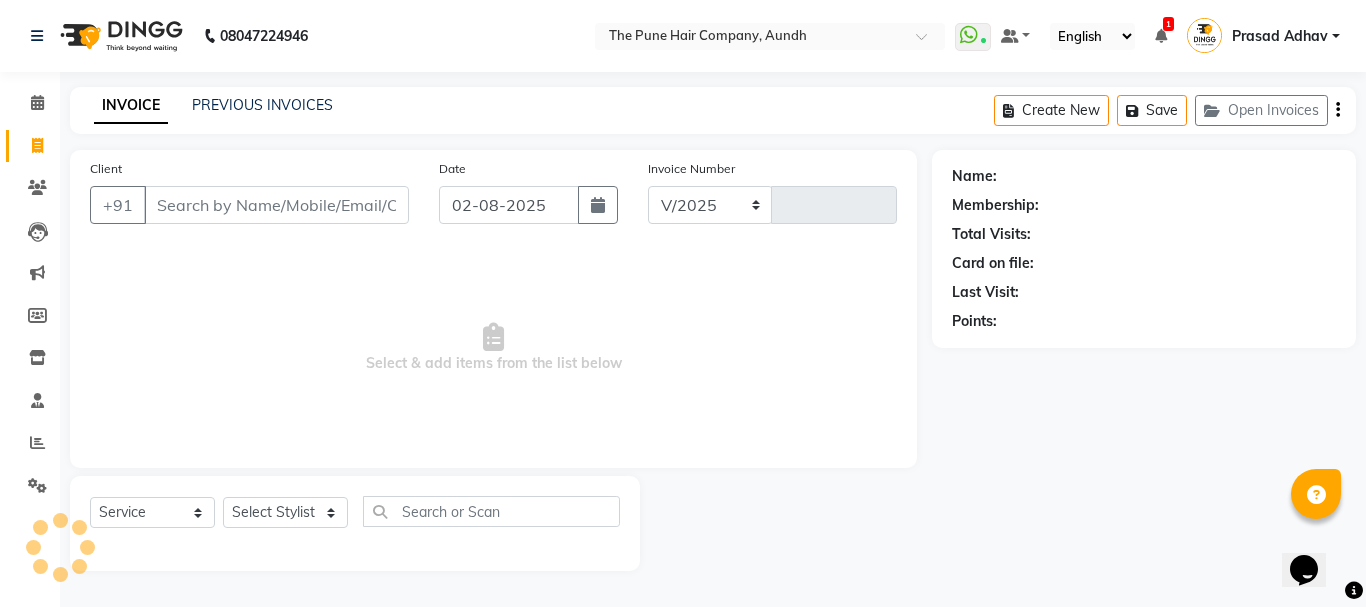 select on "106" 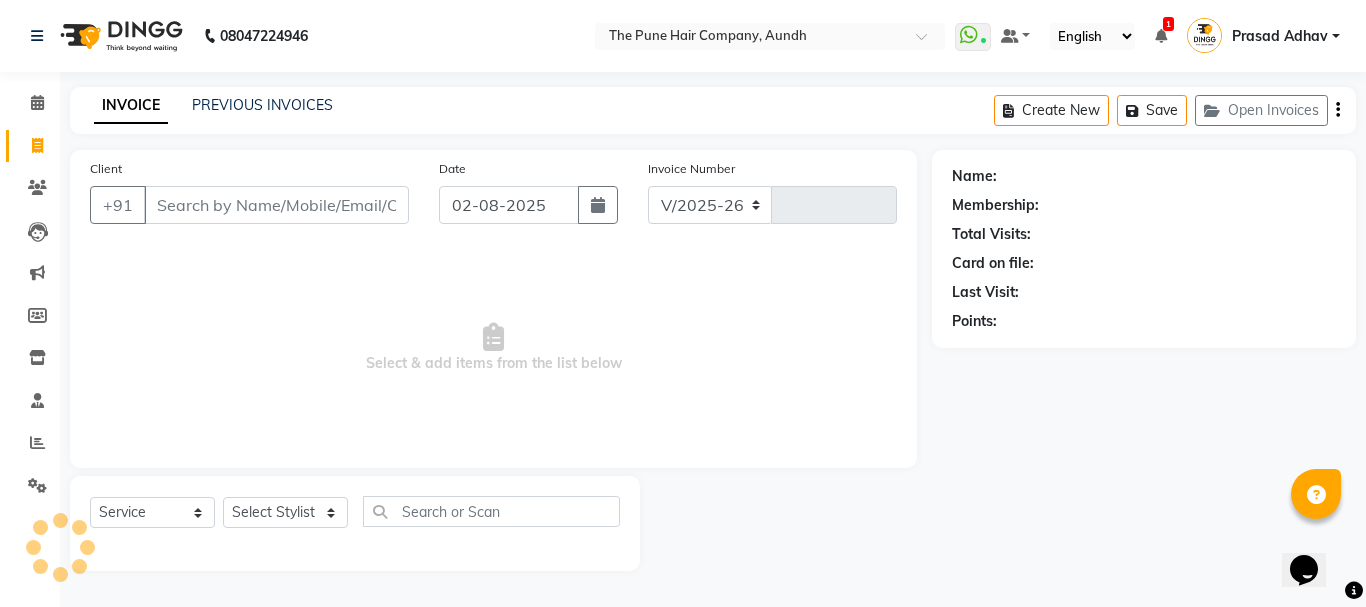 type on "3729" 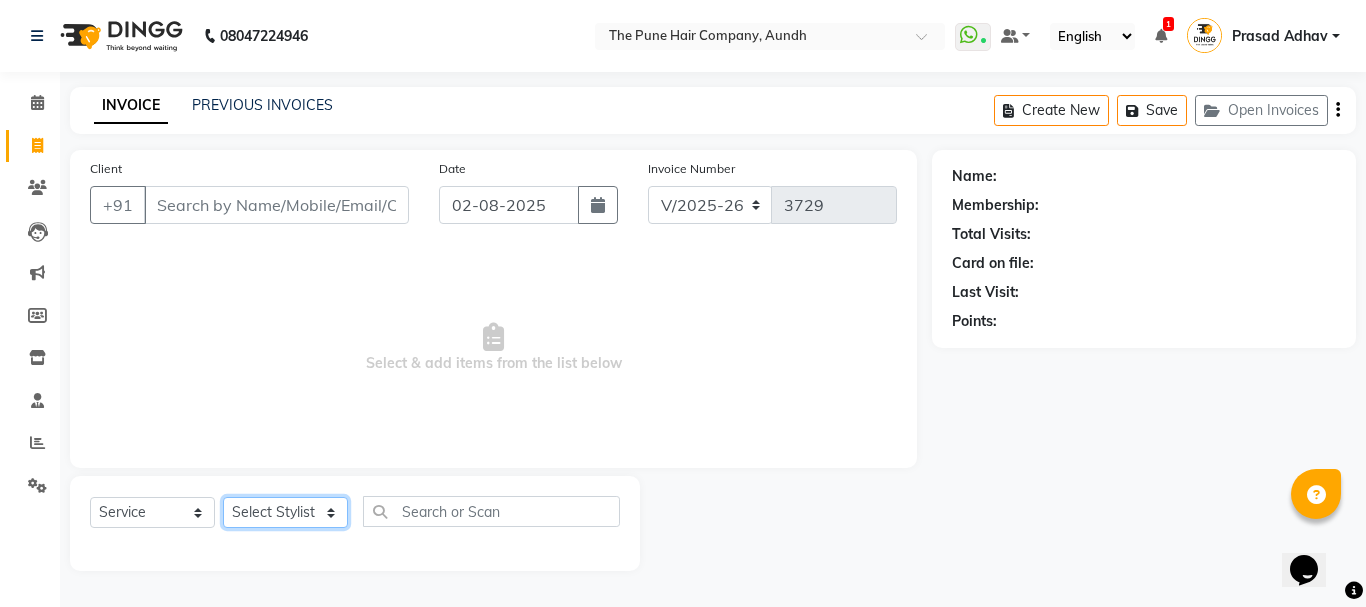 click on "Select Stylist Akash both [FIRST] . [LAST] [FIRST] [LAST] [FIRST] [LAST] [FIRST] [LAST] [FIRST] [LAST] [FIRST] [LAST] [FIRST] [LAST] [FIRST] [LAST] [FIRST] [LAST] [FIRST] [LAST] [FIRST] [LAST]" 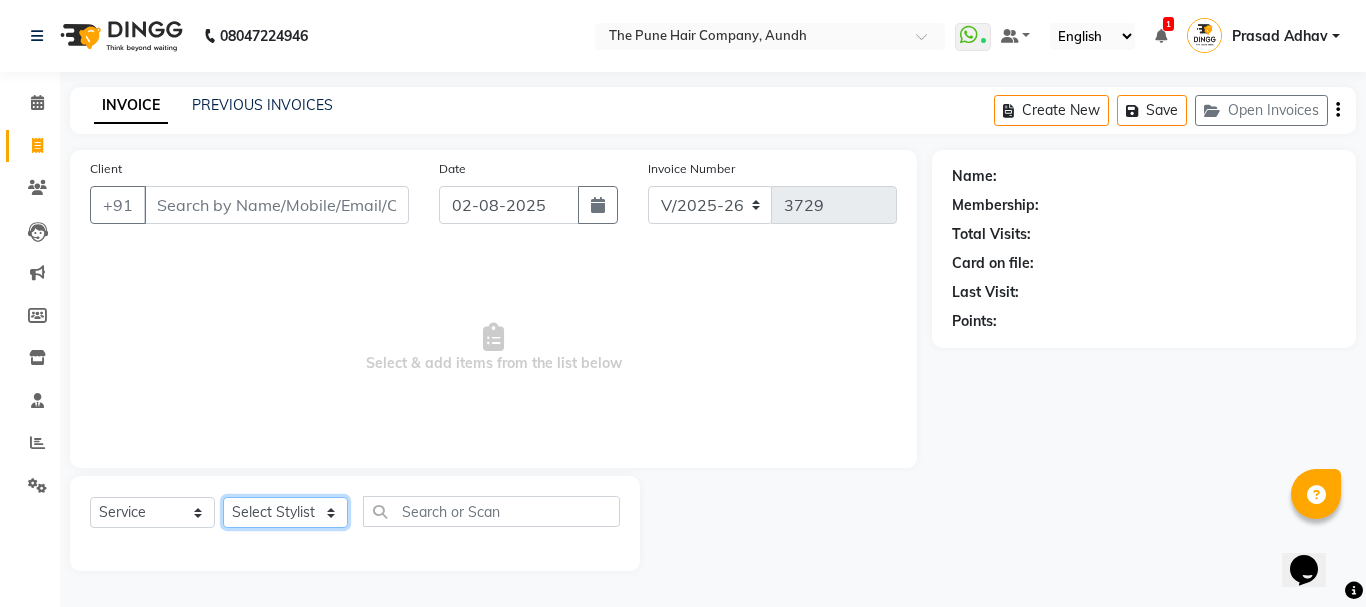 select on "6746" 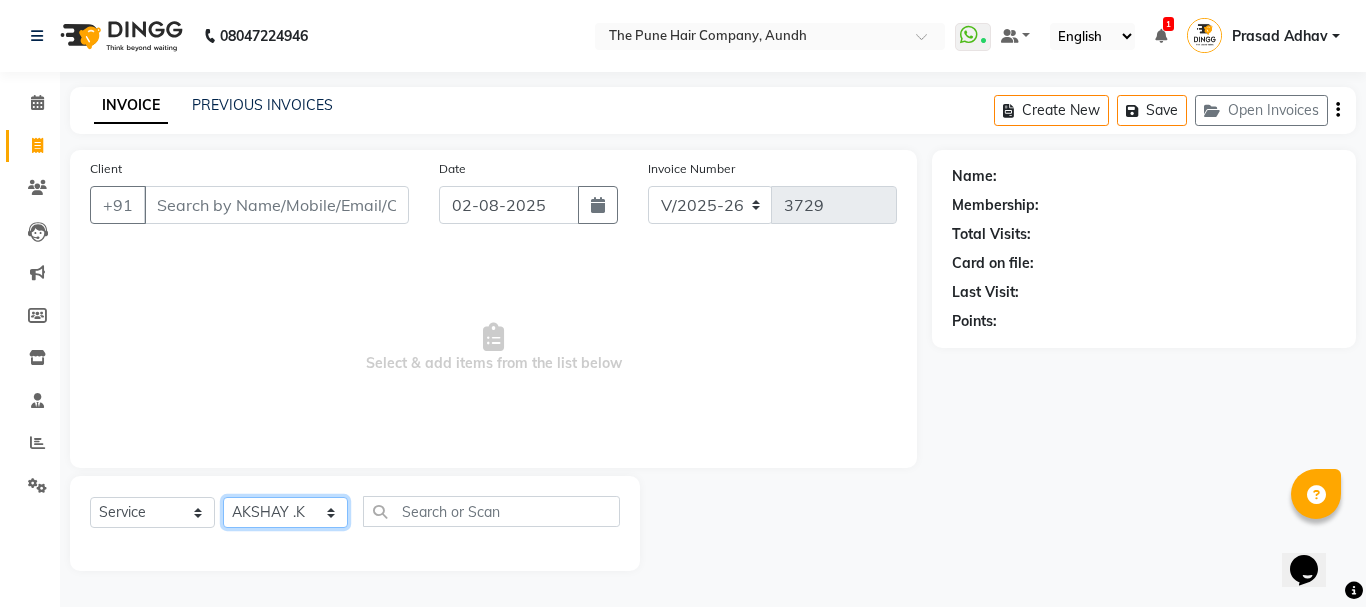 click on "Select Stylist Akash both [FIRST] . [LAST] [FIRST] [LAST] [FIRST] [LAST] [FIRST] [LAST] [FIRST] [LAST] [FIRST] [LAST] [FIRST] [LAST] [FIRST] [LAST] [FIRST] [LAST] [FIRST] [LAST] [FIRST] [LAST]" 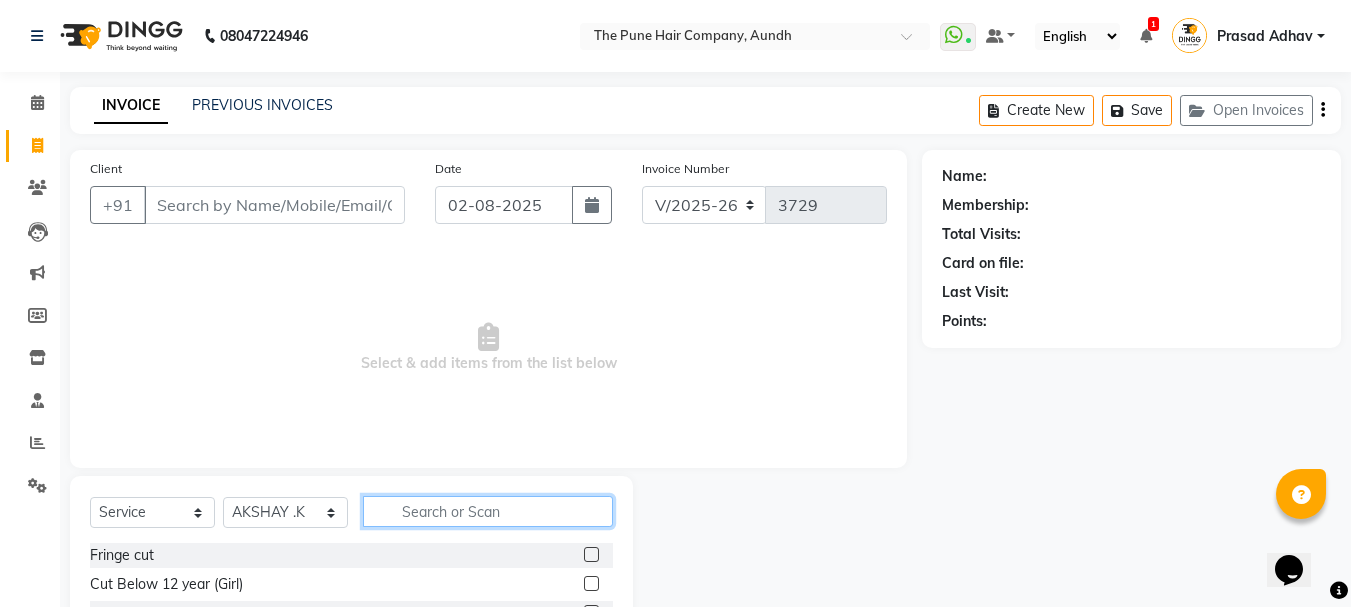 click 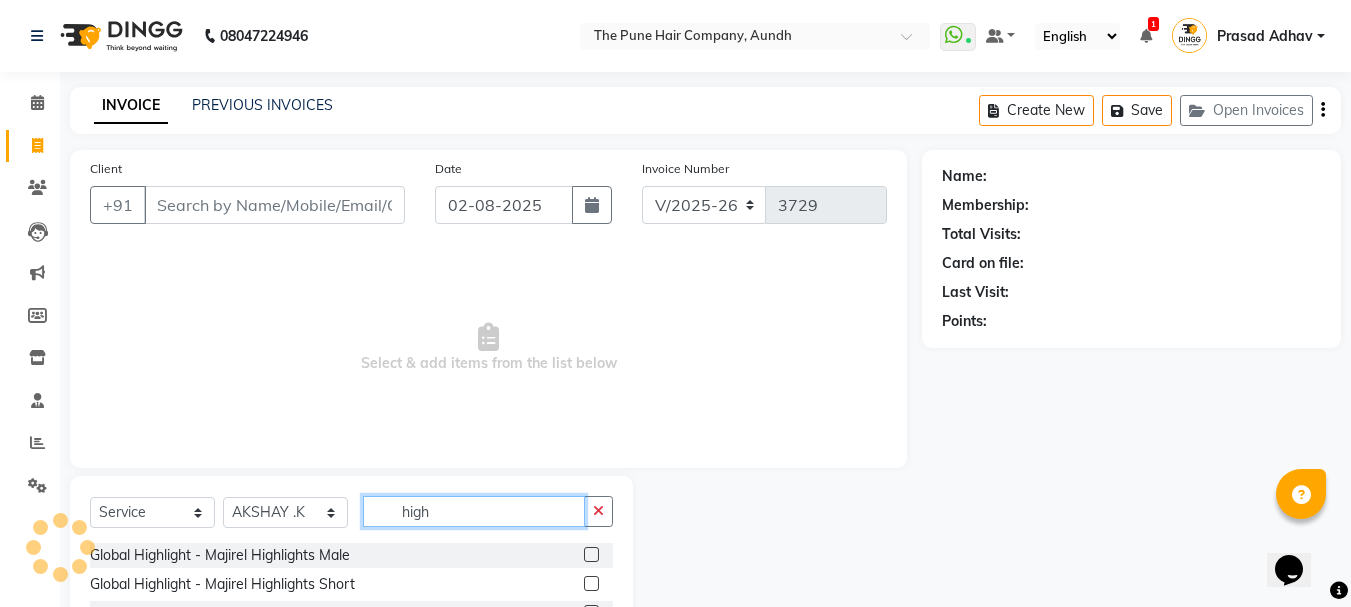 scroll, scrollTop: 100, scrollLeft: 0, axis: vertical 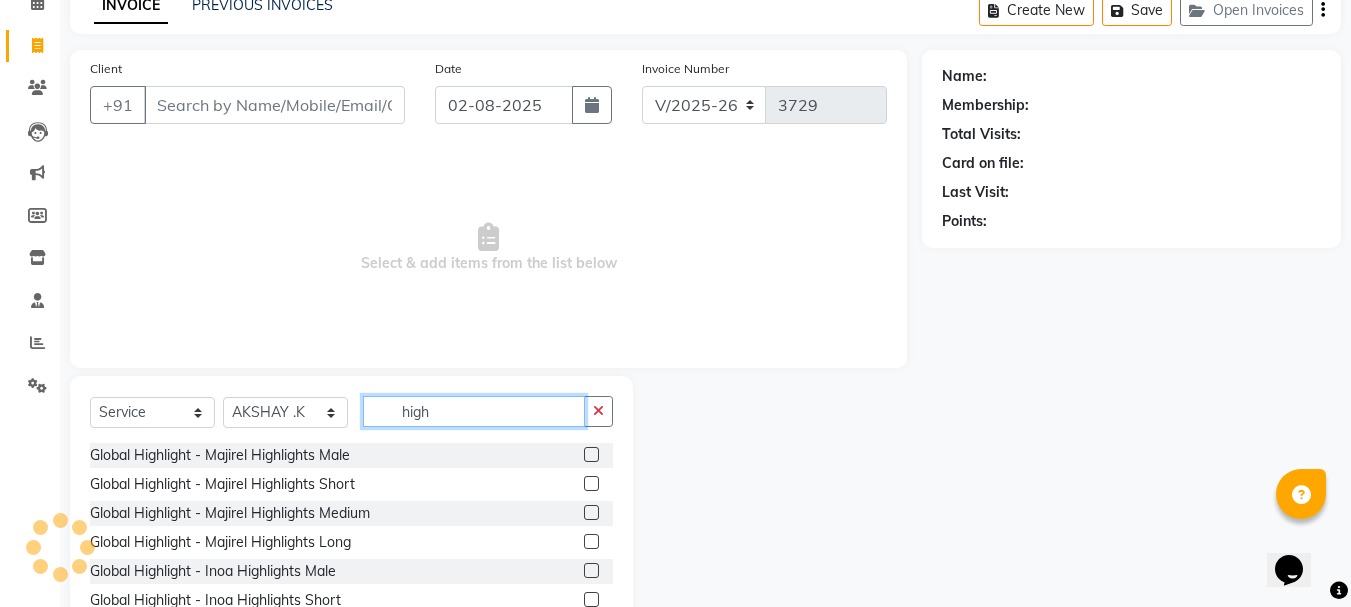 type on "high" 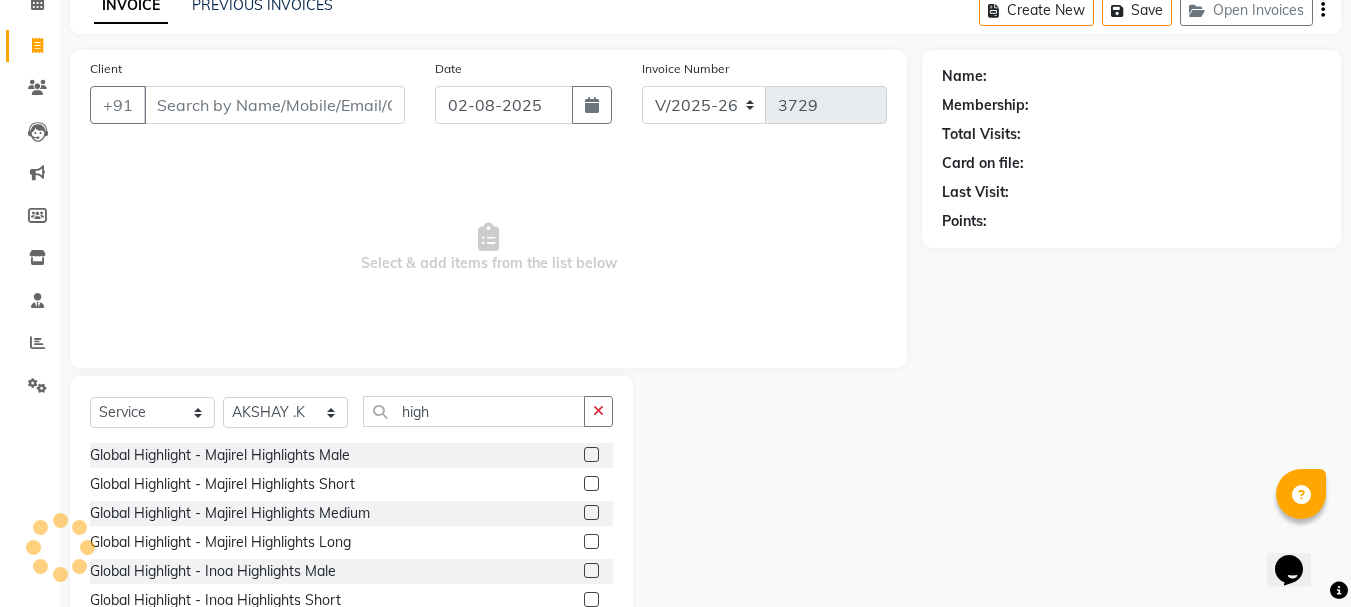 click 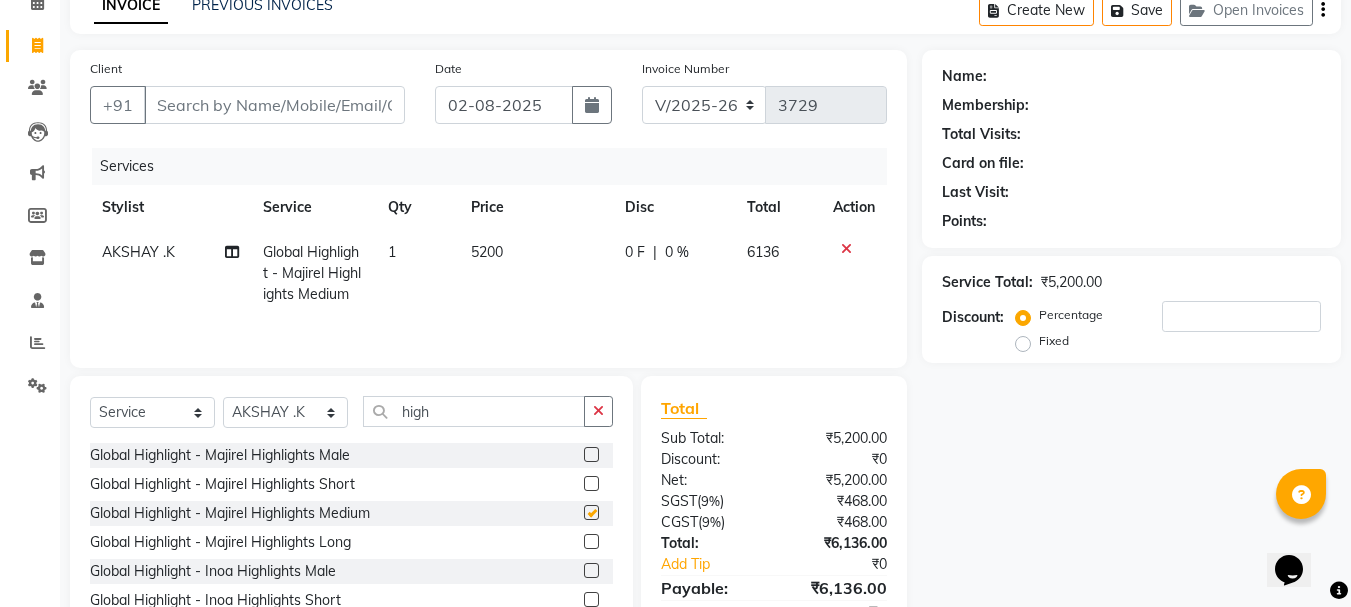 click 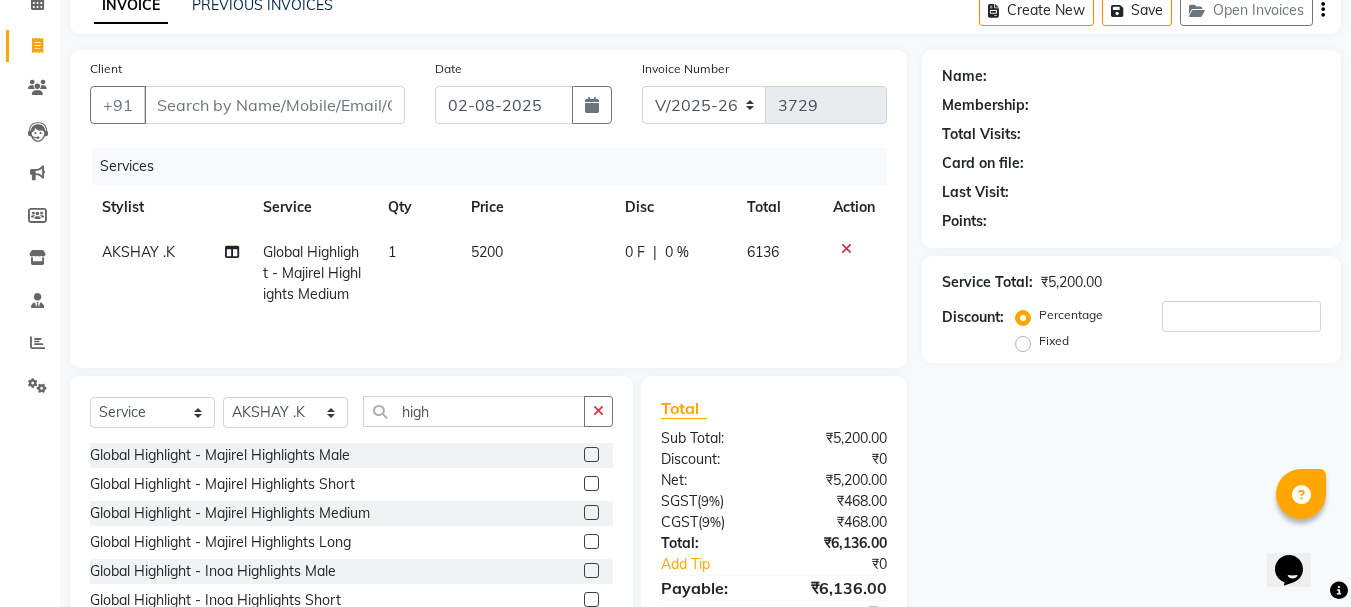 click 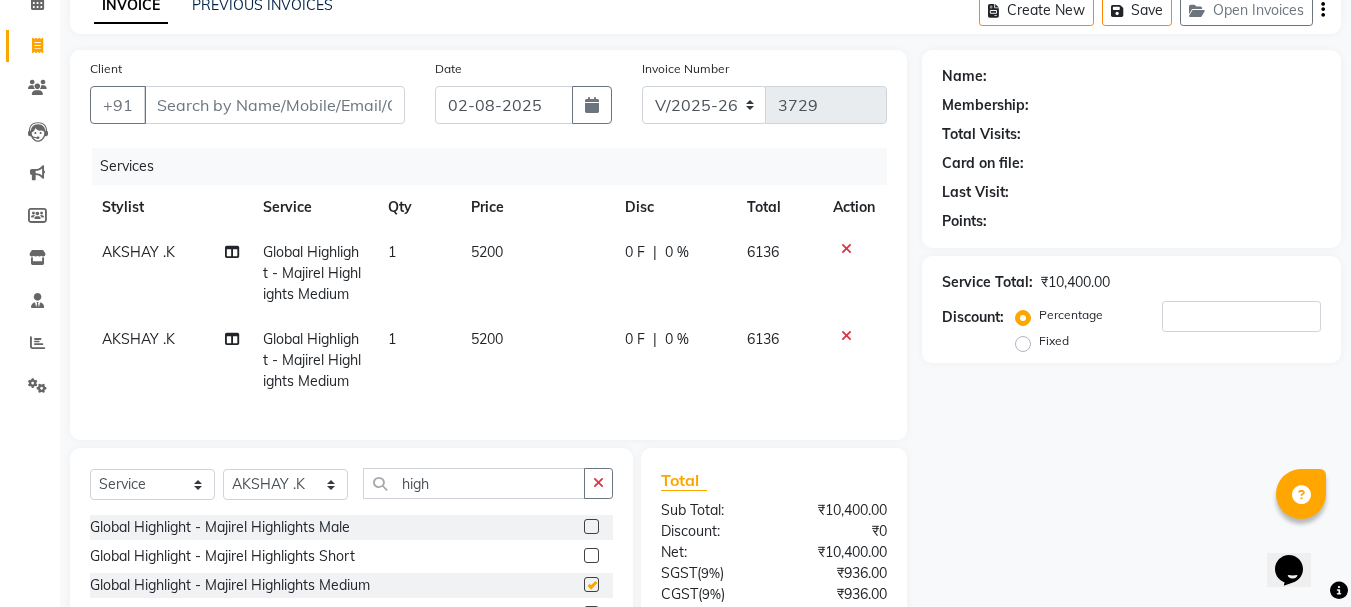 checkbox on "false" 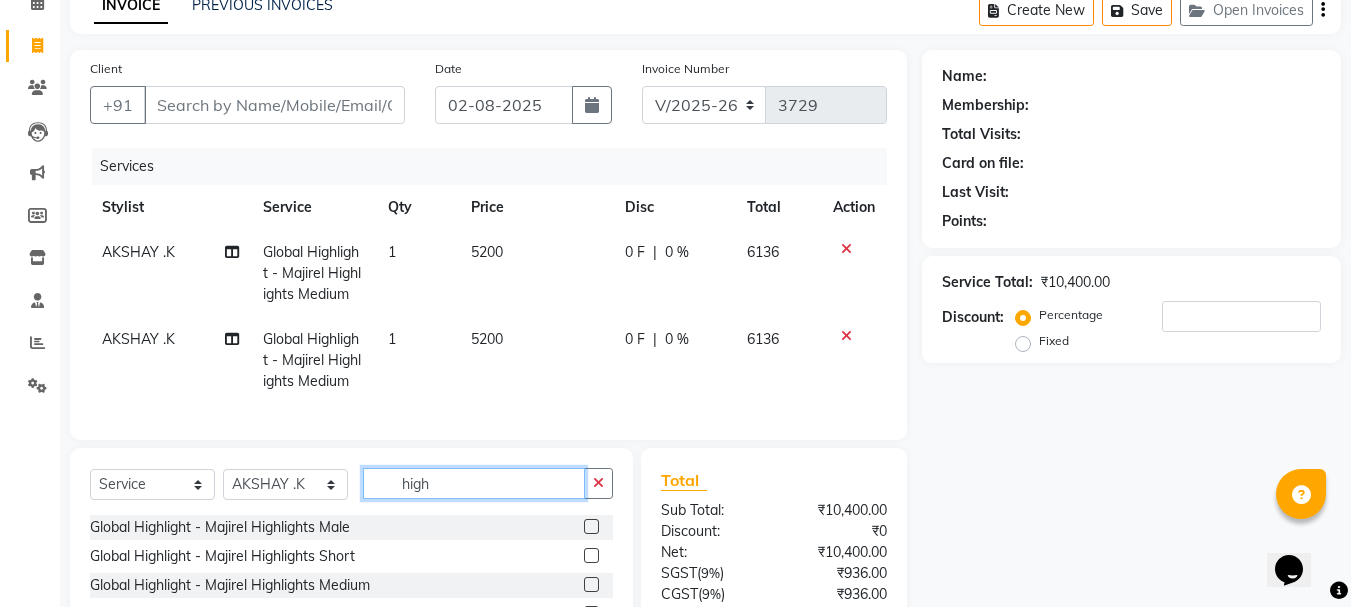 click on "high" 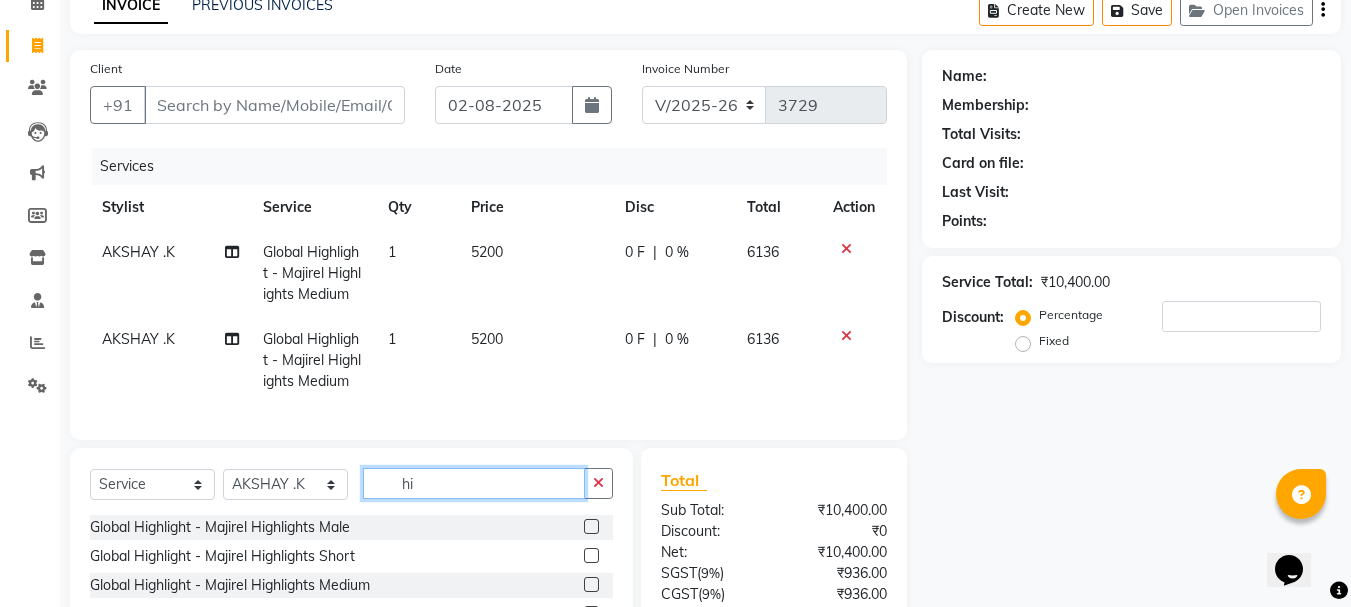 type on "h" 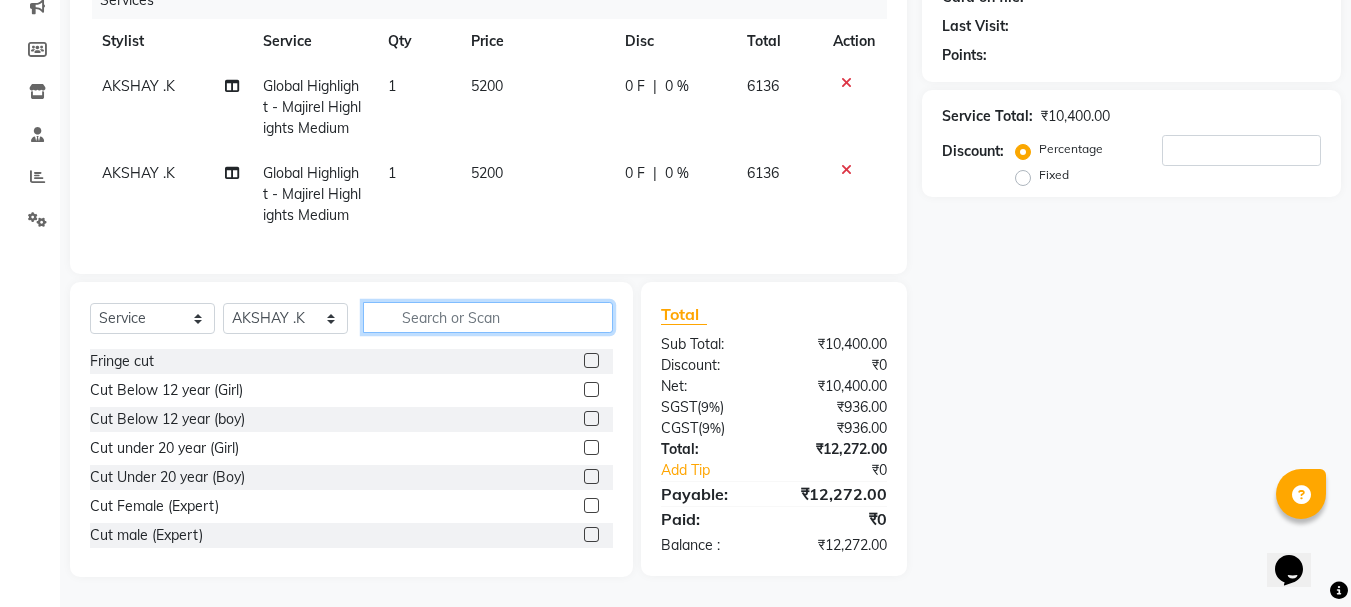 scroll, scrollTop: 281, scrollLeft: 0, axis: vertical 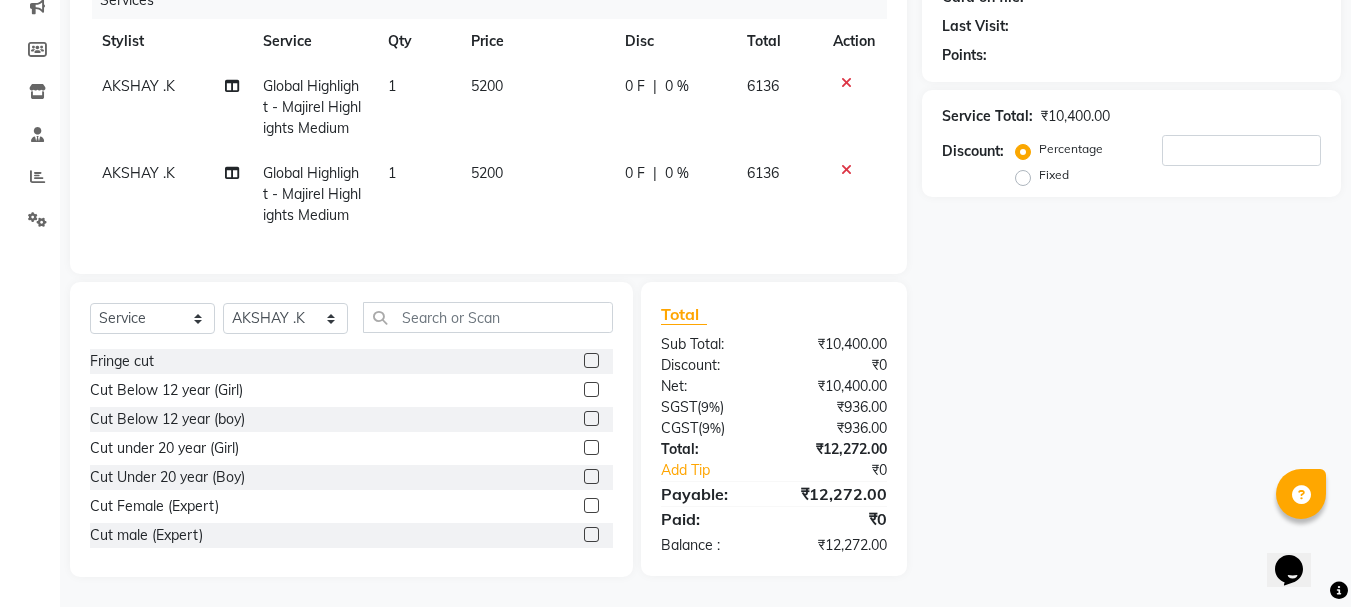 click 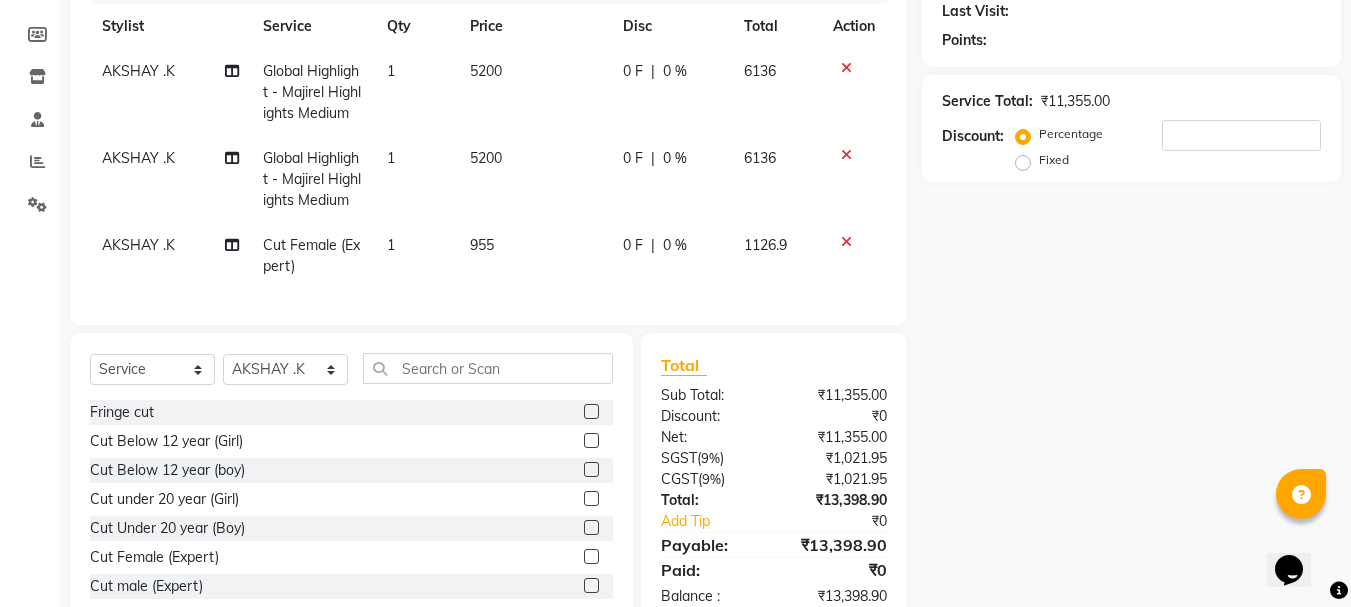click 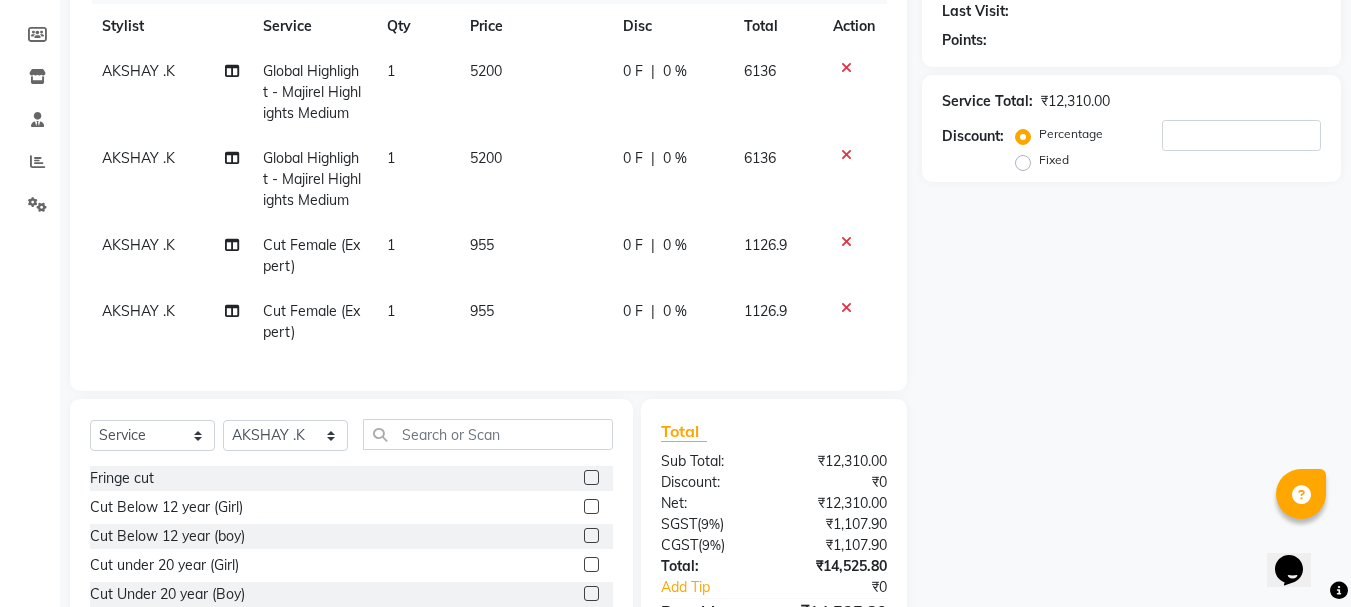 checkbox on "false" 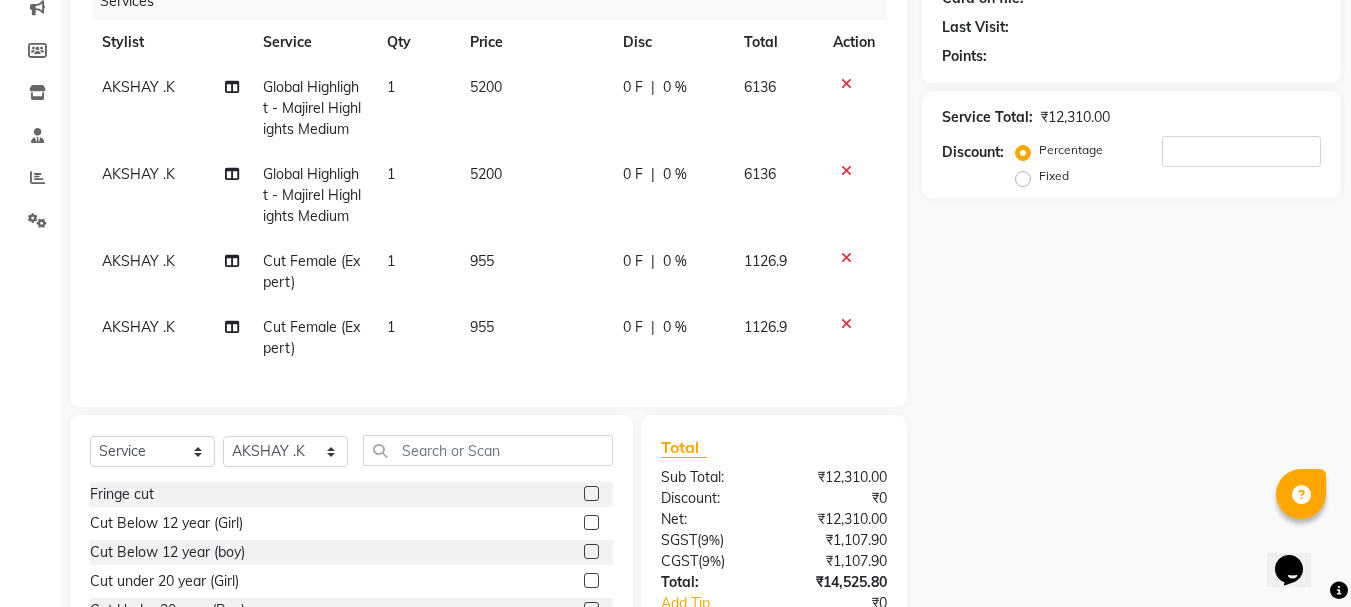 scroll, scrollTop: 0, scrollLeft: 0, axis: both 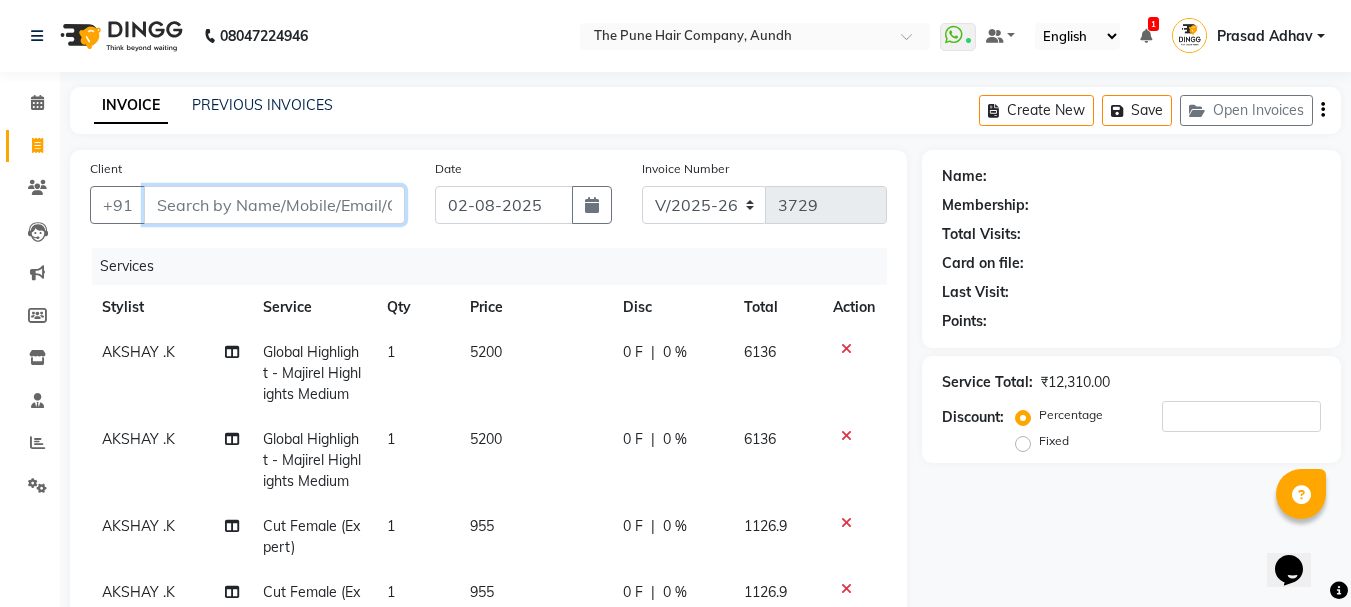 click on "Client" at bounding box center (274, 205) 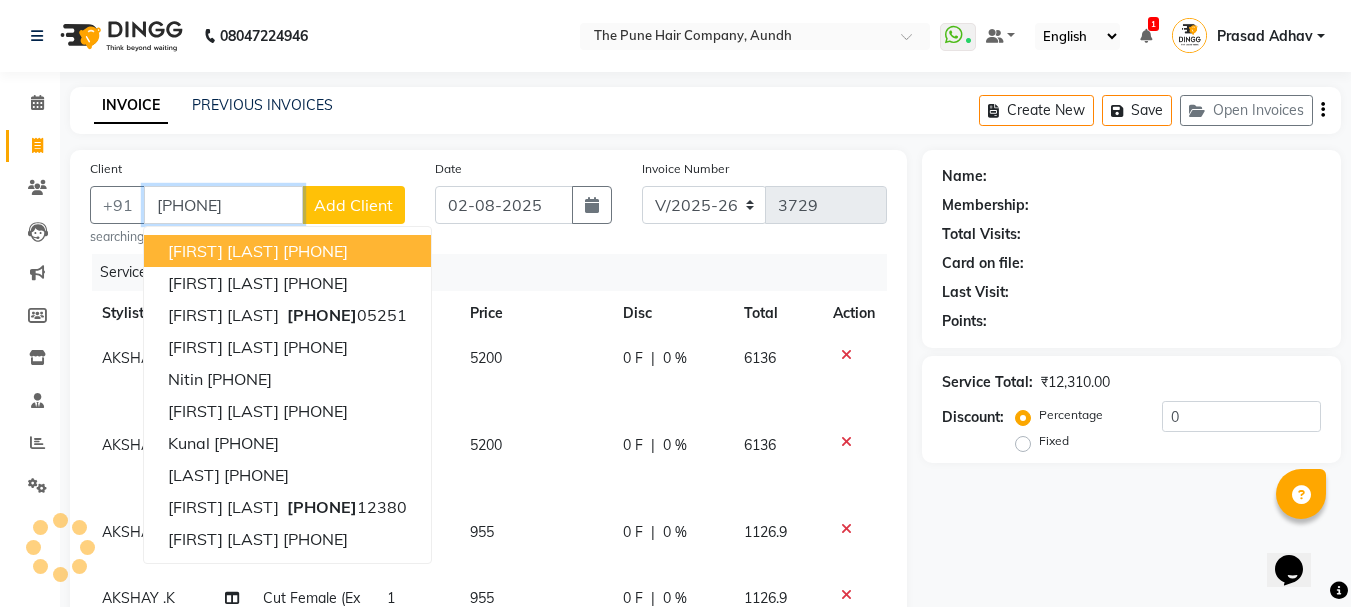type on "[PHONE]" 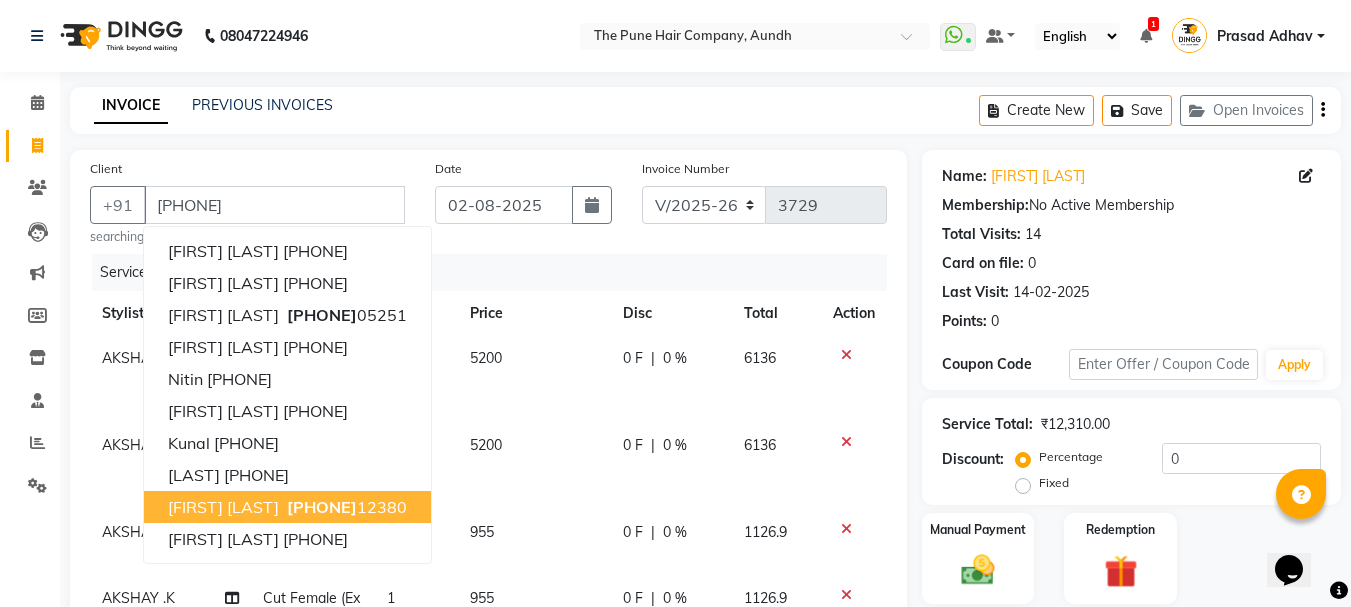 click on "[FIRST] [LAST]" at bounding box center (223, 507) 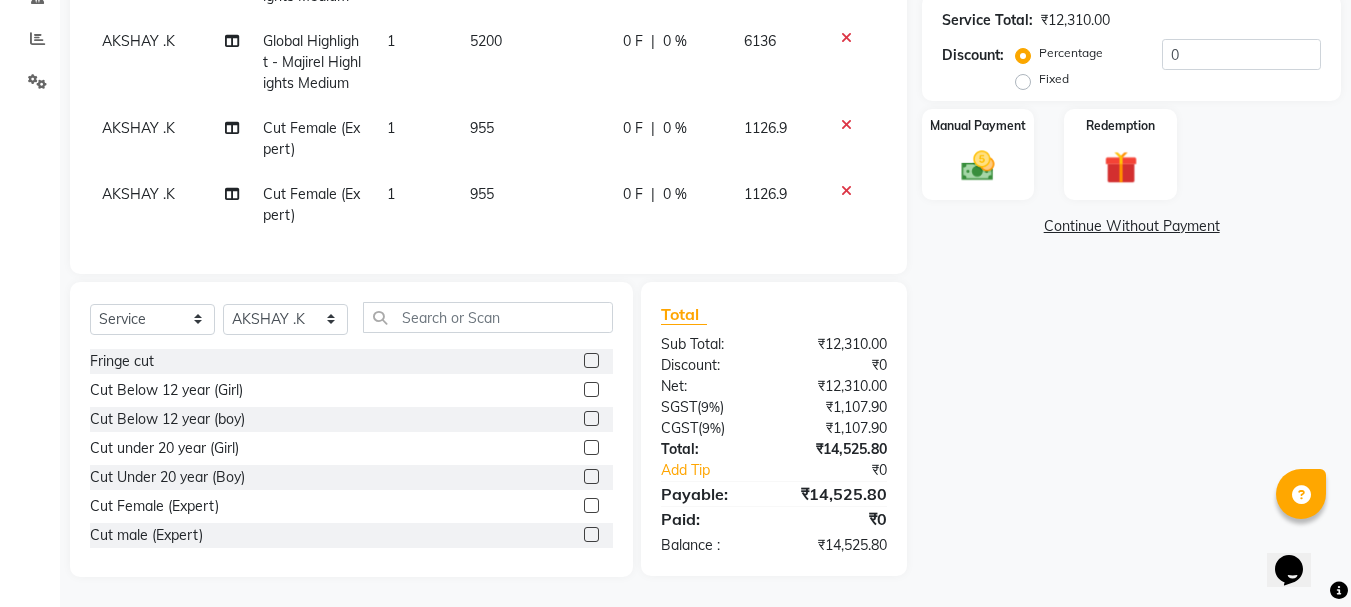 scroll, scrollTop: 419, scrollLeft: 0, axis: vertical 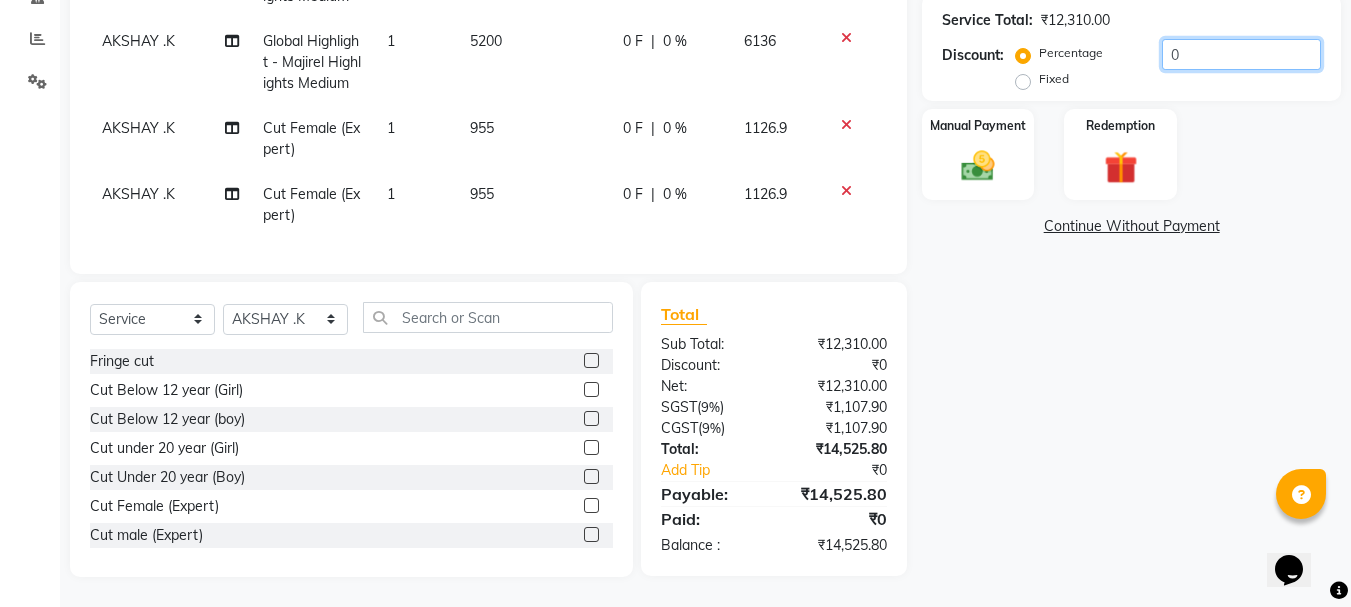 click on "0" 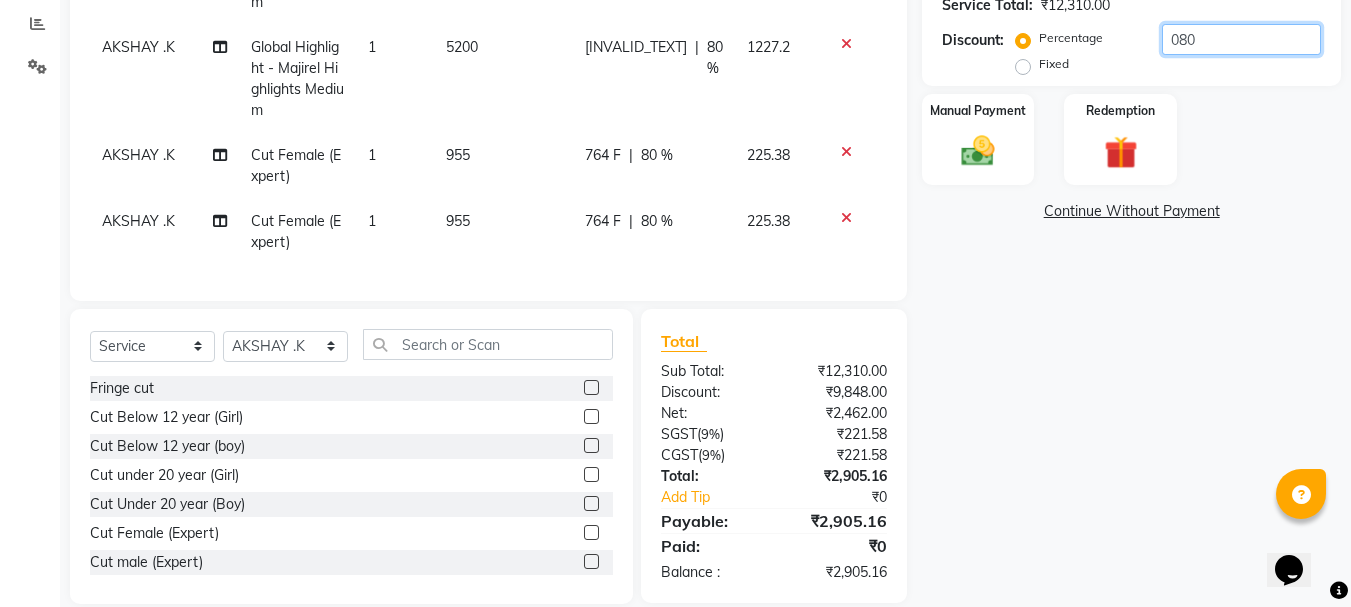 type on "080" 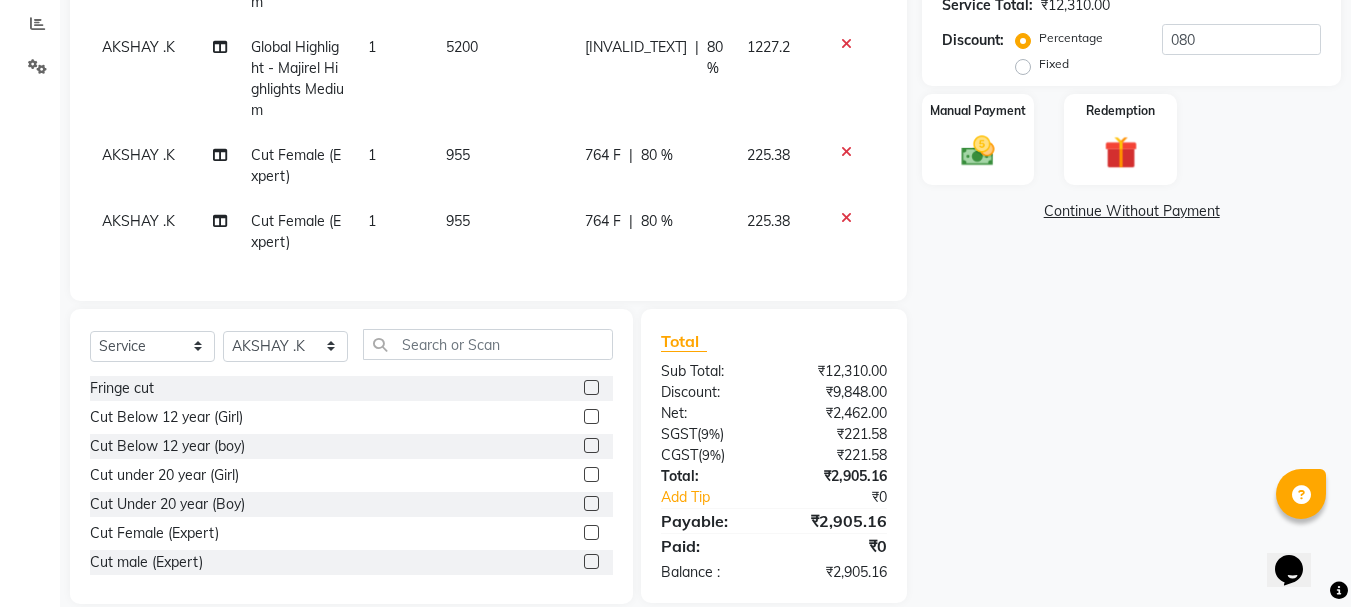 click 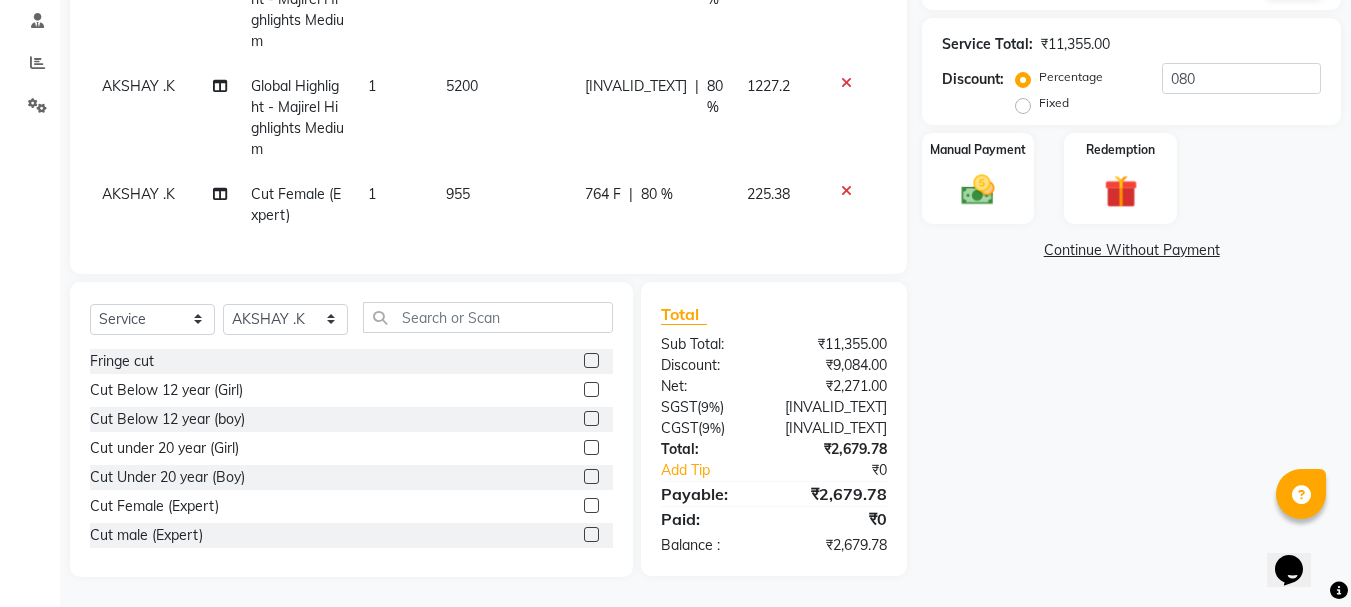 scroll, scrollTop: 395, scrollLeft: 0, axis: vertical 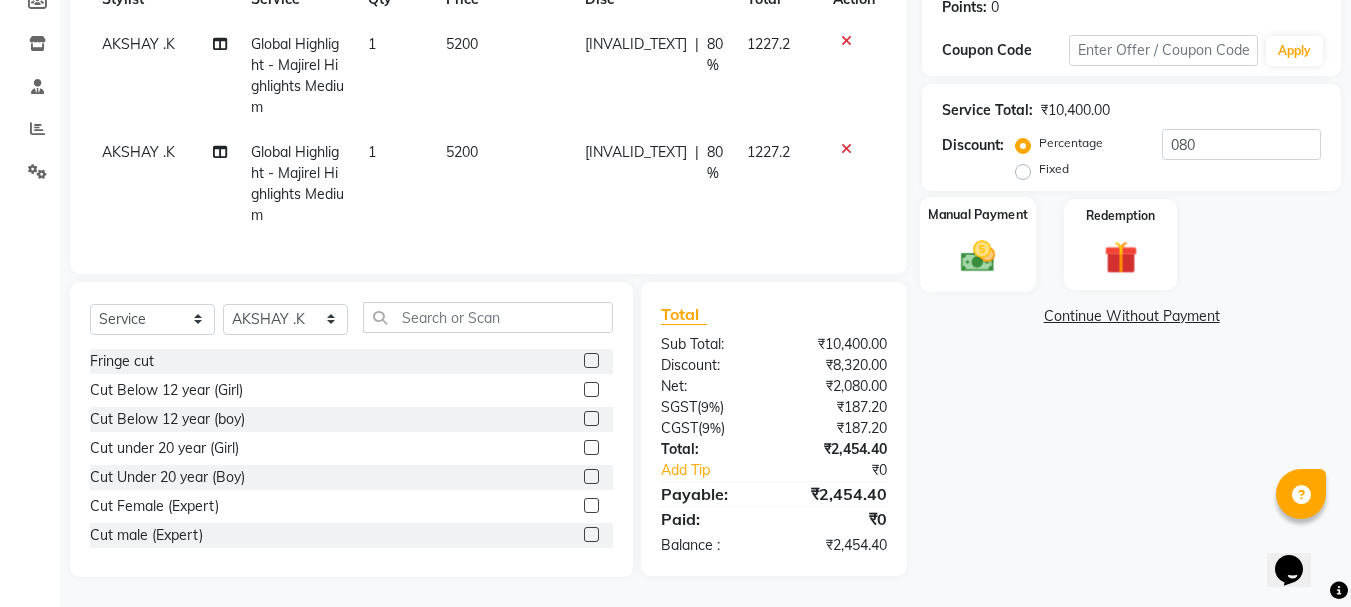 click on "Manual Payment" 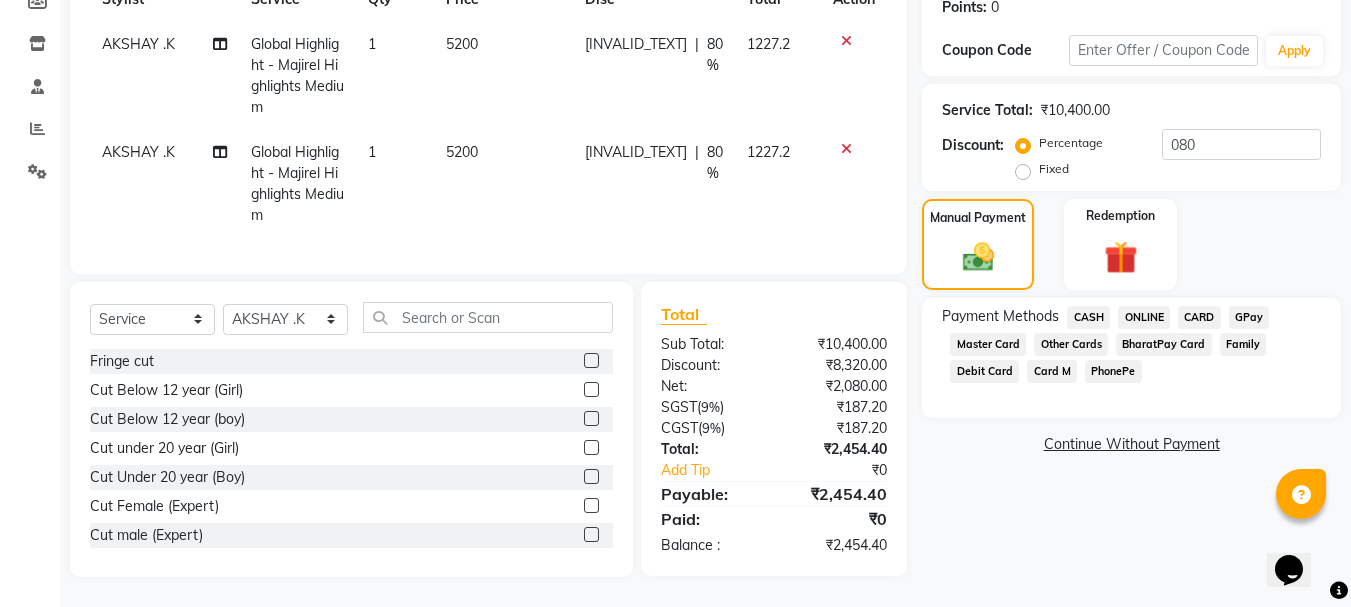 click on "CARD" 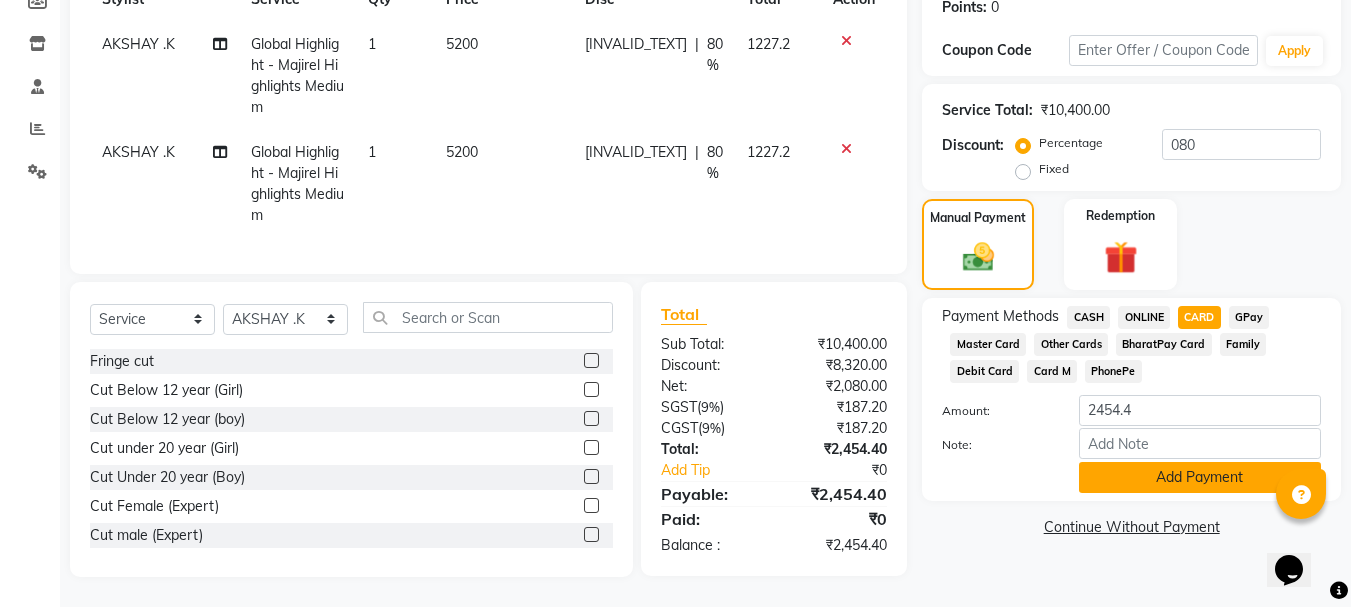 click on "Add Payment" 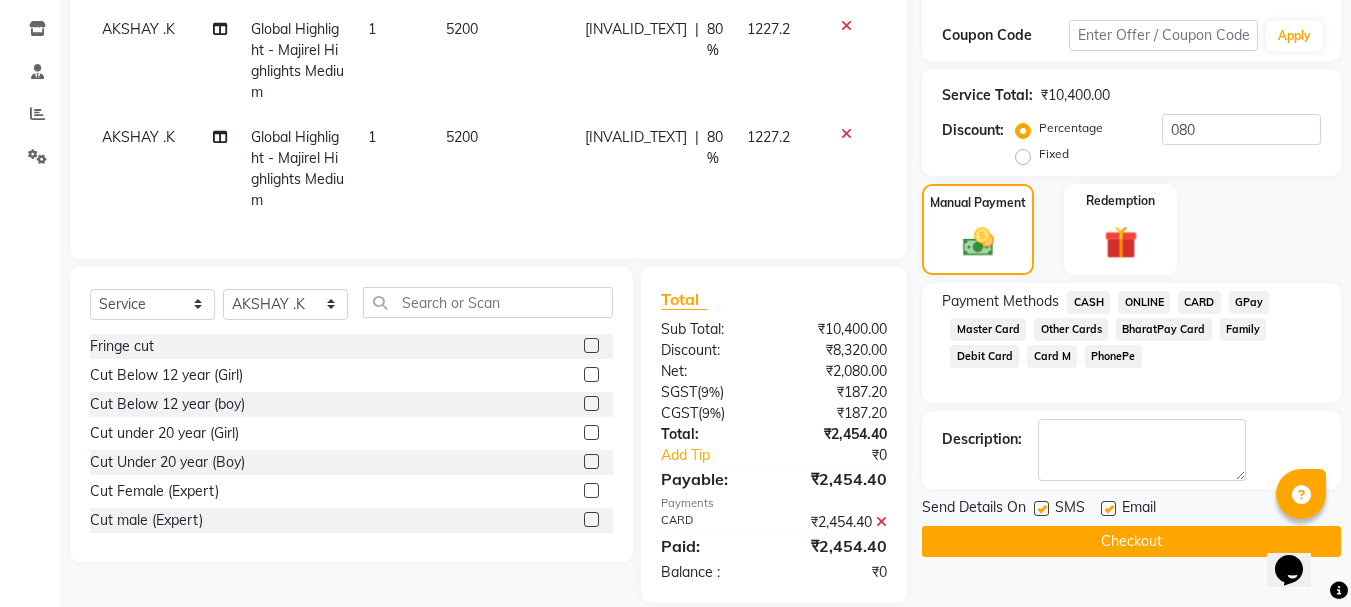 click on "Checkout" 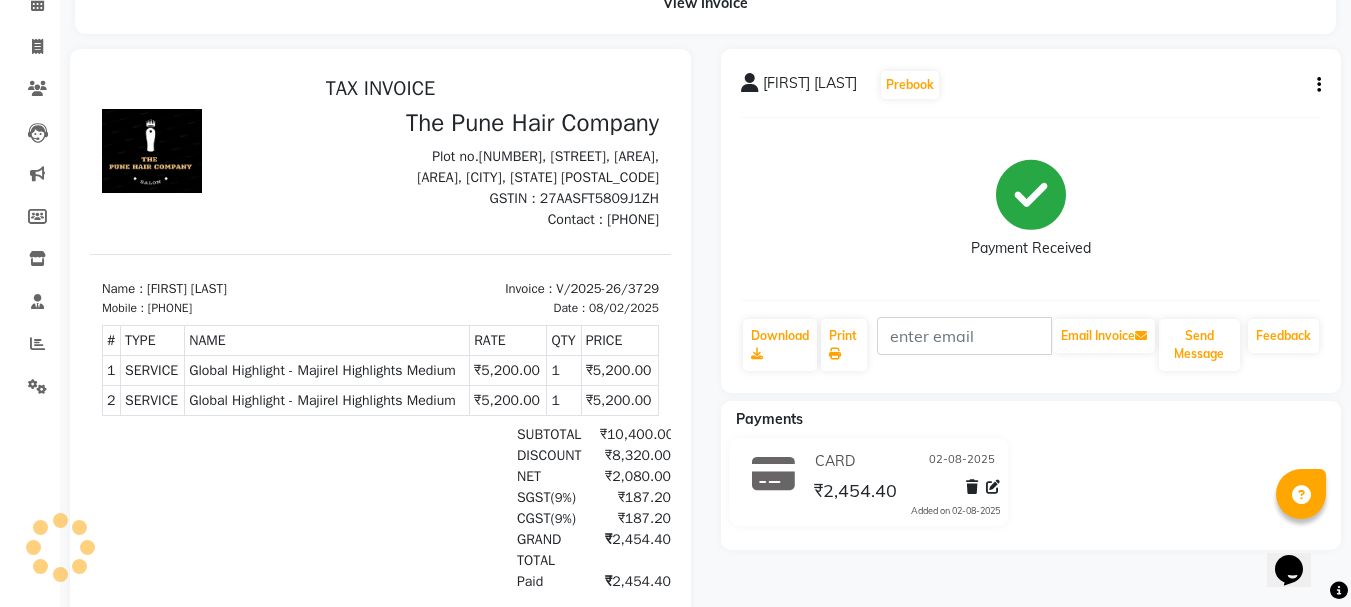 scroll, scrollTop: 100, scrollLeft: 0, axis: vertical 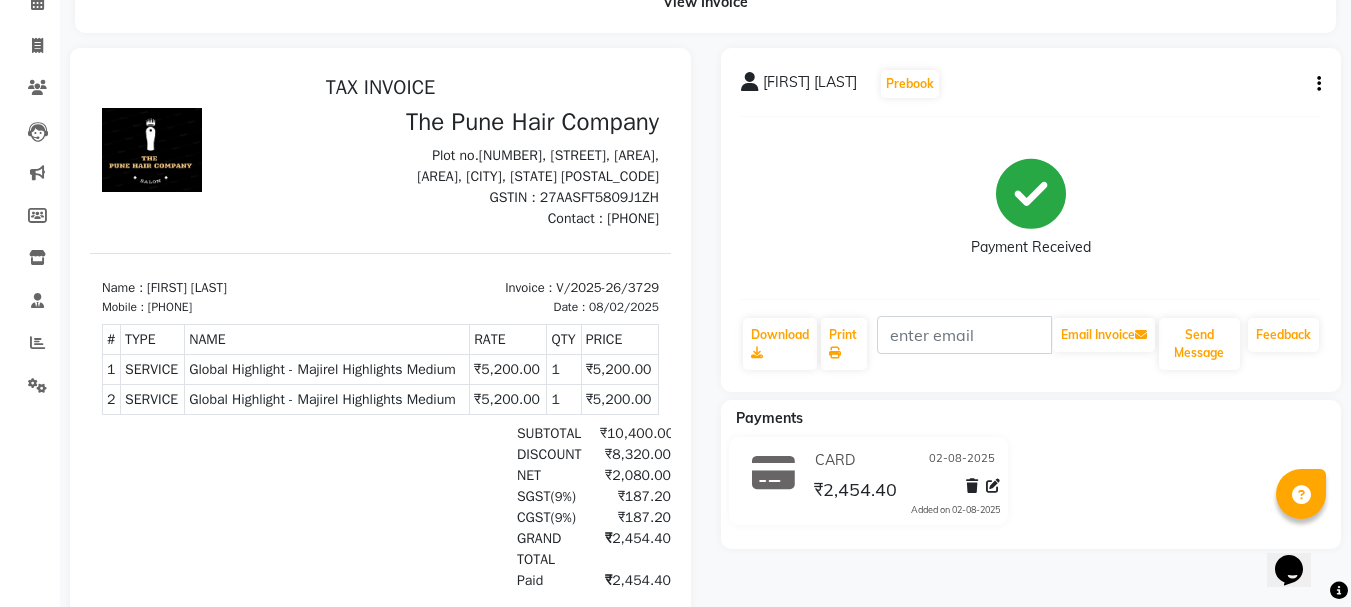 click 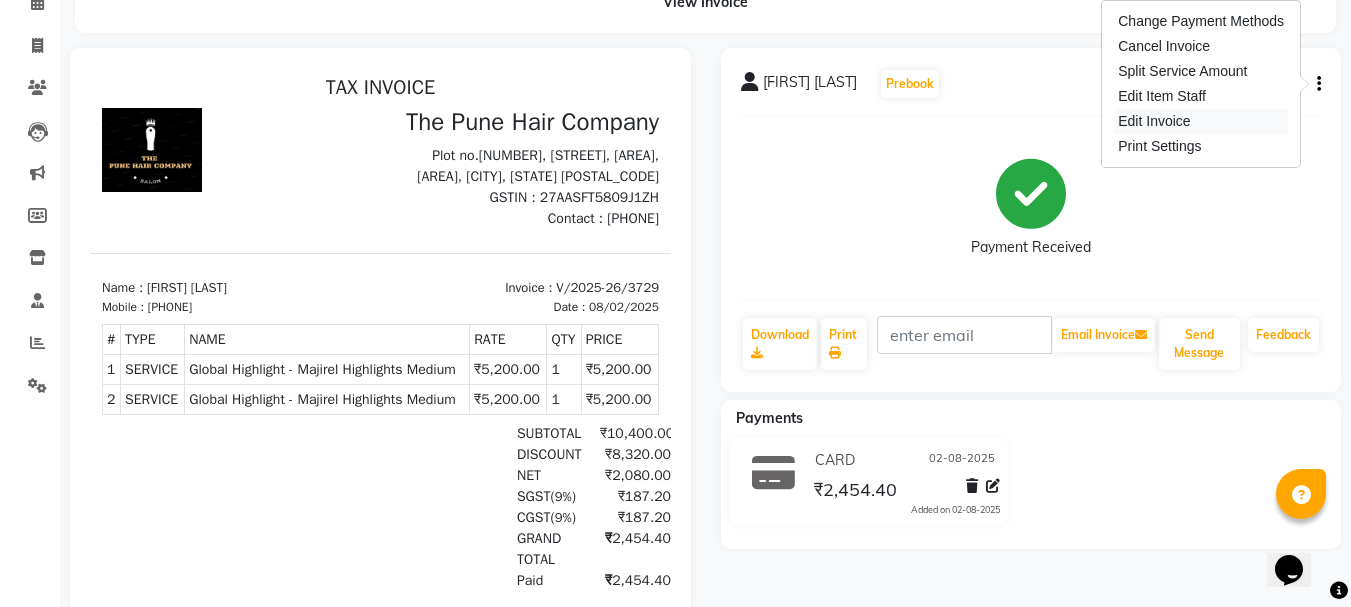 click on "Edit Invoice" at bounding box center [1201, 121] 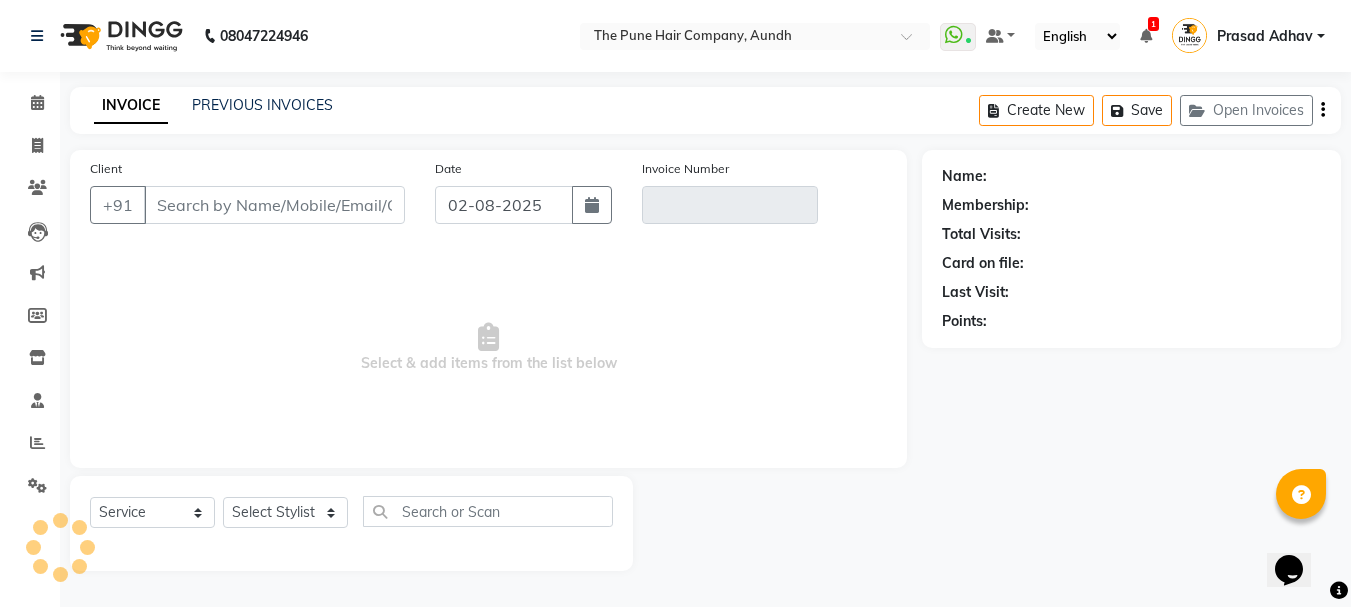 scroll, scrollTop: 0, scrollLeft: 0, axis: both 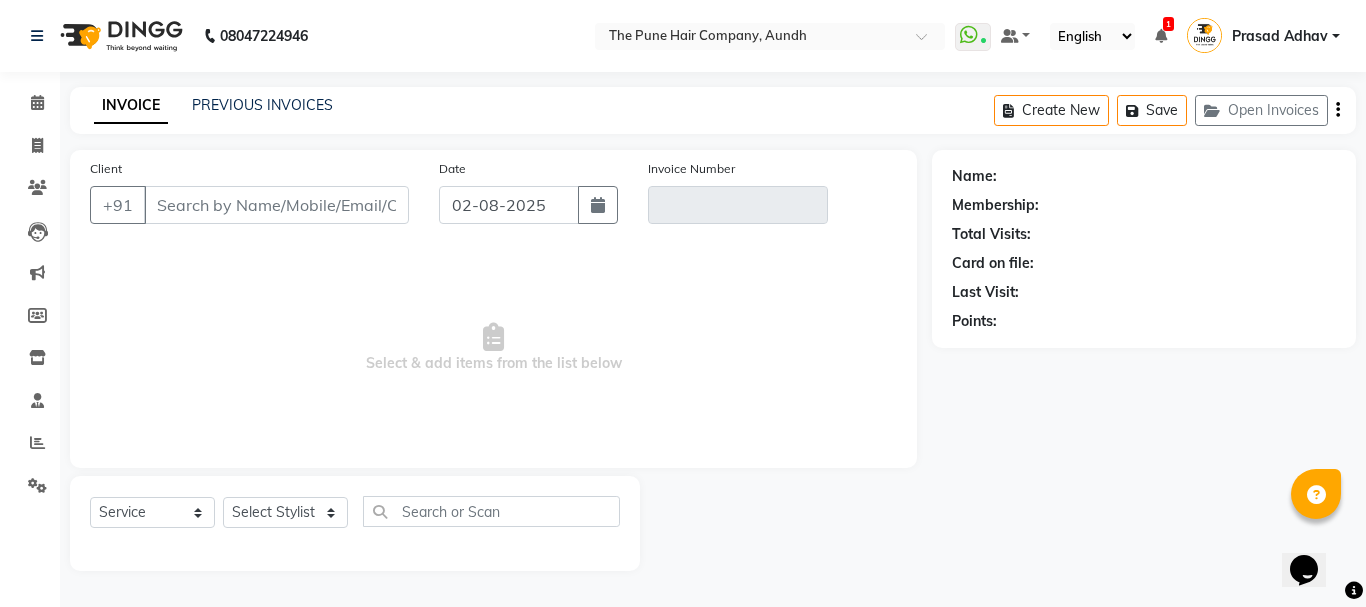 type on "[PHONE]" 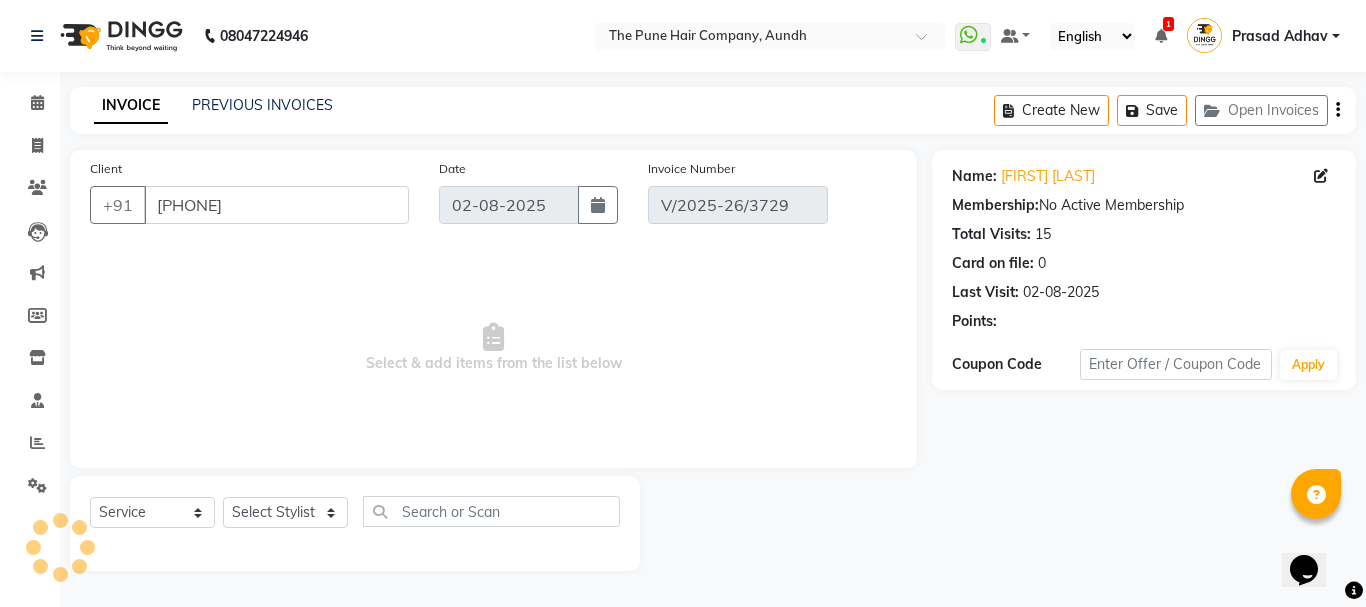 select on "select" 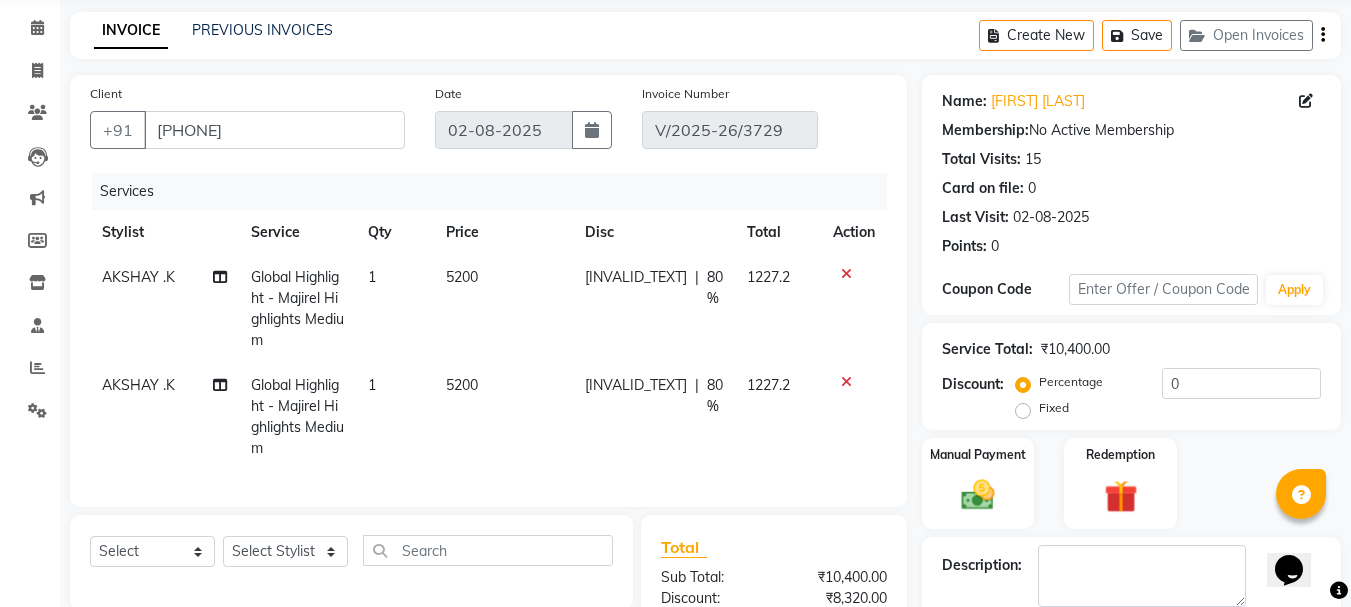 scroll, scrollTop: 300, scrollLeft: 0, axis: vertical 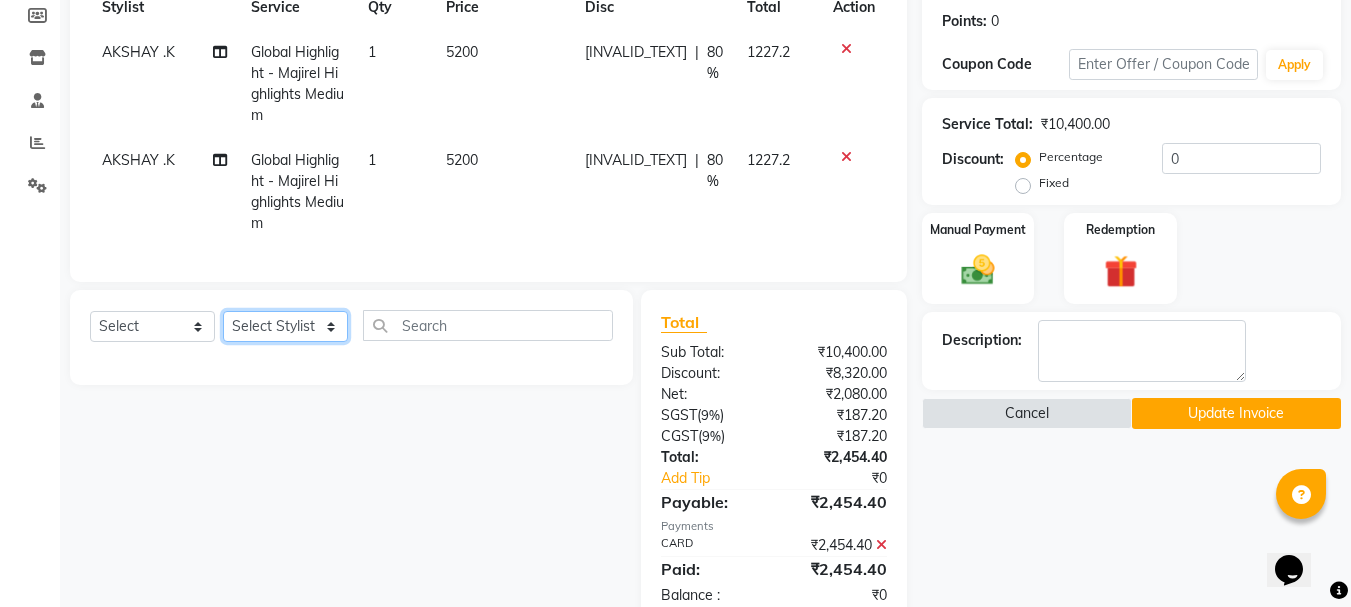 click on "Select Stylist Akash both [FIRST] . [LAST] [FIRST] [LAST] [FIRST] [LAST] [FIRST] [LAST] [FIRST] [LAST] [FIRST] [LAST] [FIRST] [LAST] [FIRST] [LAST] [FIRST] [LAST] [FIRST] [LAST] [FIRST] [LAST]" 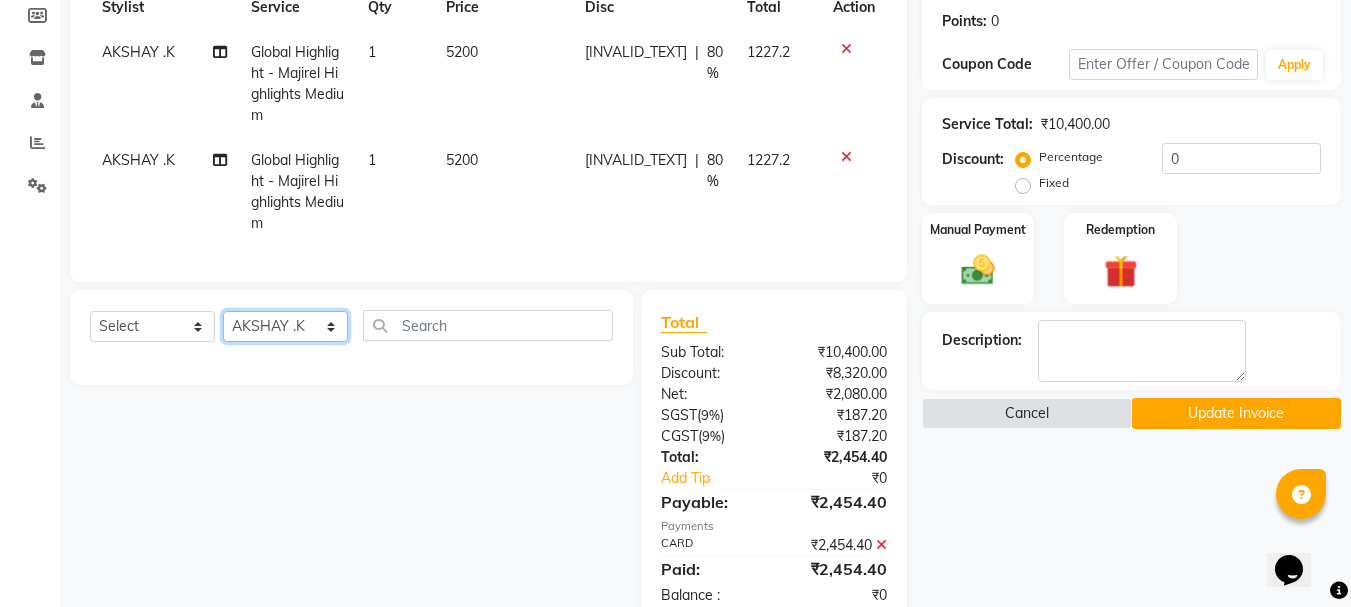 click on "Select Stylist Akash both [FIRST] . [LAST] [FIRST] [LAST] [FIRST] [LAST] [FIRST] [LAST] [FIRST] [LAST] [FIRST] [LAST] [FIRST] [LAST] [FIRST] [LAST] [FIRST] [LAST] [FIRST] [LAST] [FIRST] [LAST]" 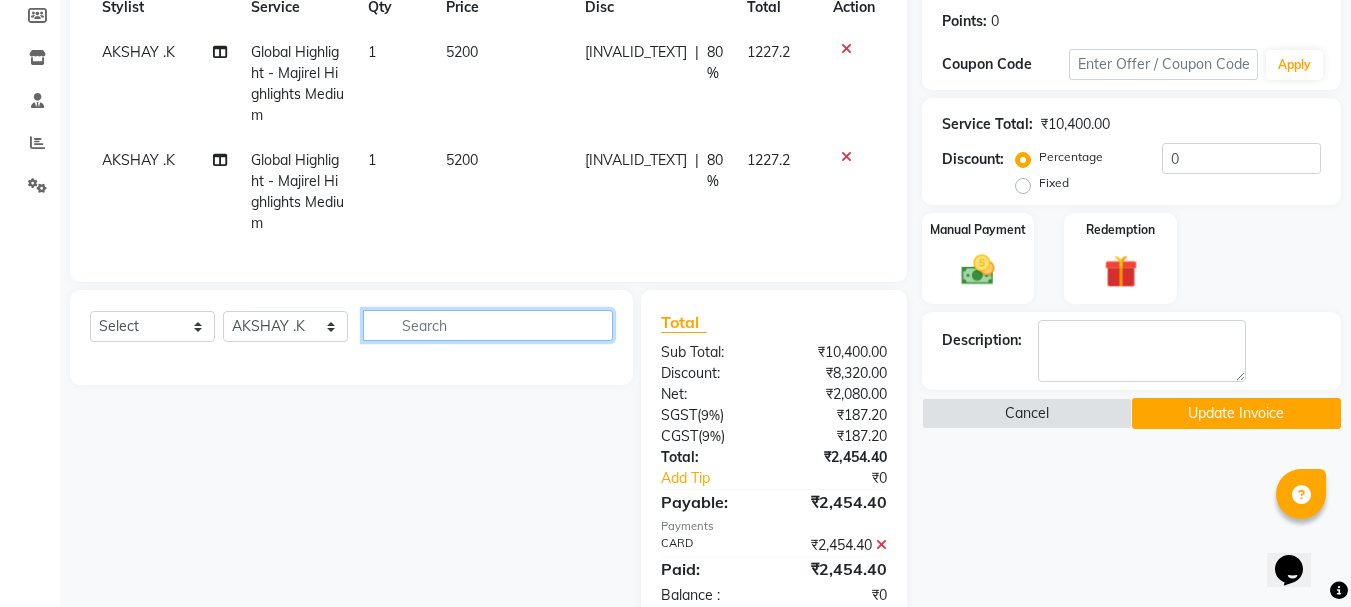 click 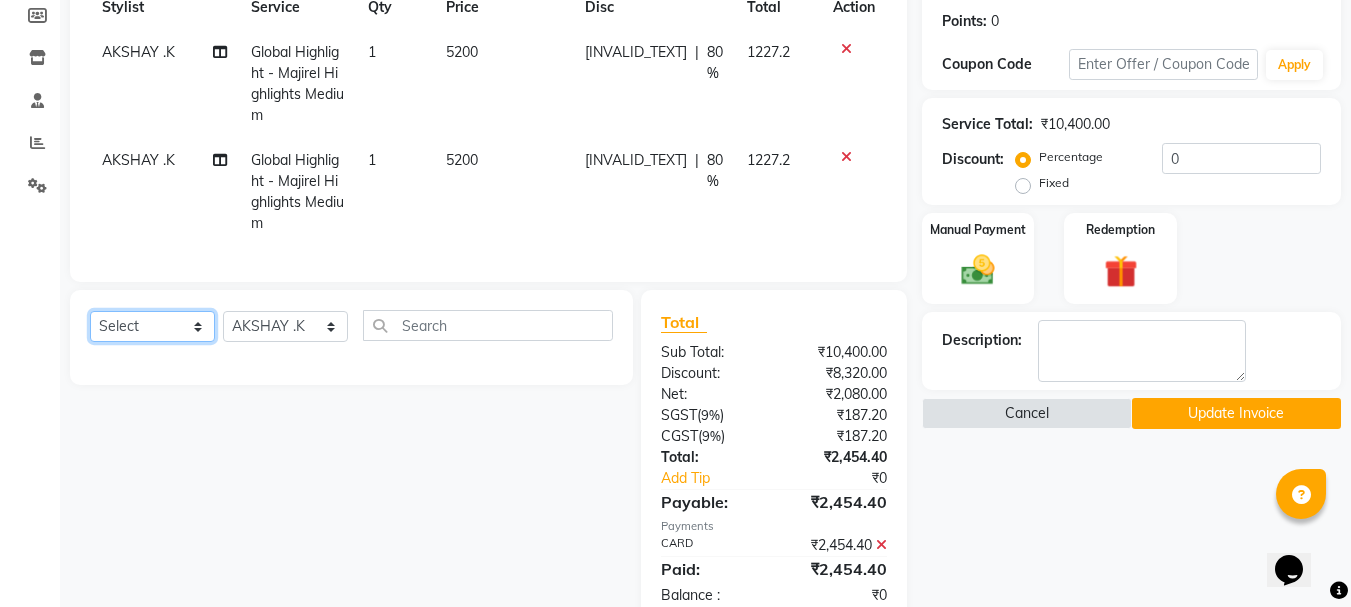 click on "Select  Service  Product  Membership  Package Voucher Prepaid Gift Card" 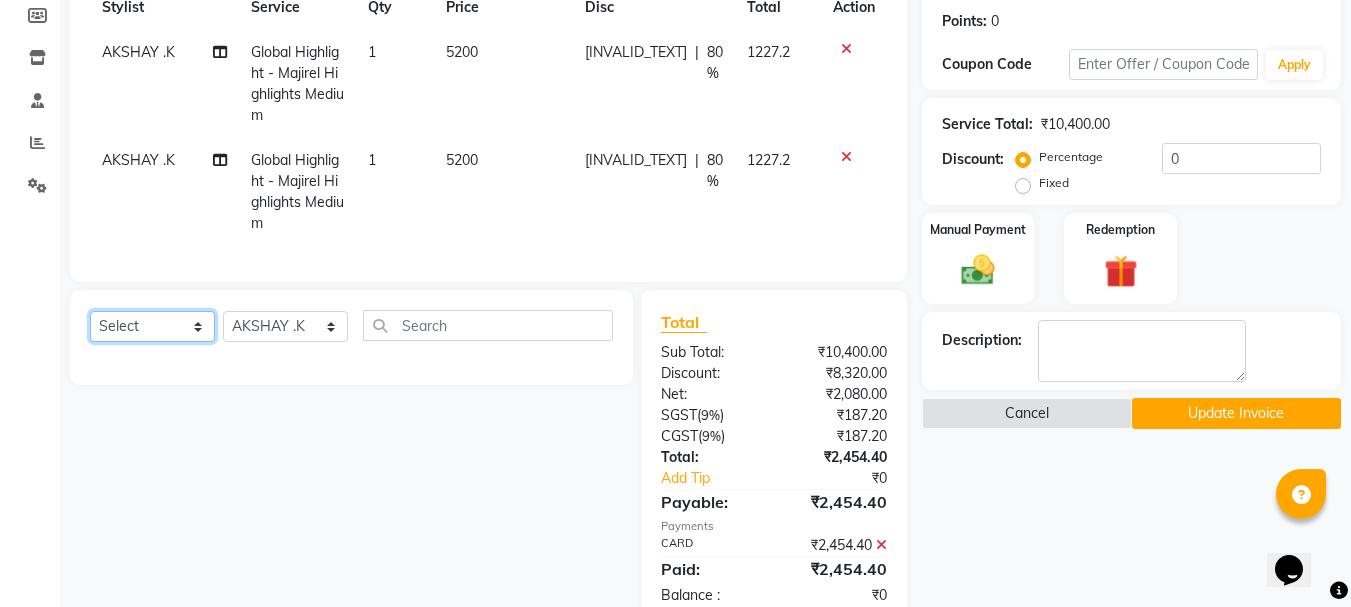 select on "service" 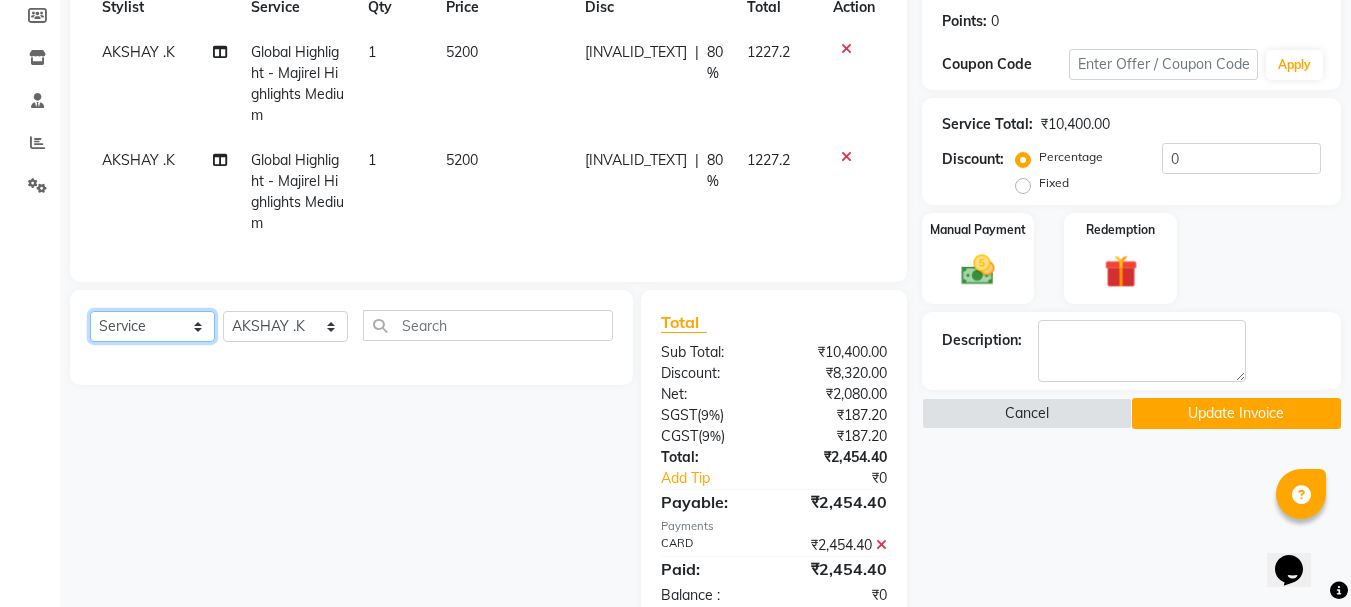 click on "Select  Service  Product  Membership  Package Voucher Prepaid Gift Card" 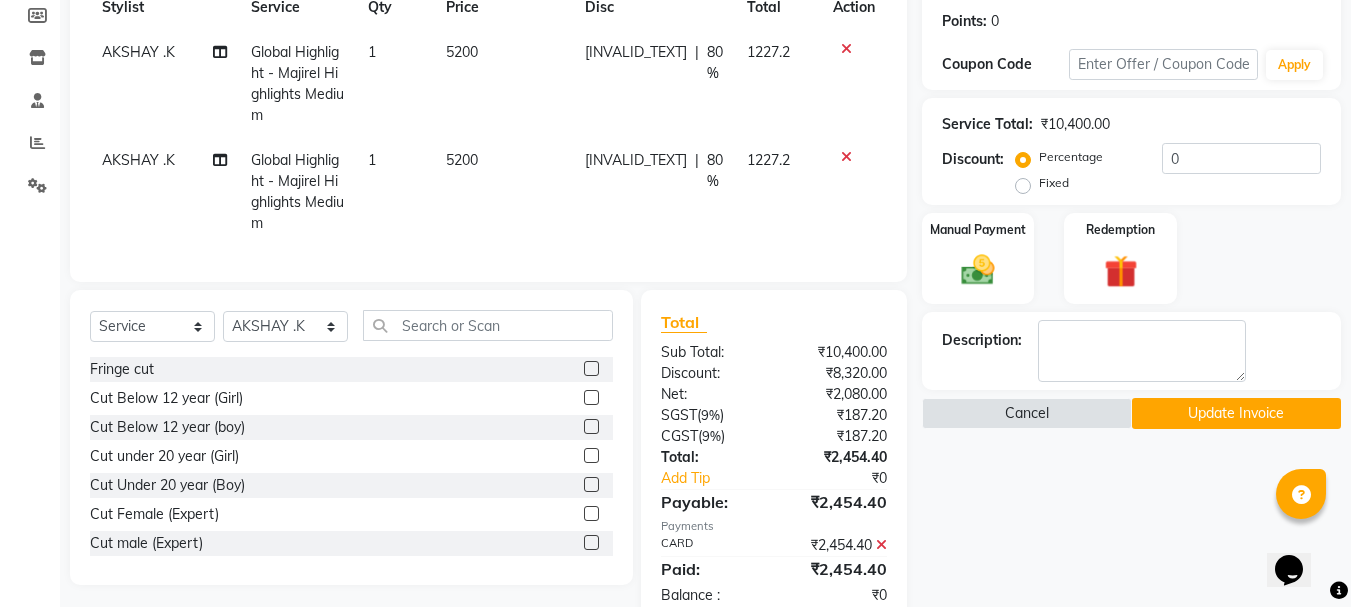 click 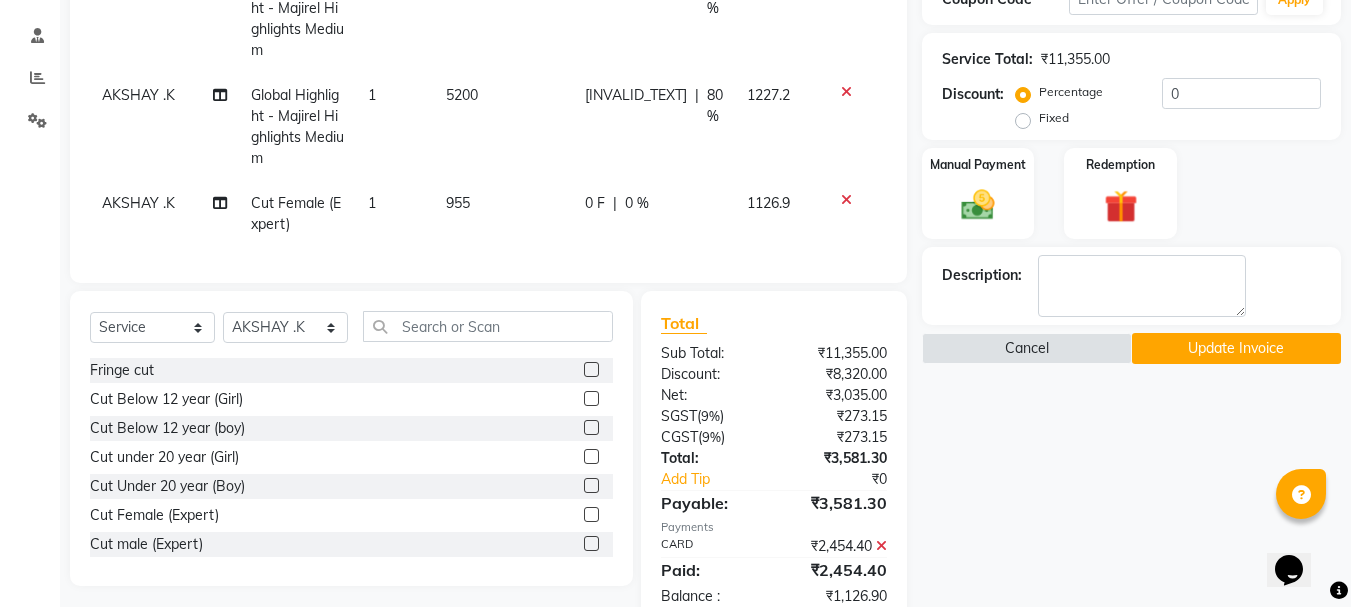 scroll, scrollTop: 400, scrollLeft: 0, axis: vertical 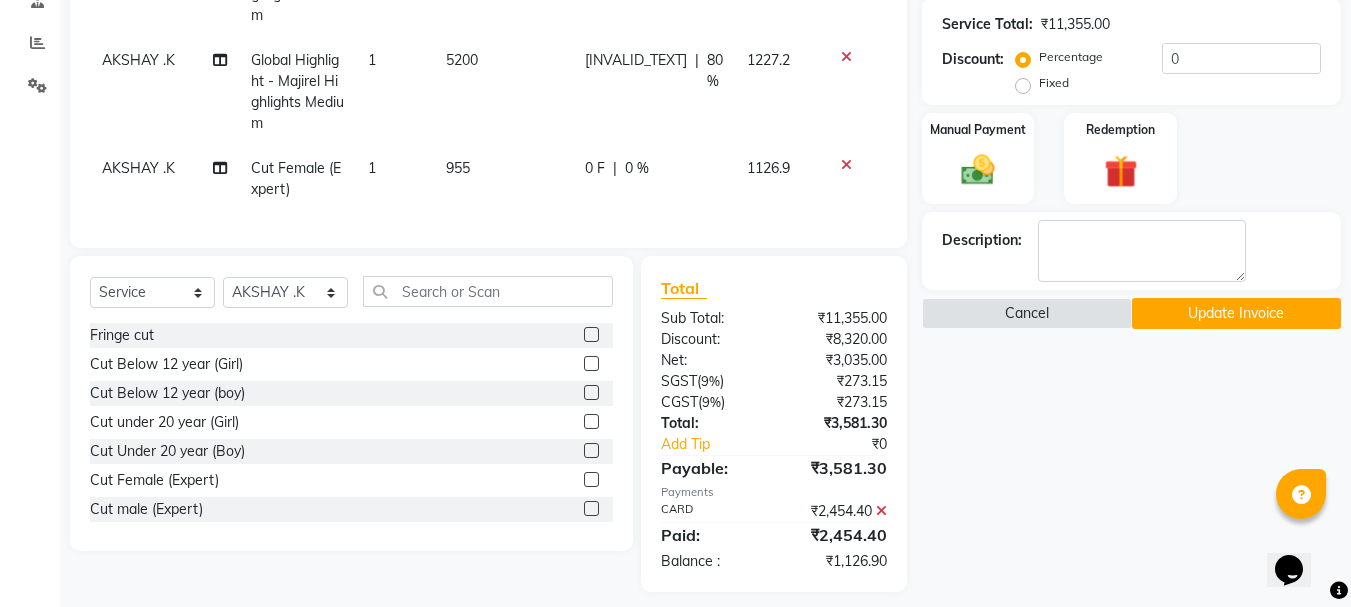 click 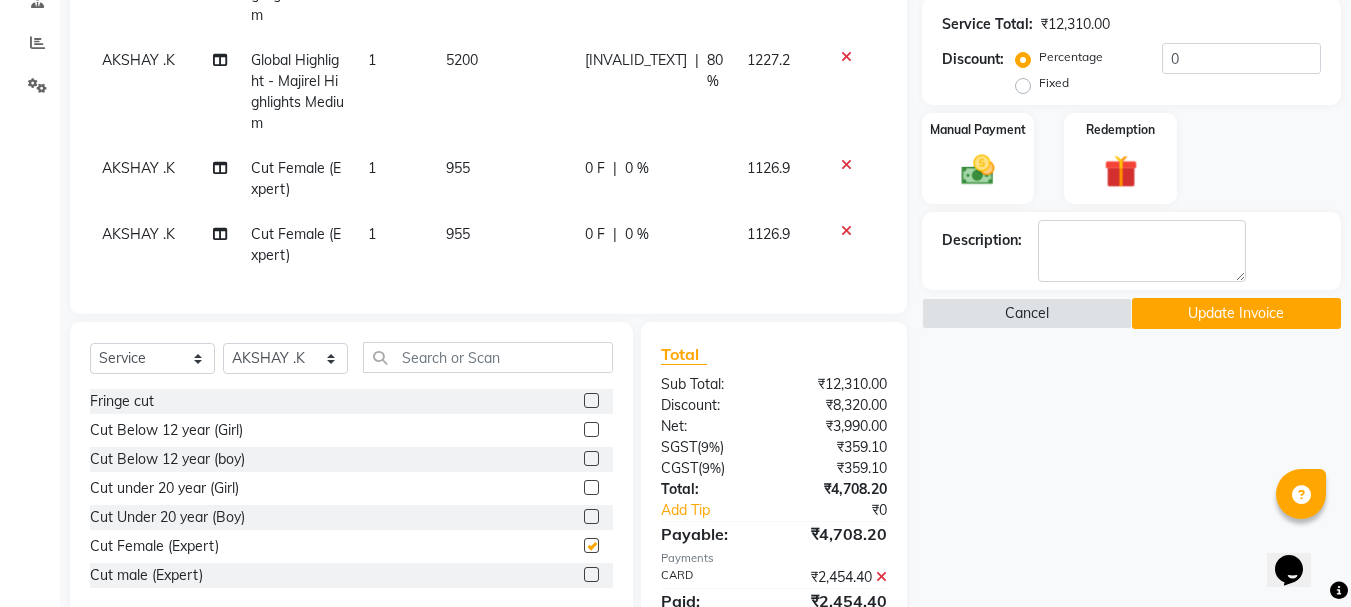 checkbox on "false" 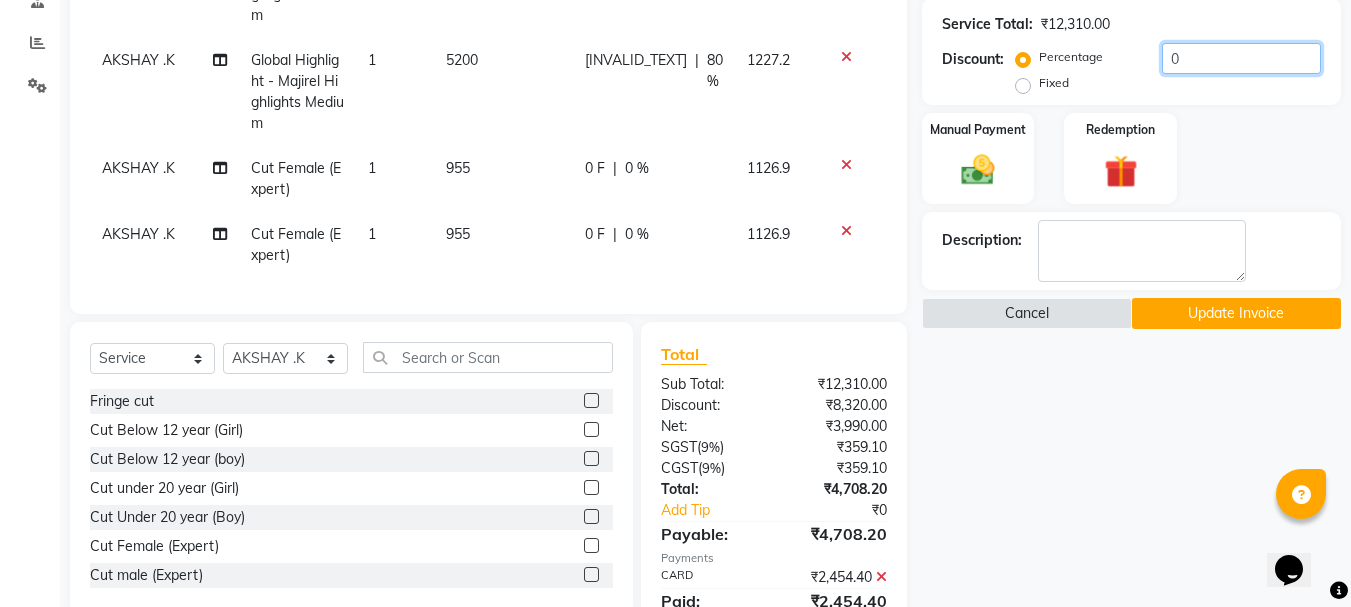 click on "0" 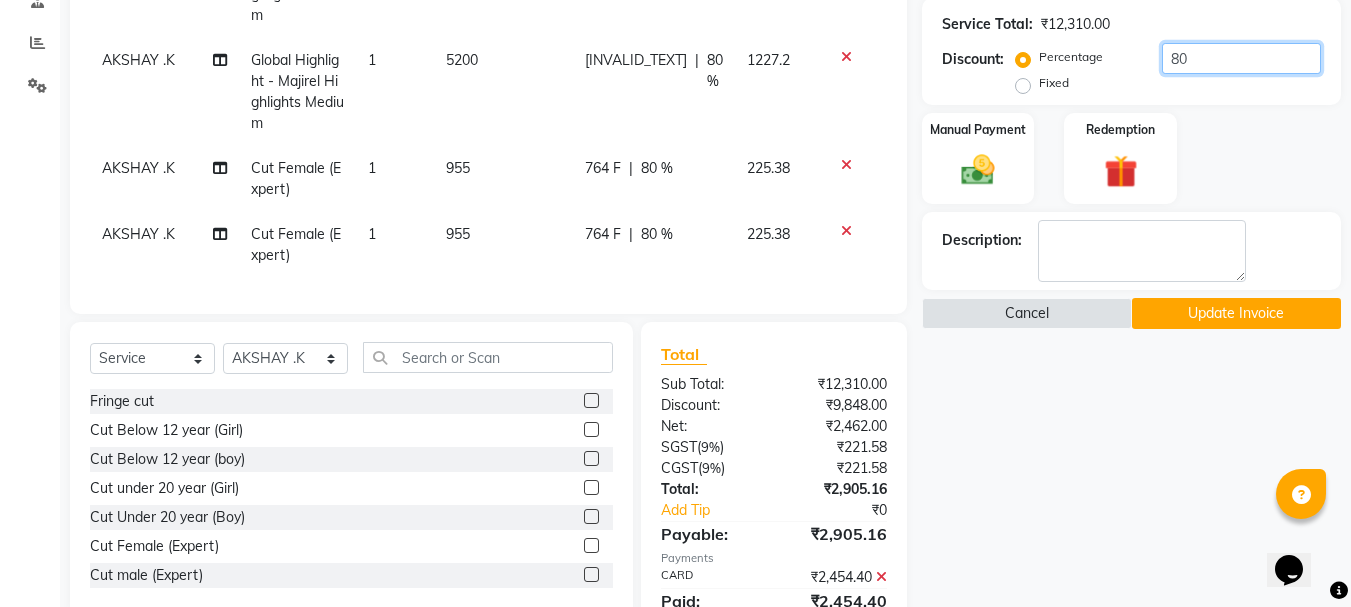 type on "80" 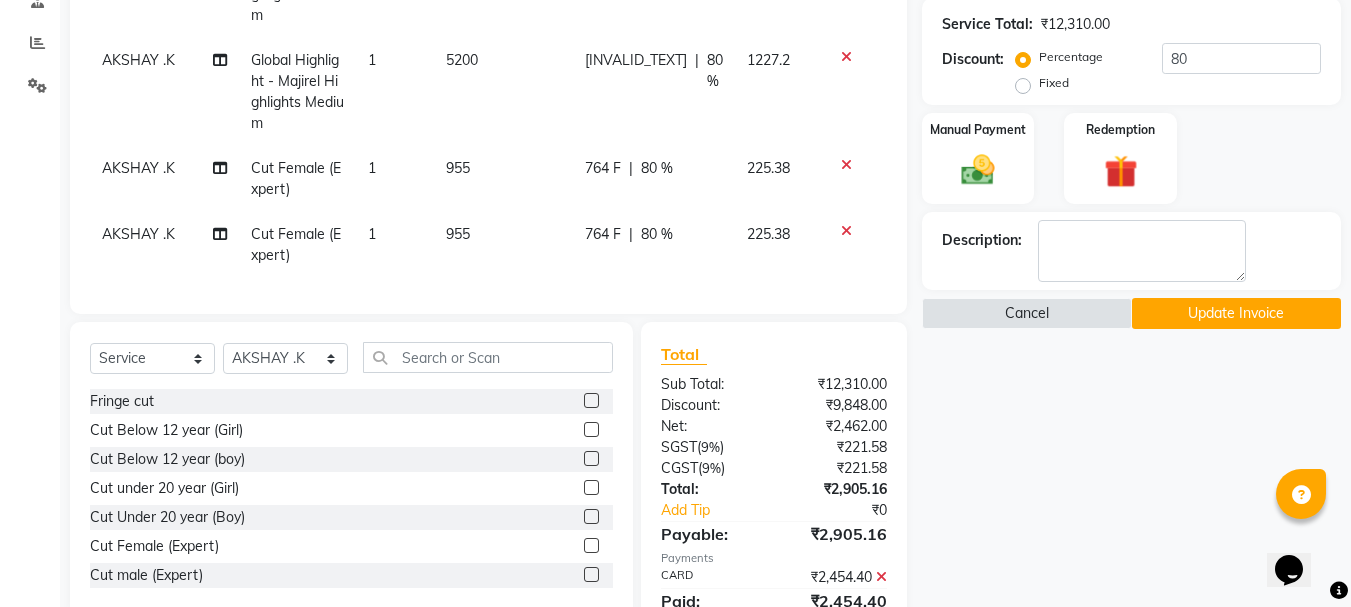 click 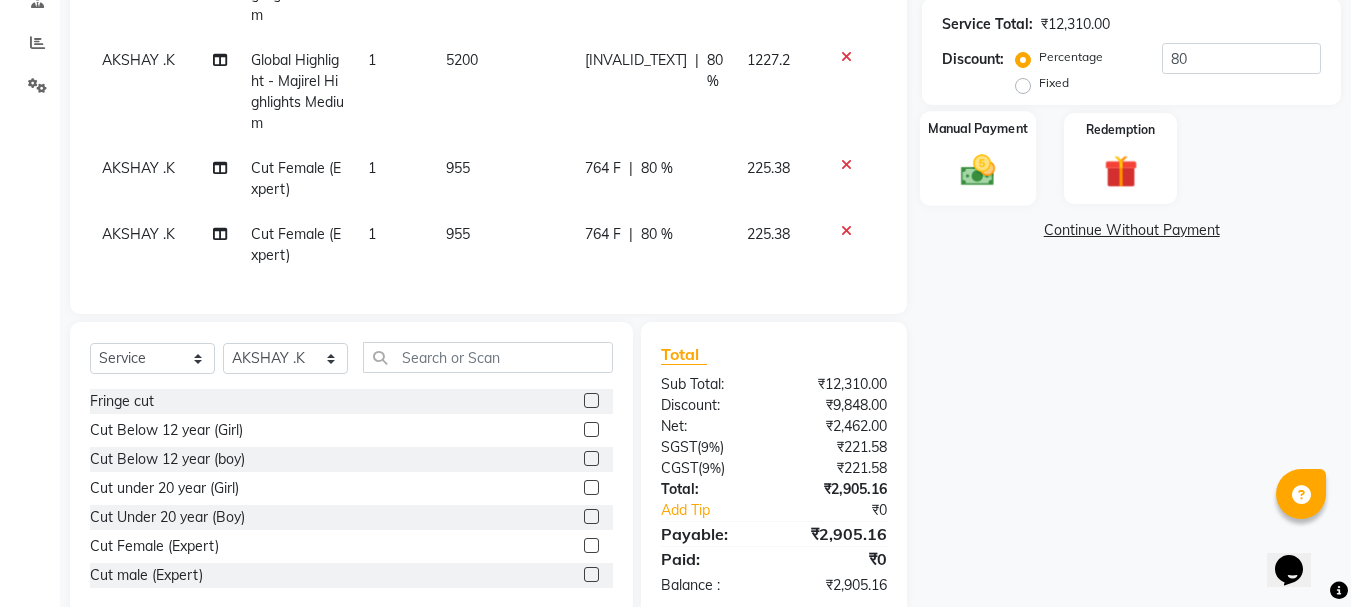 click on "Manual Payment" 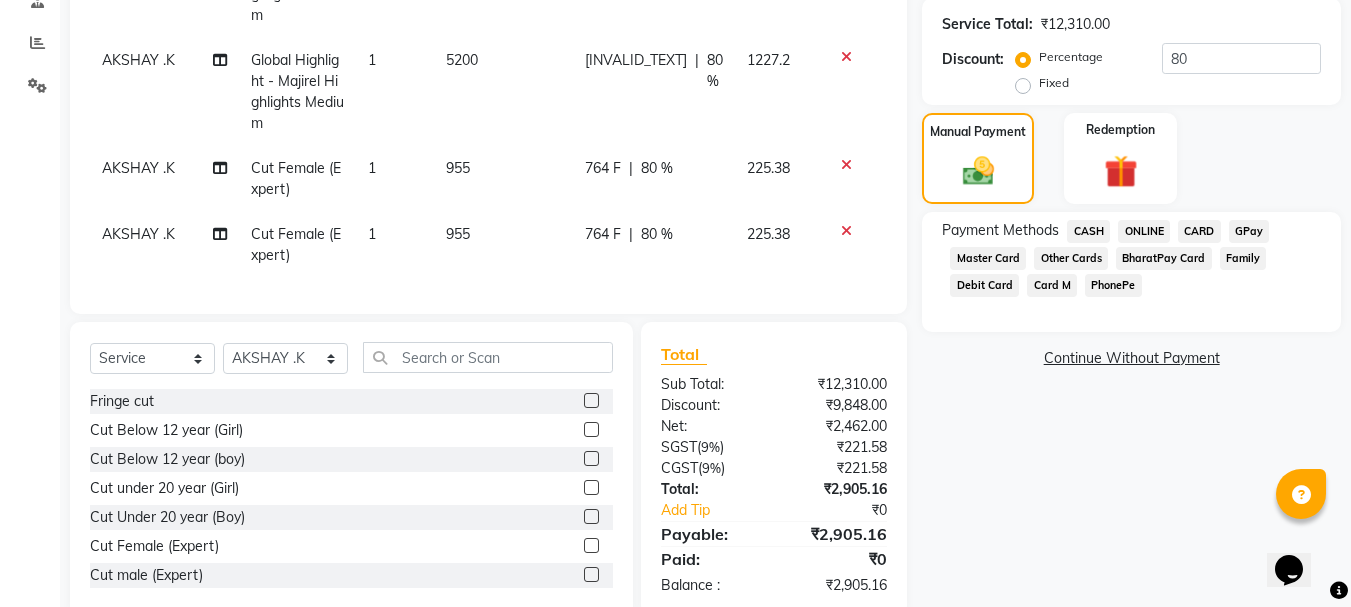 click on "CARD" 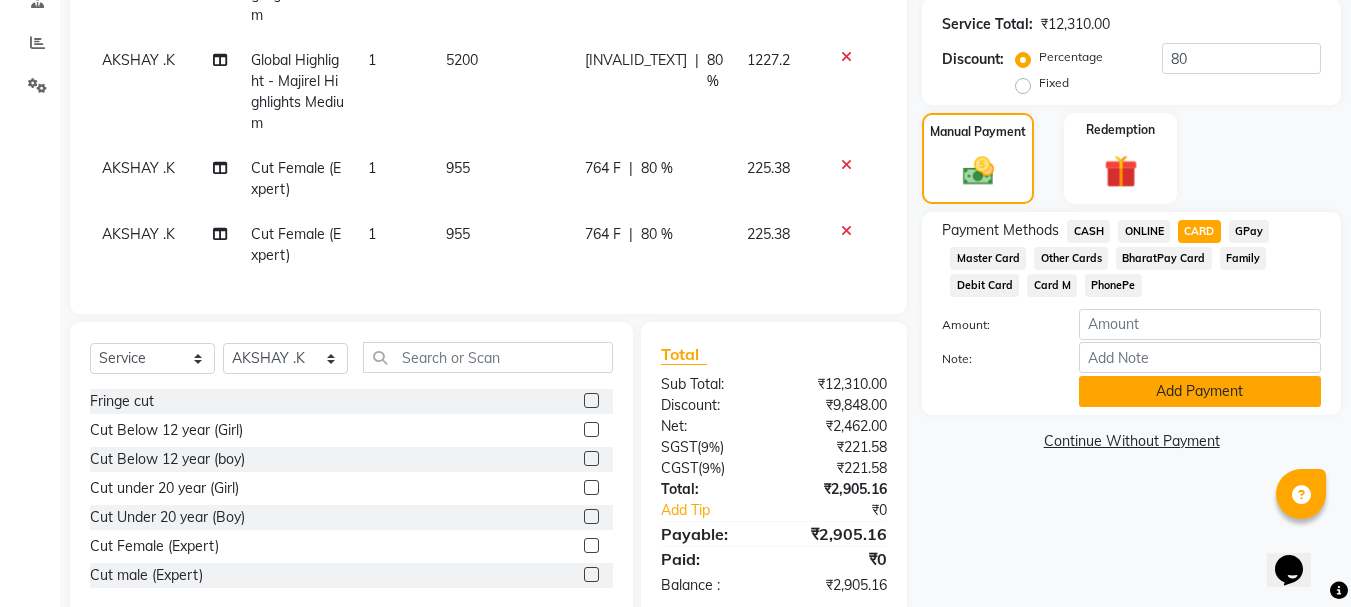 click on "Add Payment" 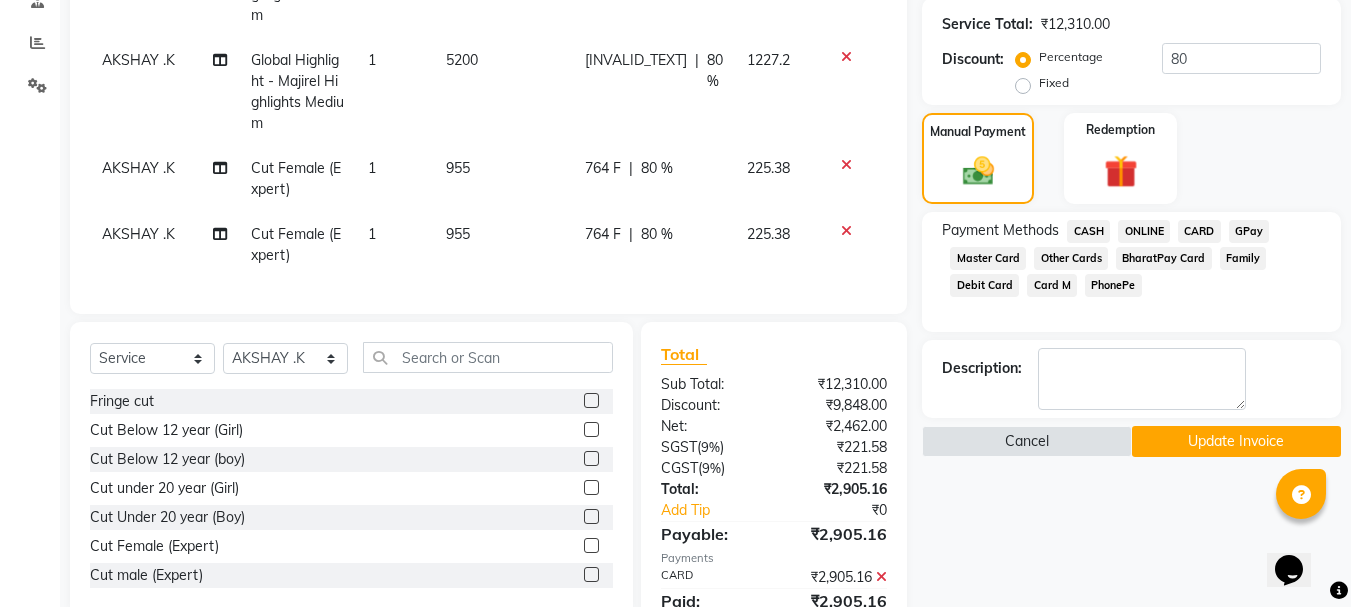 click on "Update Invoice" 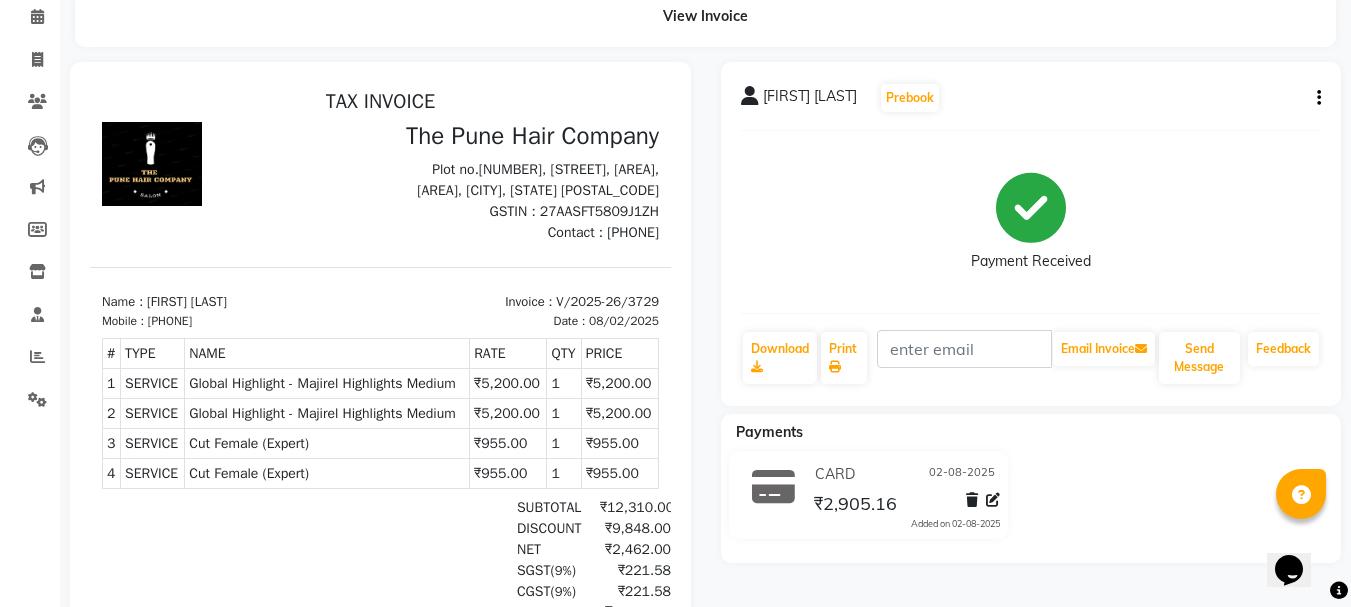 scroll, scrollTop: 0, scrollLeft: 0, axis: both 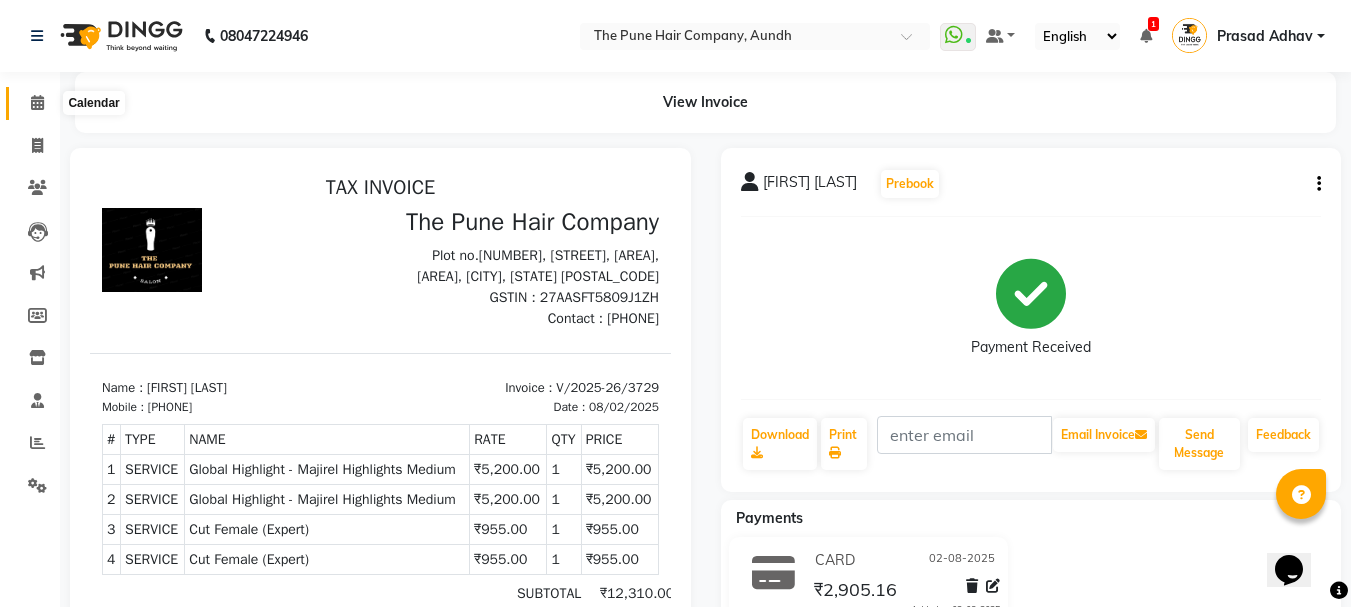 click 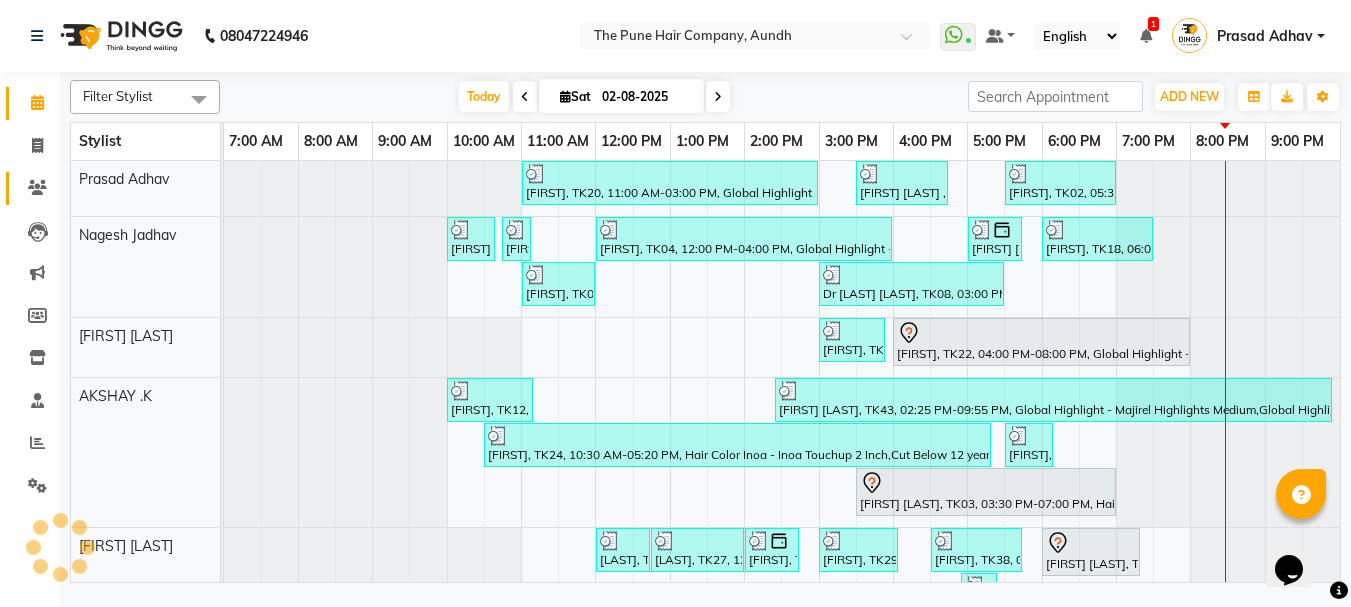 click 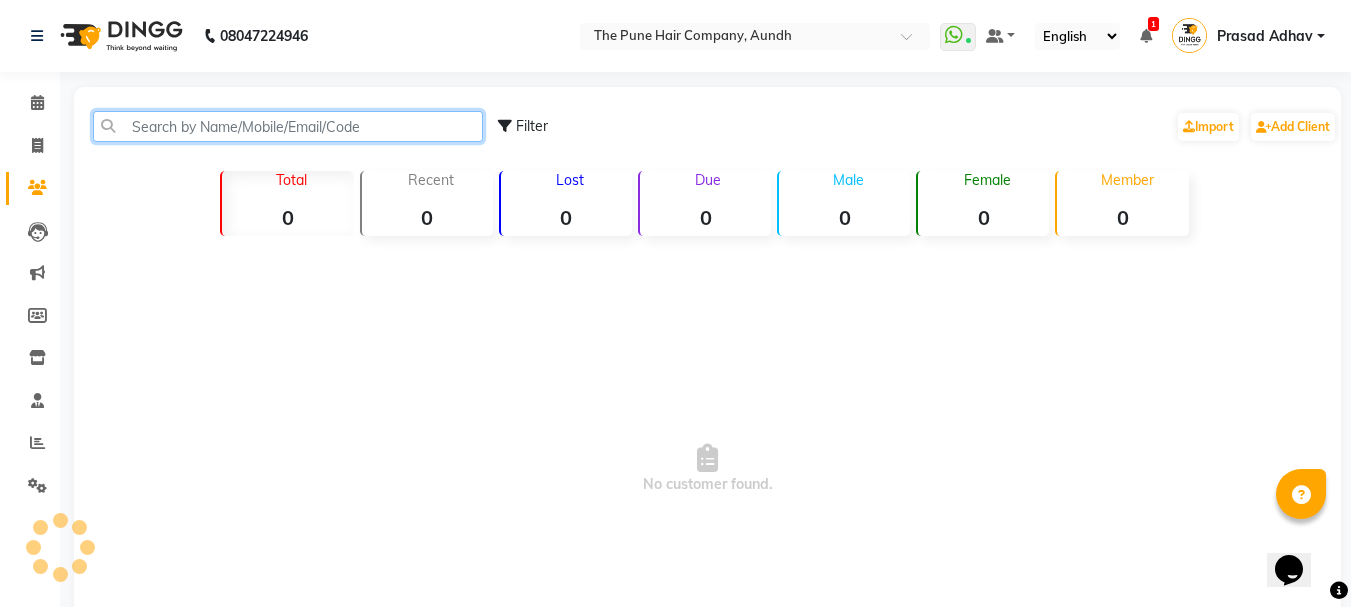 click 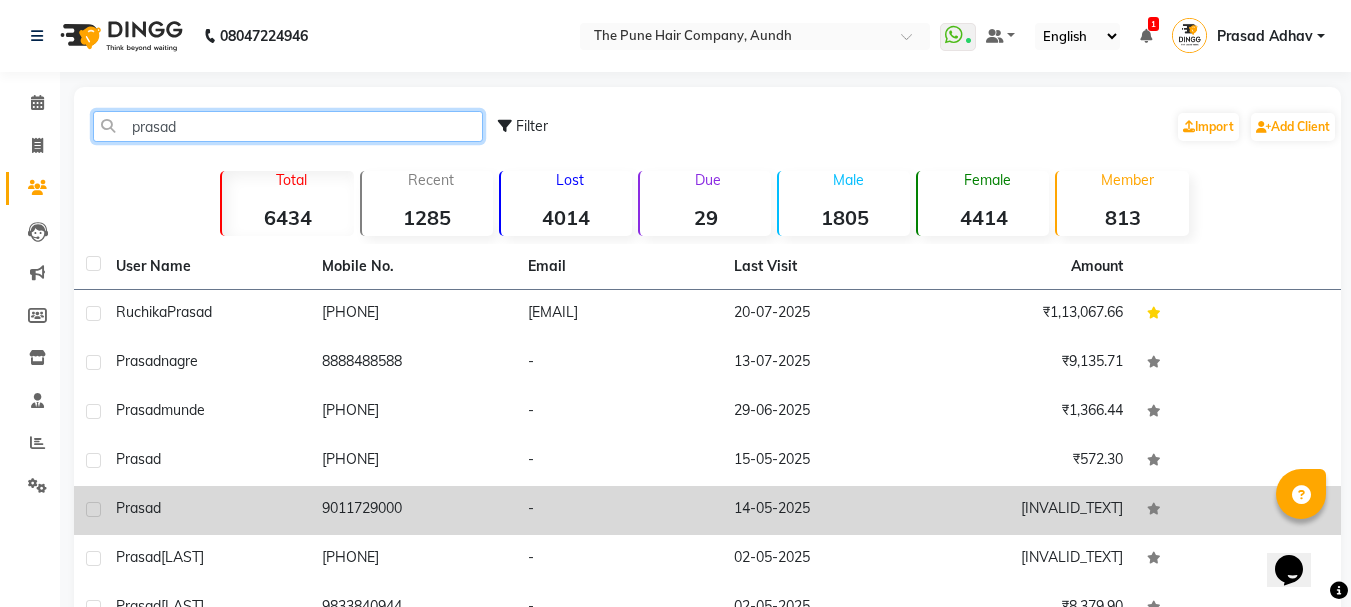 type on "prasad" 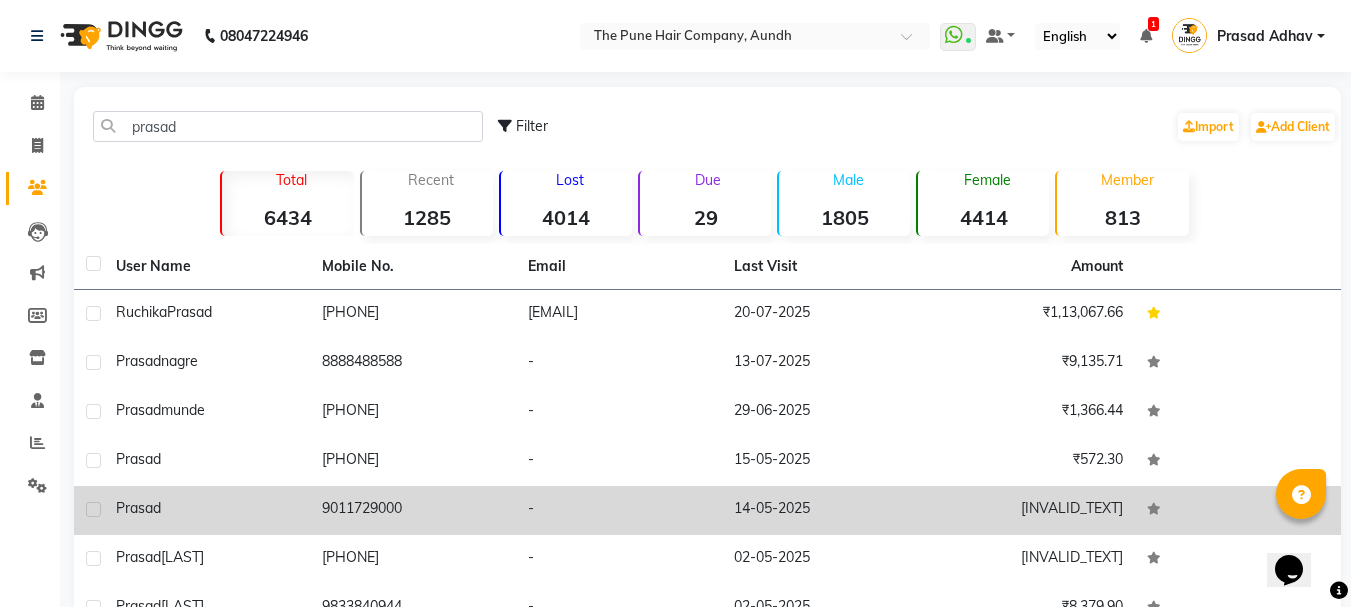 click on "9011729000" 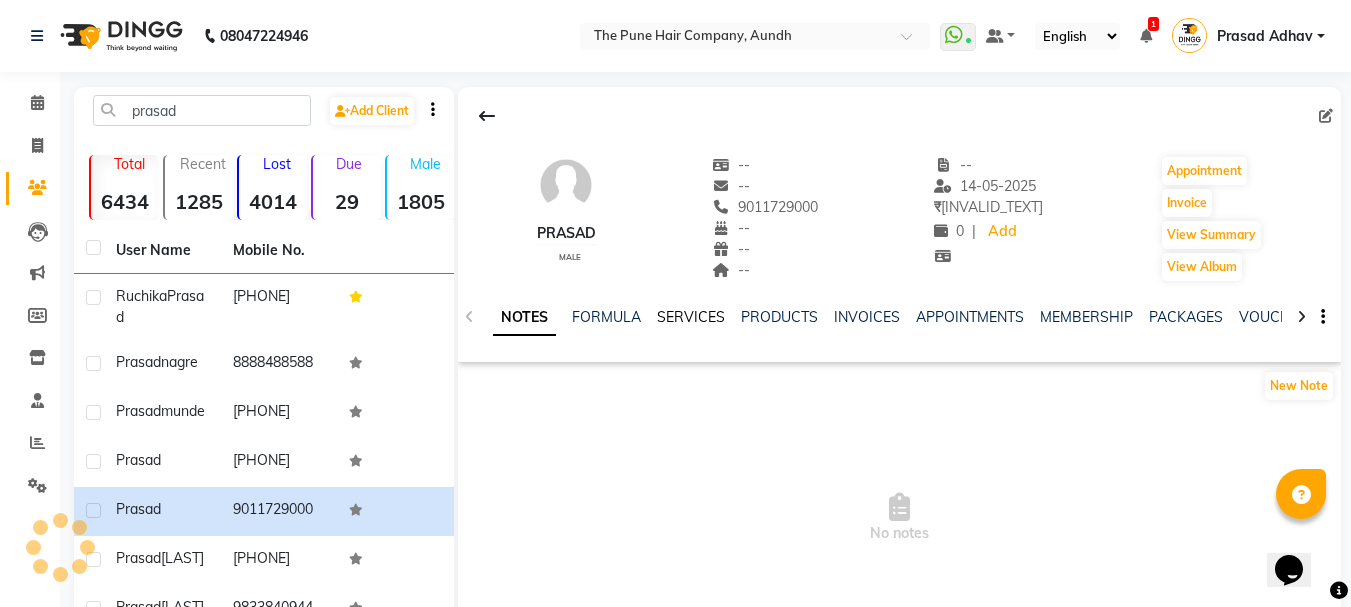 click on "SERVICES" 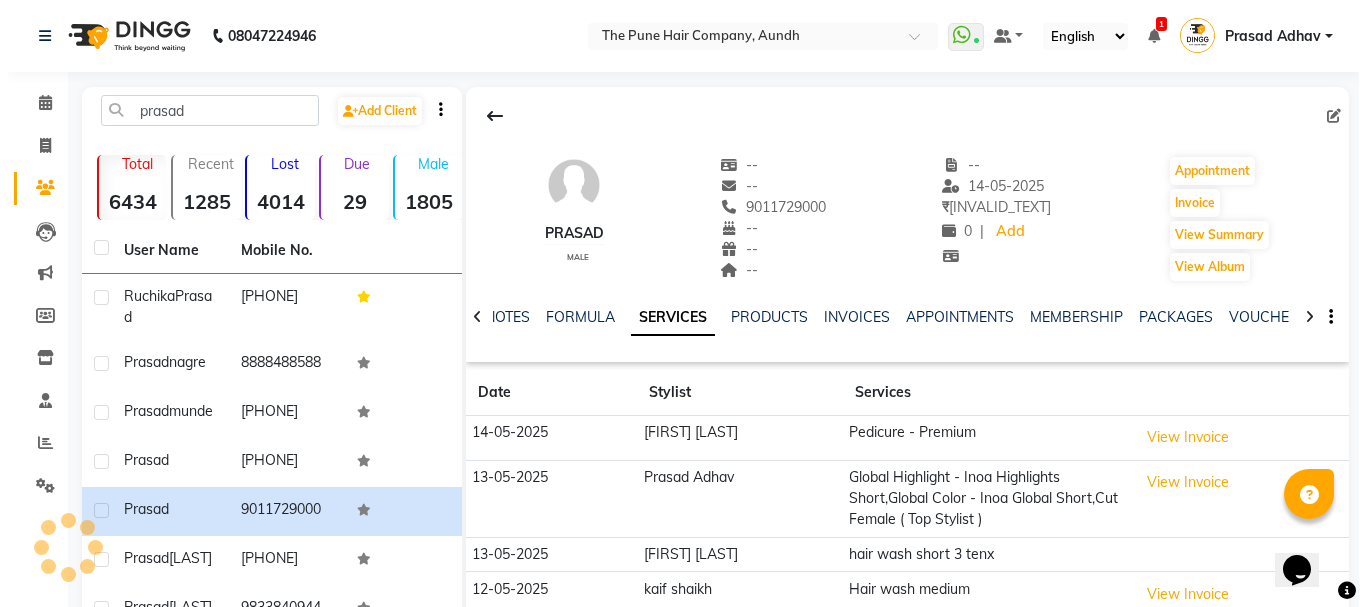 scroll, scrollTop: 100, scrollLeft: 0, axis: vertical 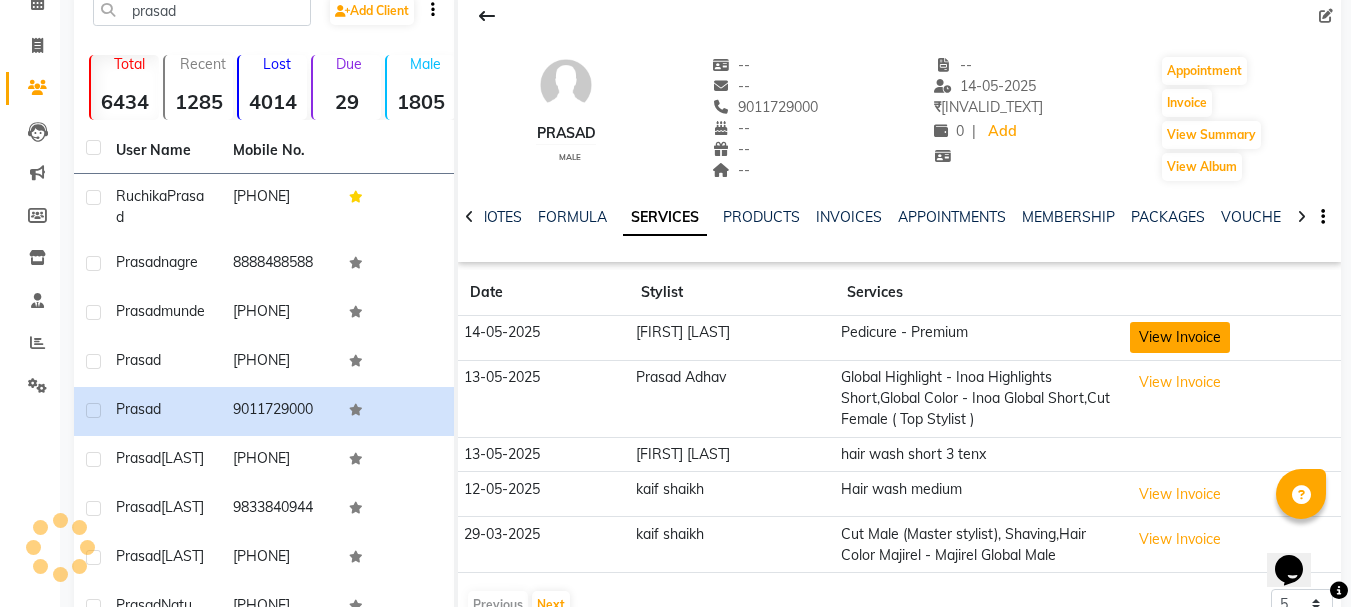 click on "View Invoice" 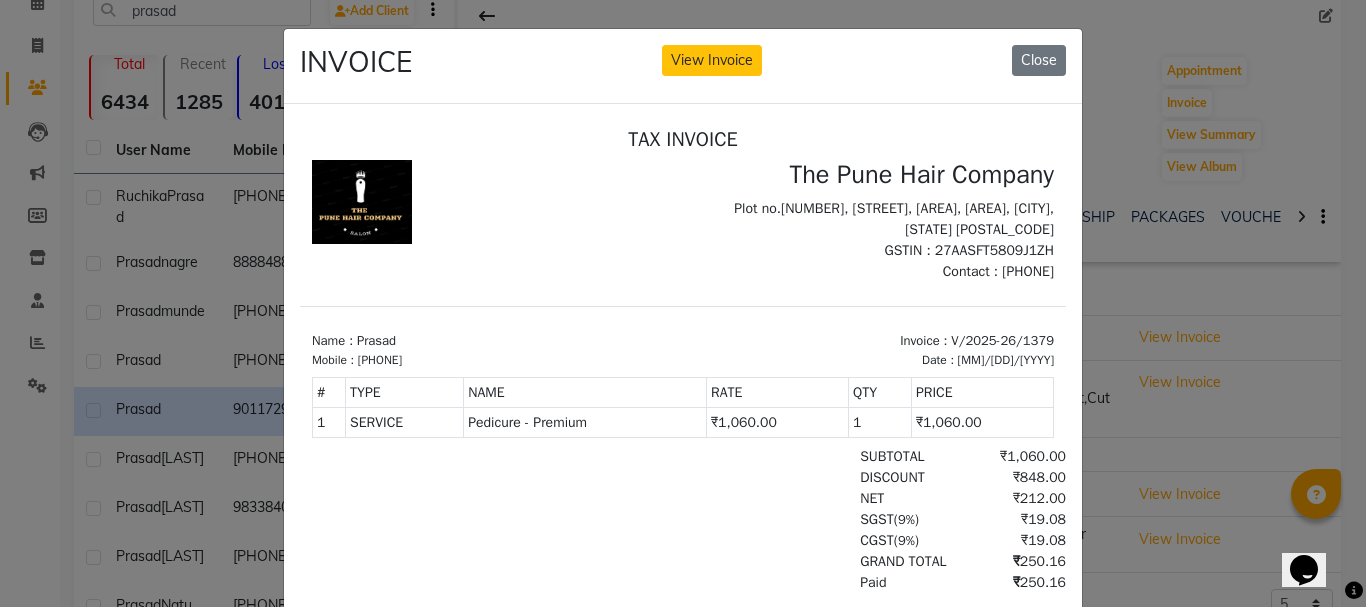 scroll, scrollTop: 16, scrollLeft: 0, axis: vertical 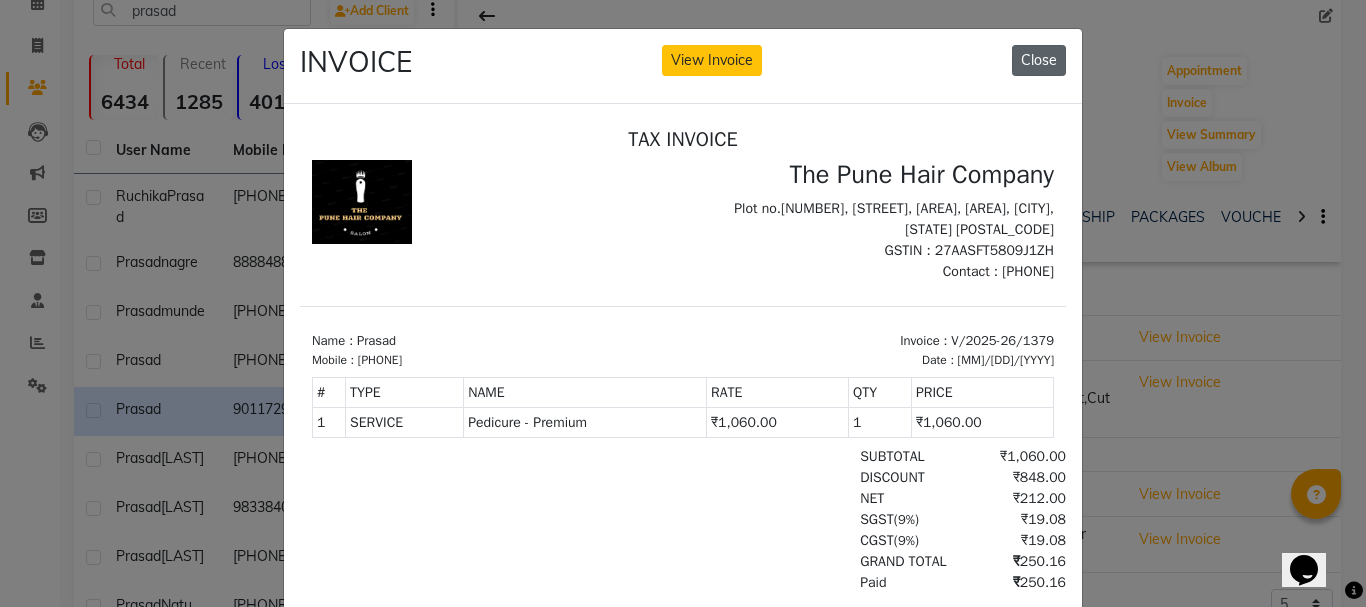 click on "Close" 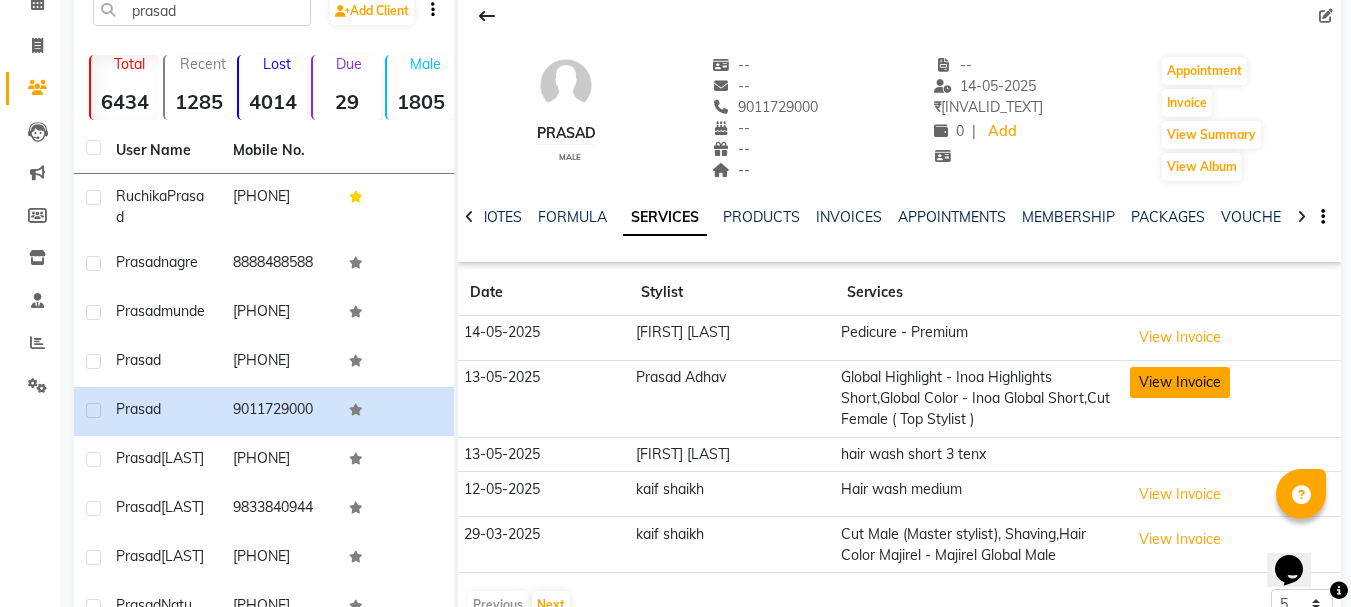 click on "View Invoice" 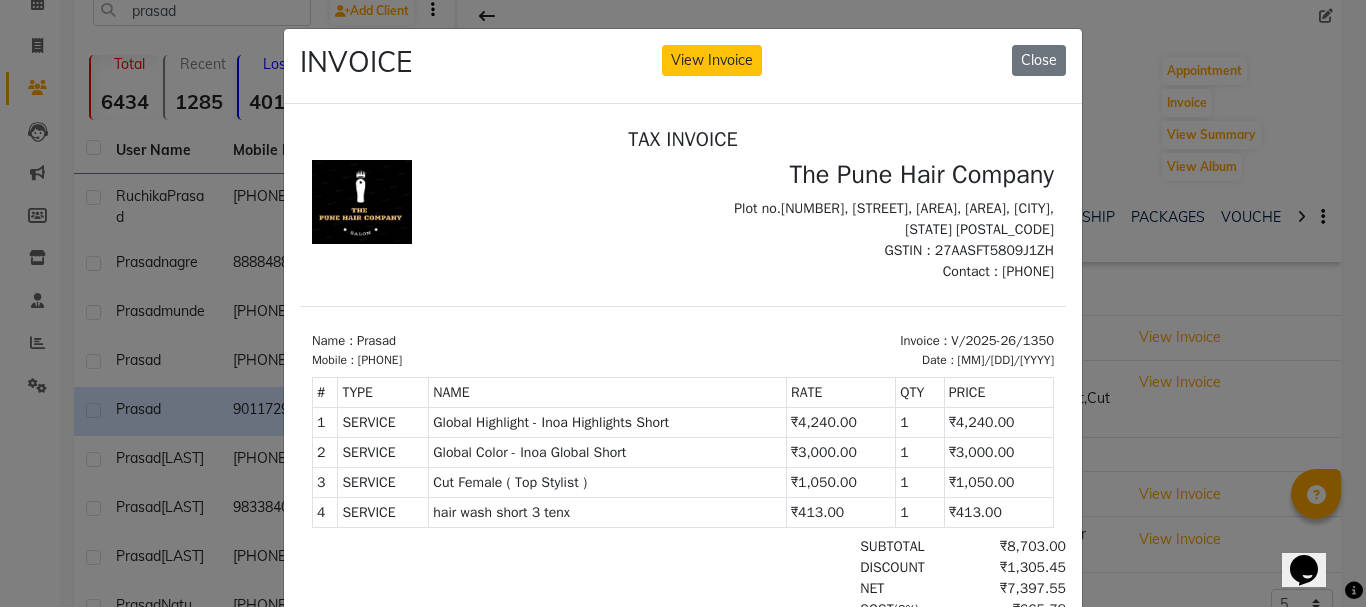 scroll, scrollTop: 16, scrollLeft: 0, axis: vertical 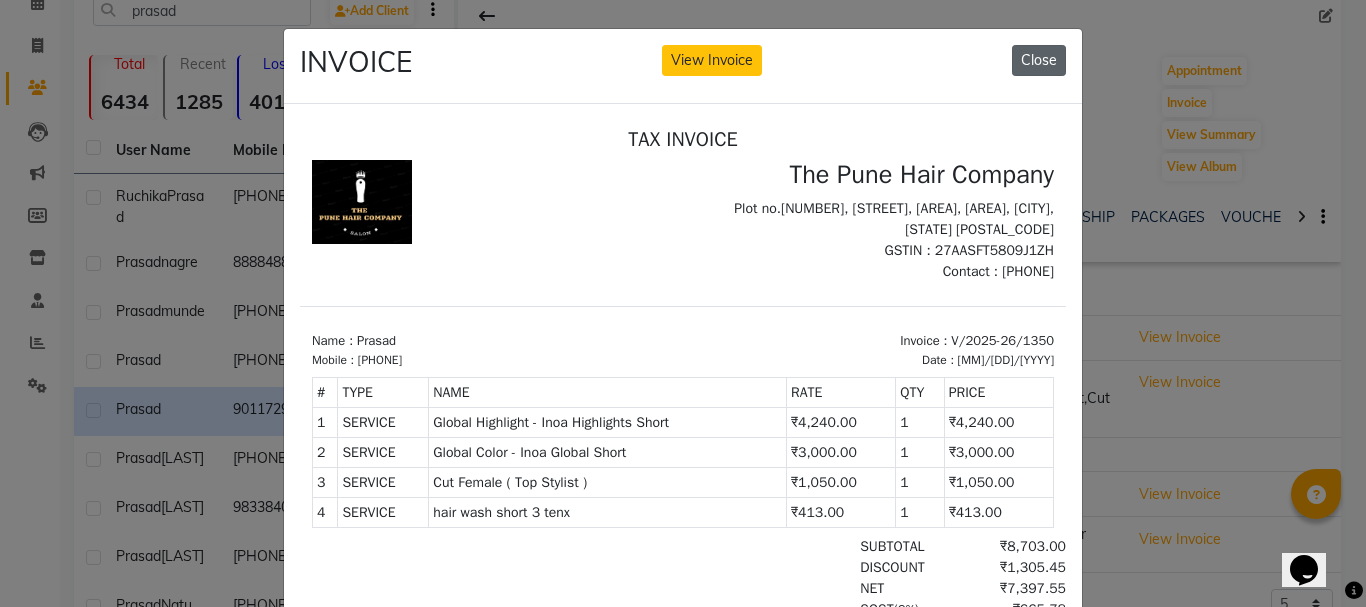 click on "Close" 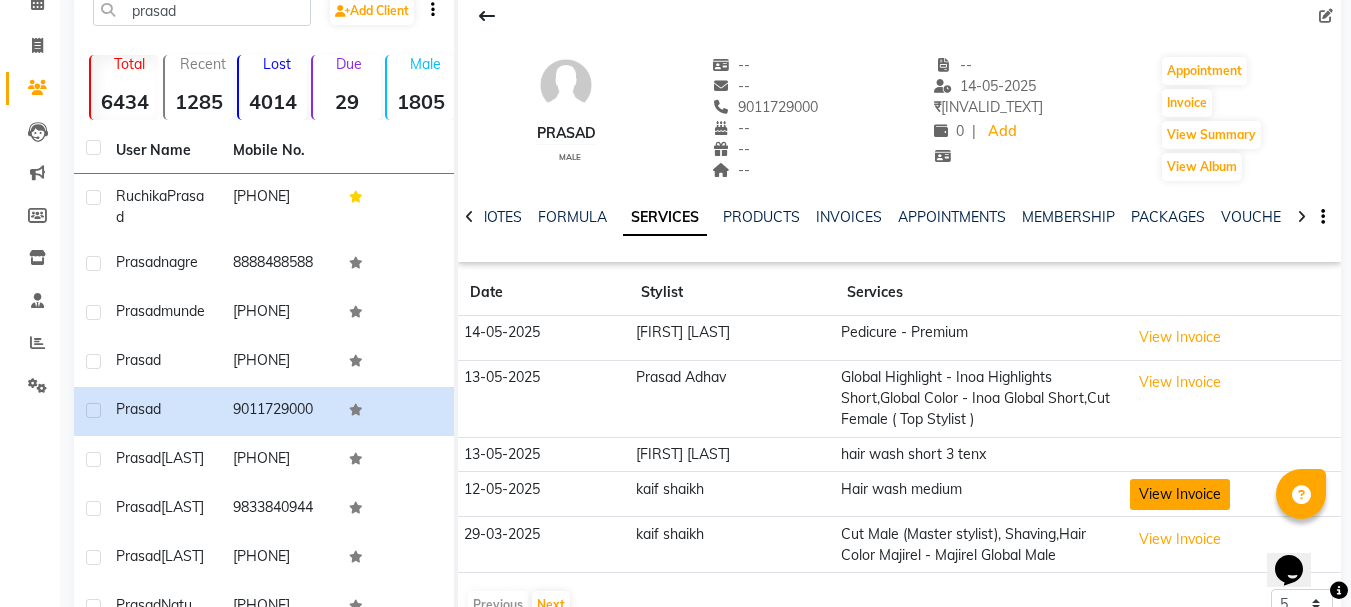 click on "View Invoice" 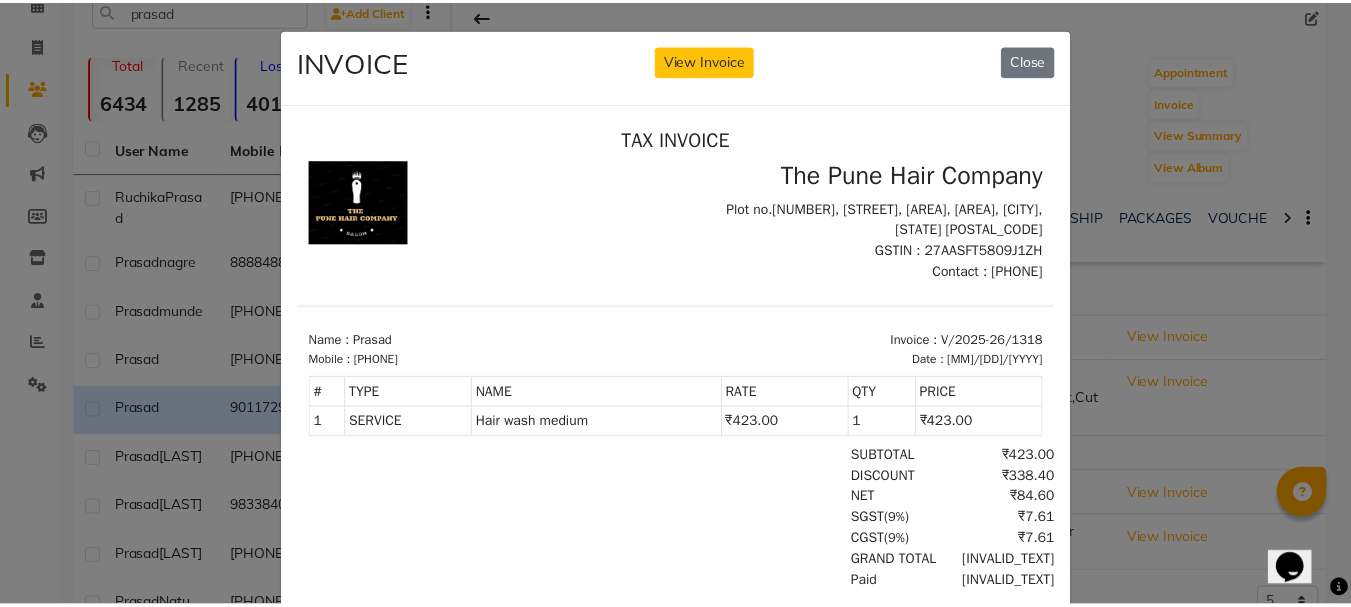 scroll, scrollTop: 0, scrollLeft: 0, axis: both 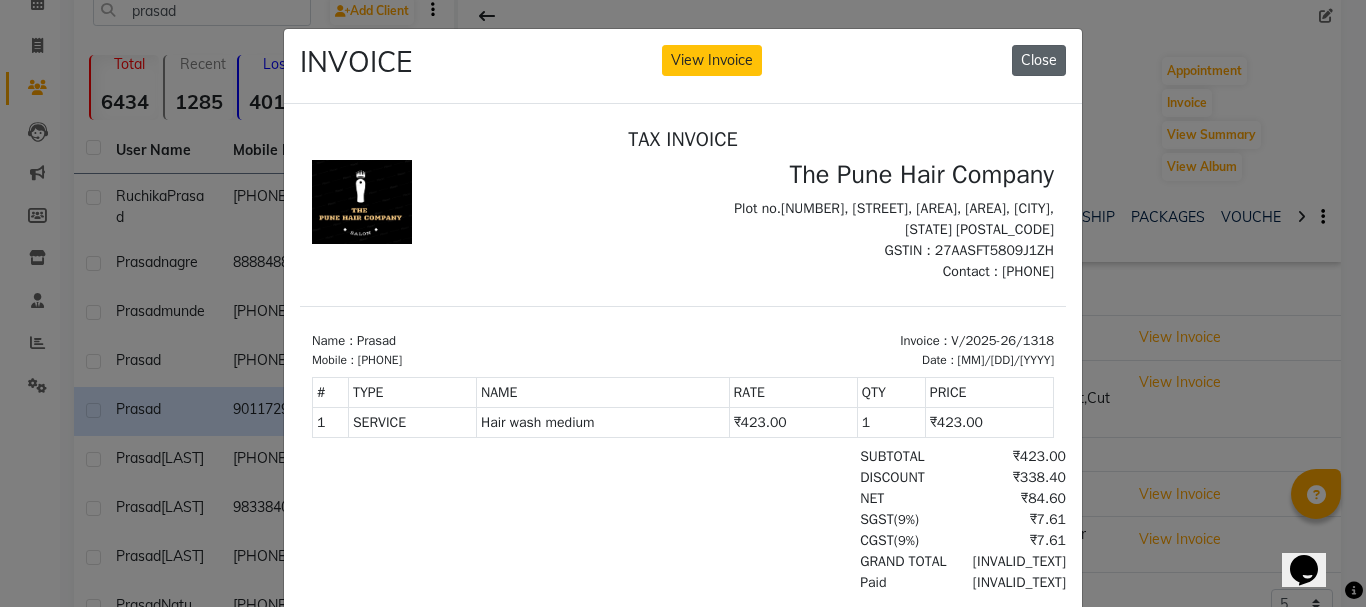 click on "Close" 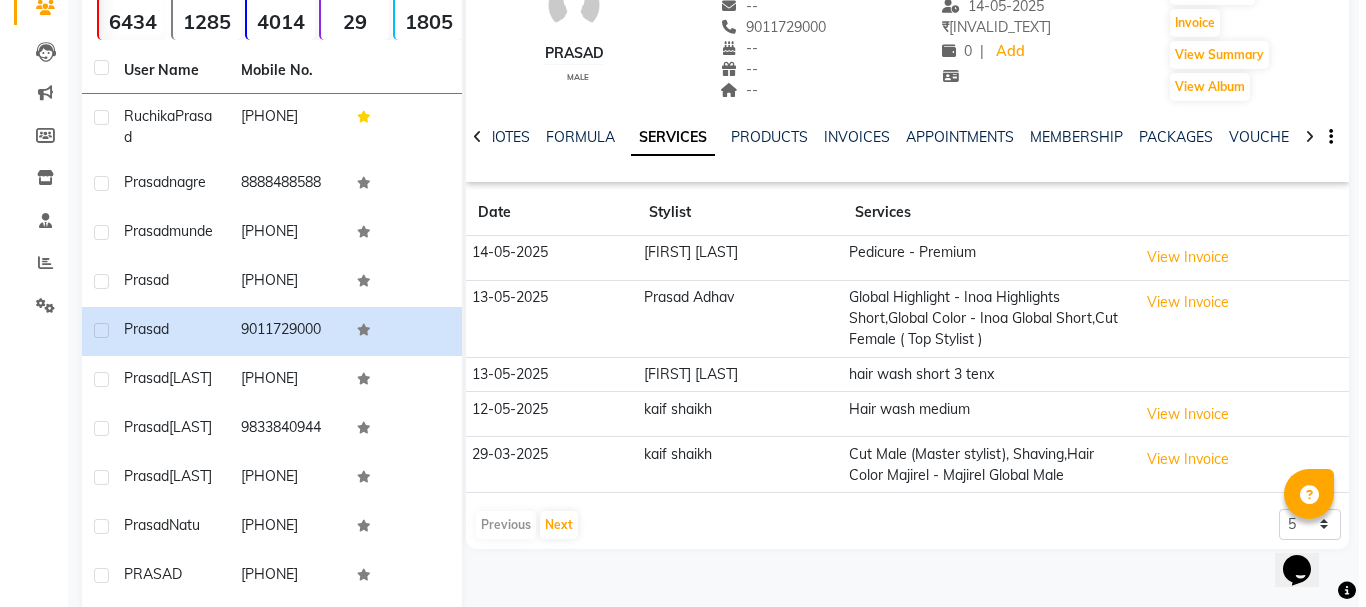 scroll, scrollTop: 300, scrollLeft: 0, axis: vertical 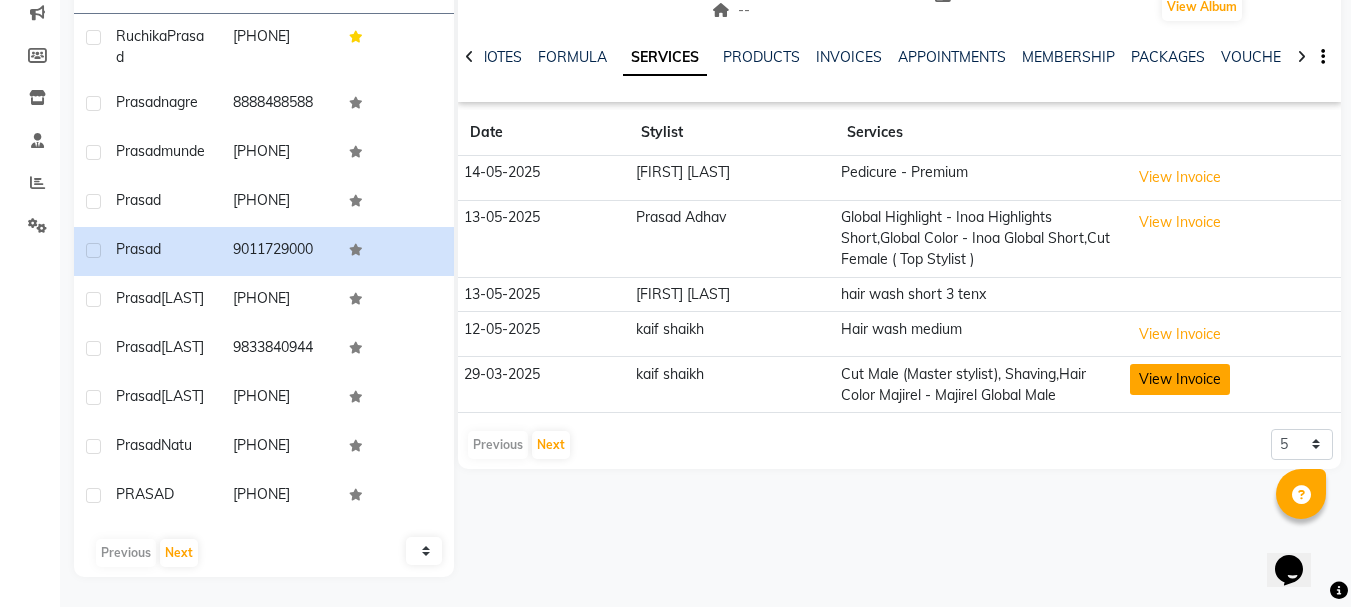 click on "View Invoice" 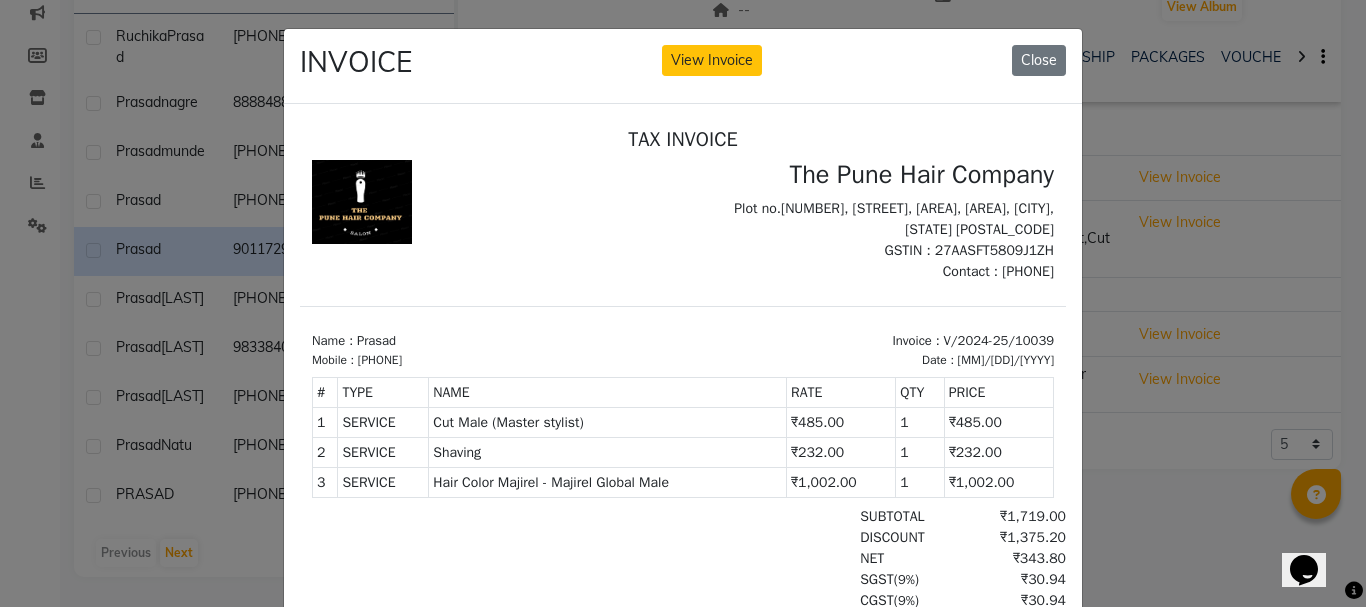 scroll, scrollTop: 16, scrollLeft: 0, axis: vertical 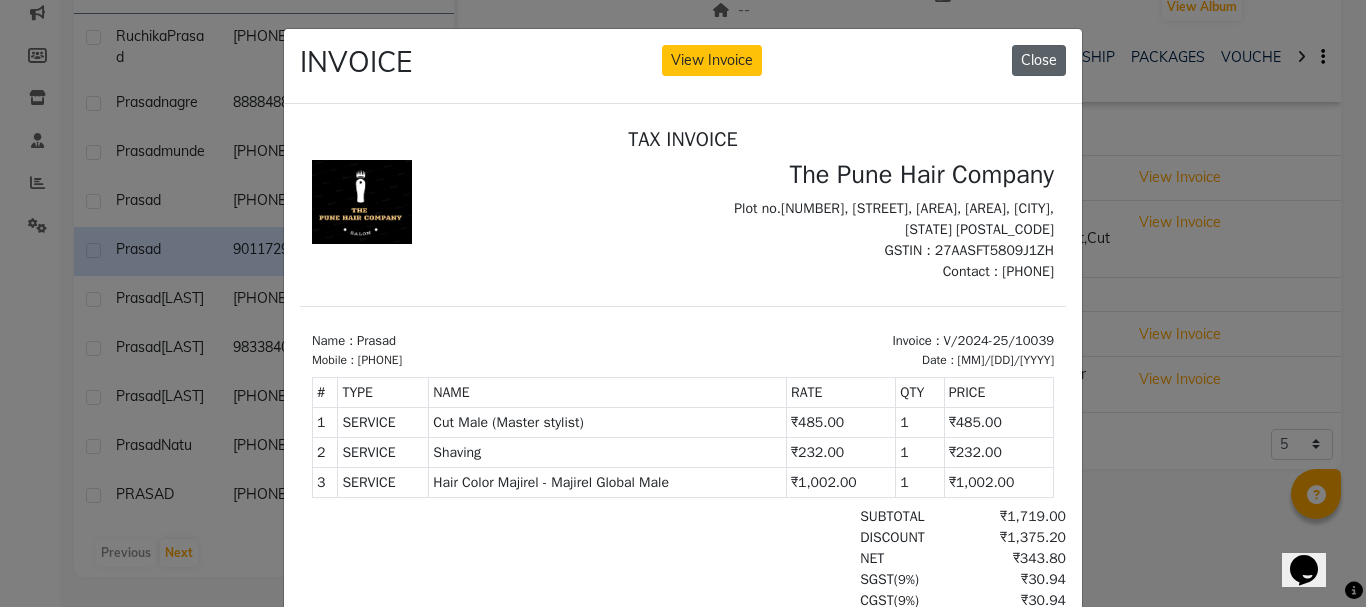 click on "Close" 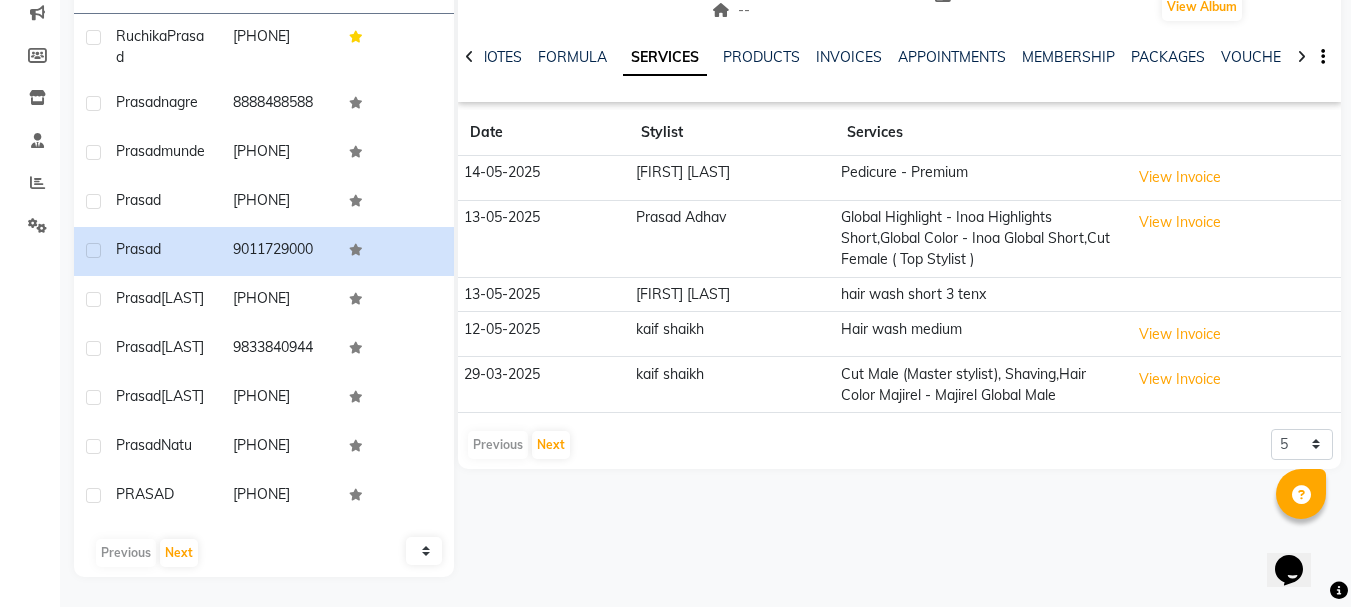scroll, scrollTop: 0, scrollLeft: 0, axis: both 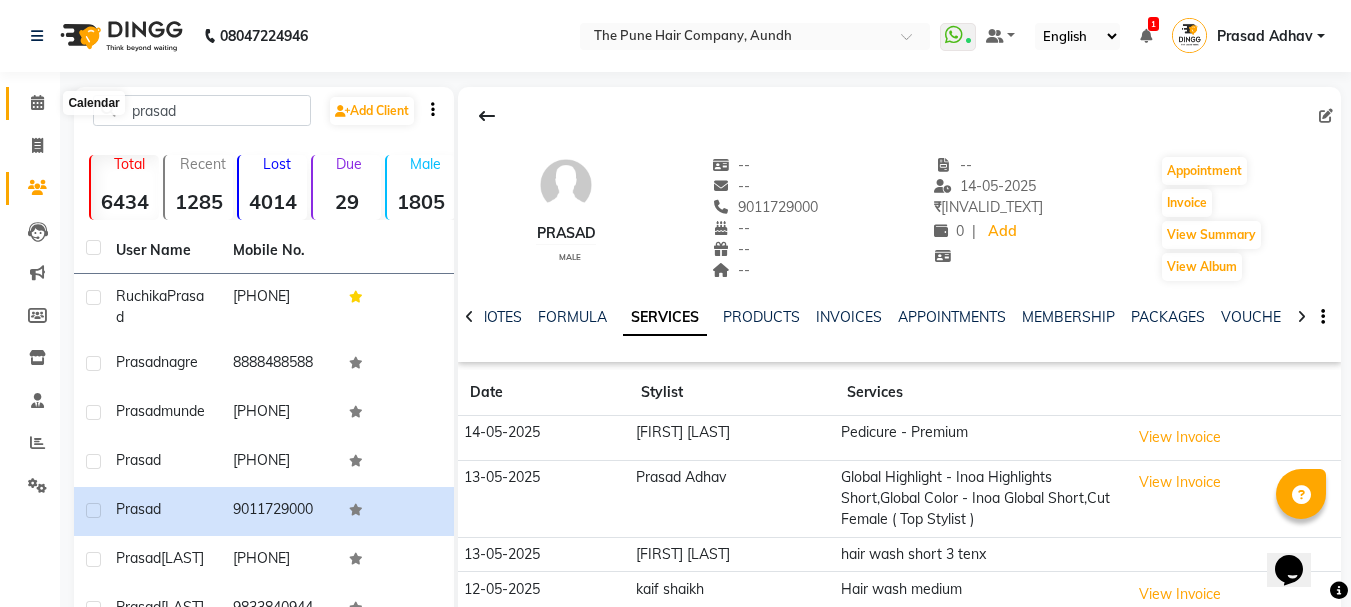 click 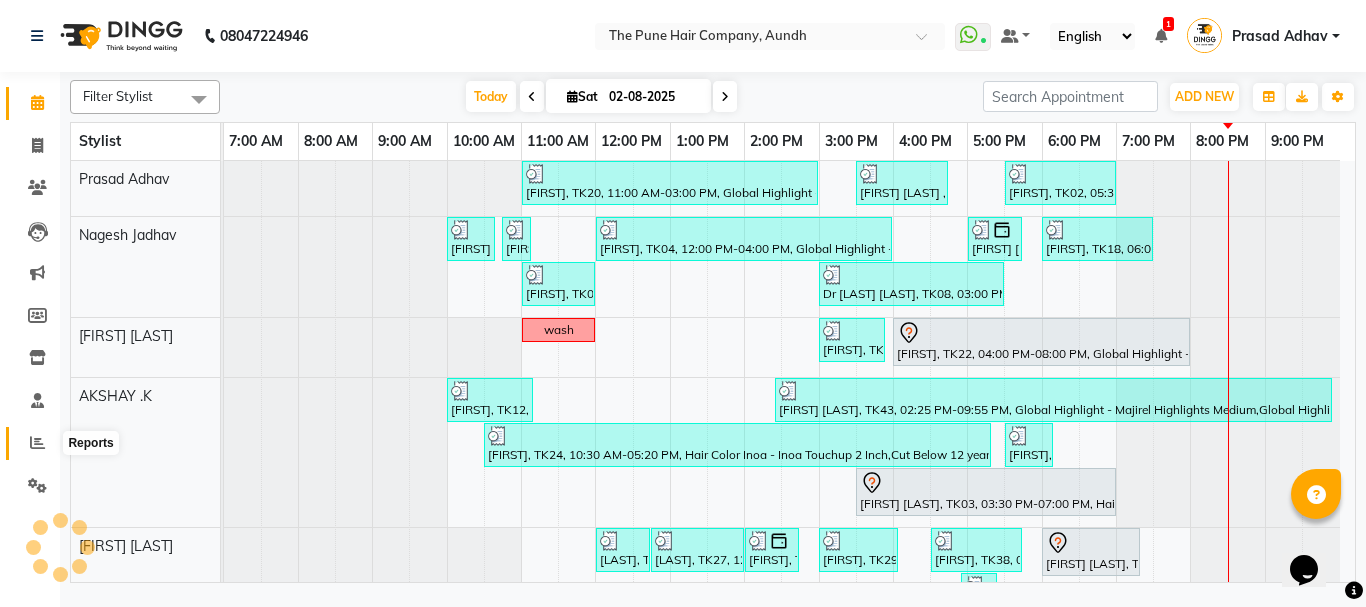 click 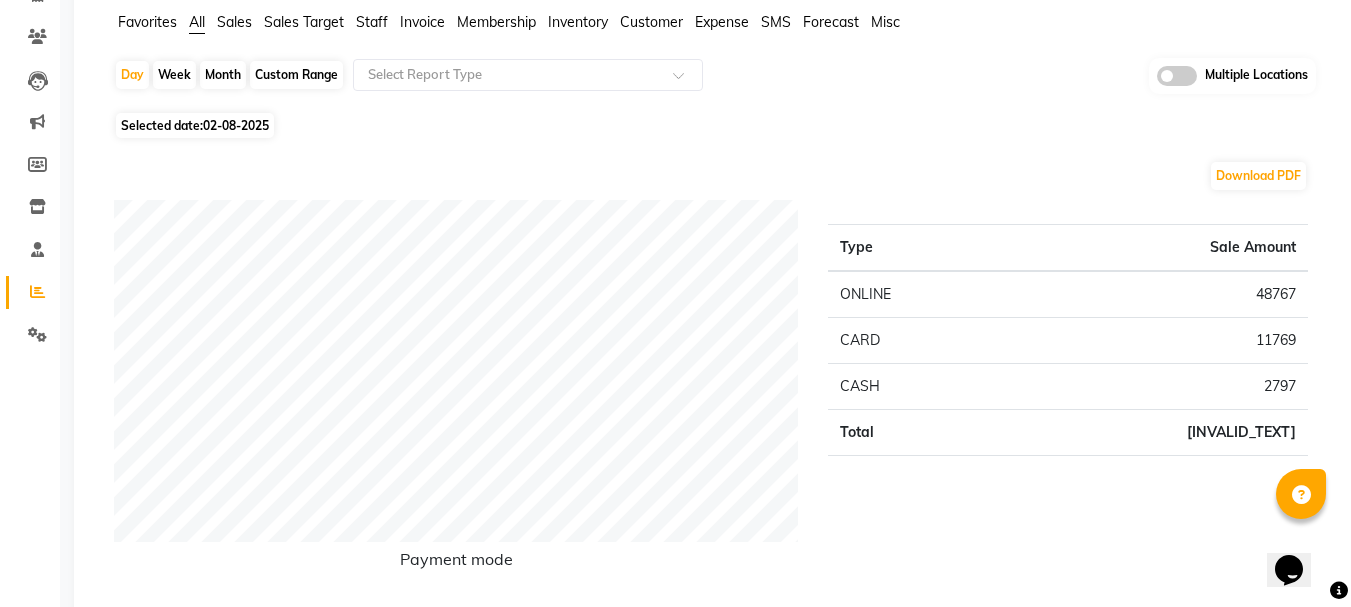 scroll, scrollTop: 0, scrollLeft: 0, axis: both 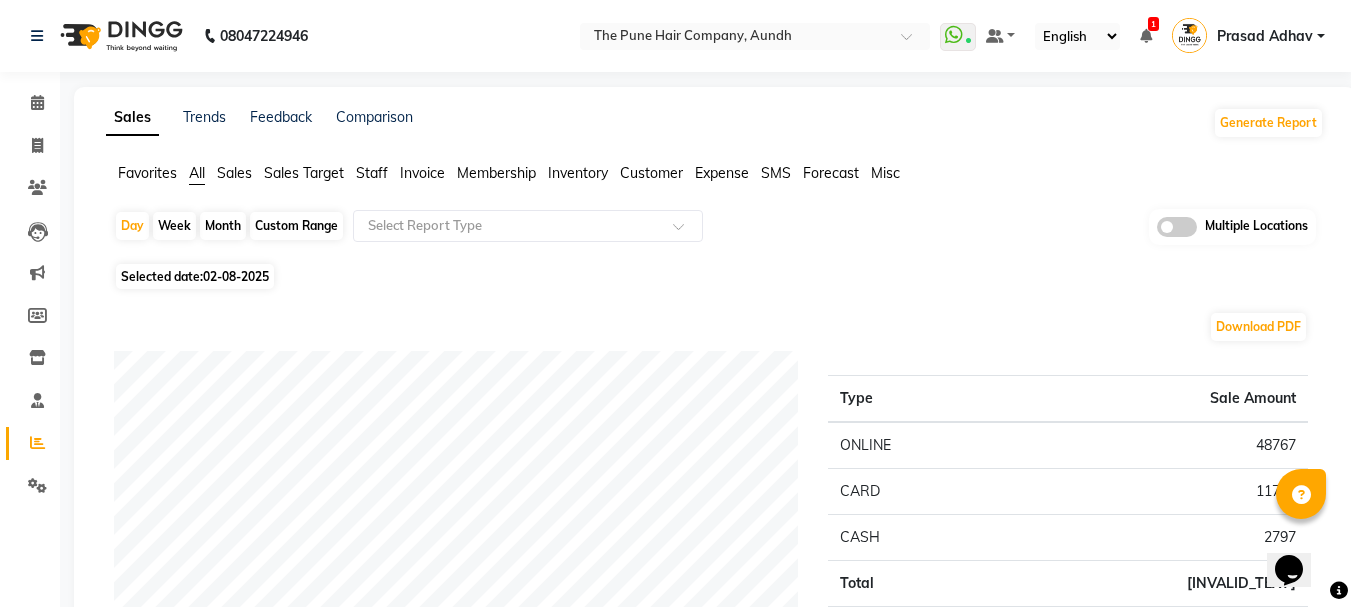 click on "Month" 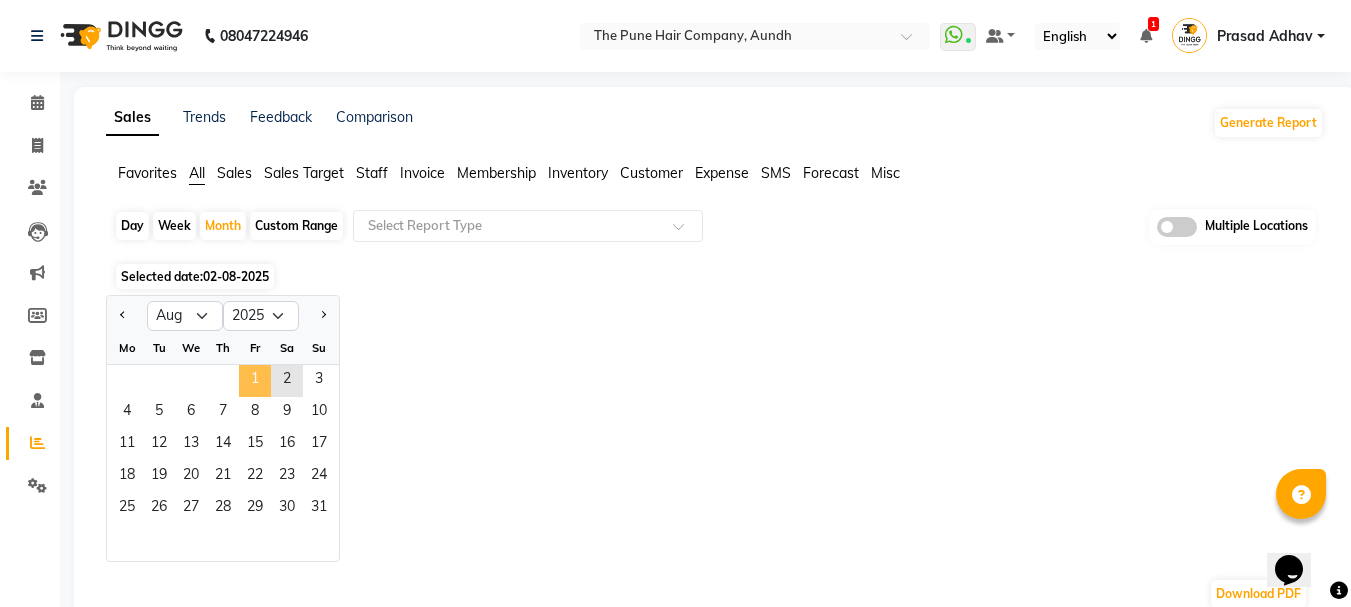 click on "1" 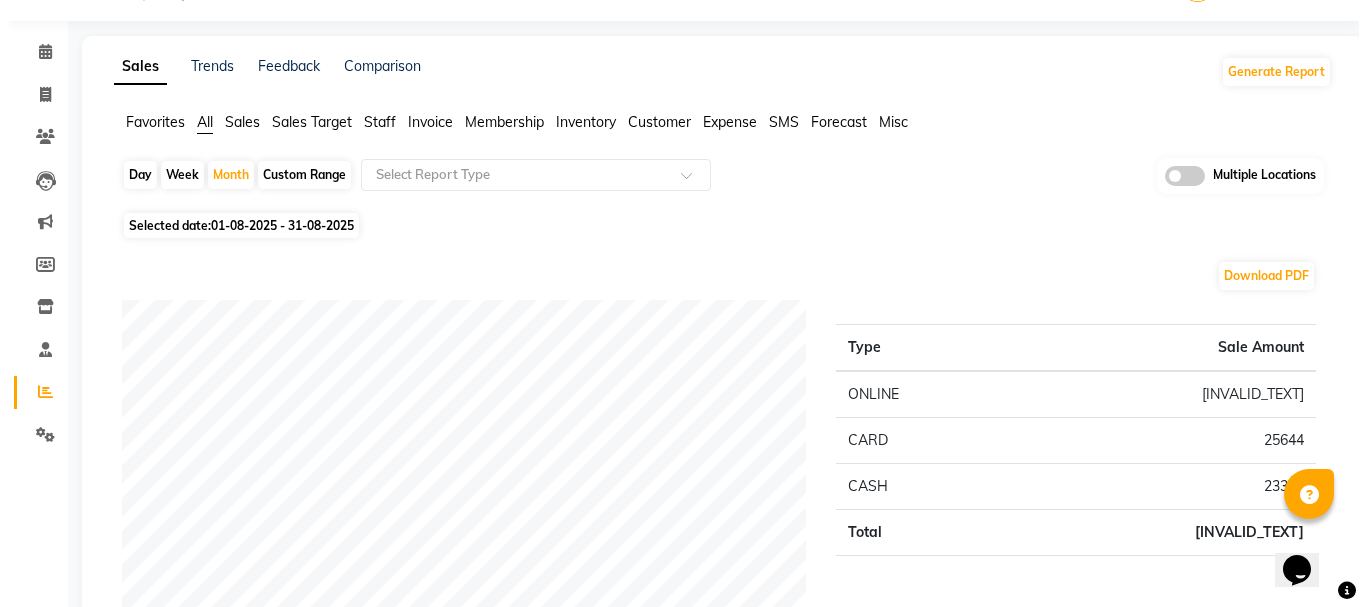 scroll, scrollTop: 0, scrollLeft: 0, axis: both 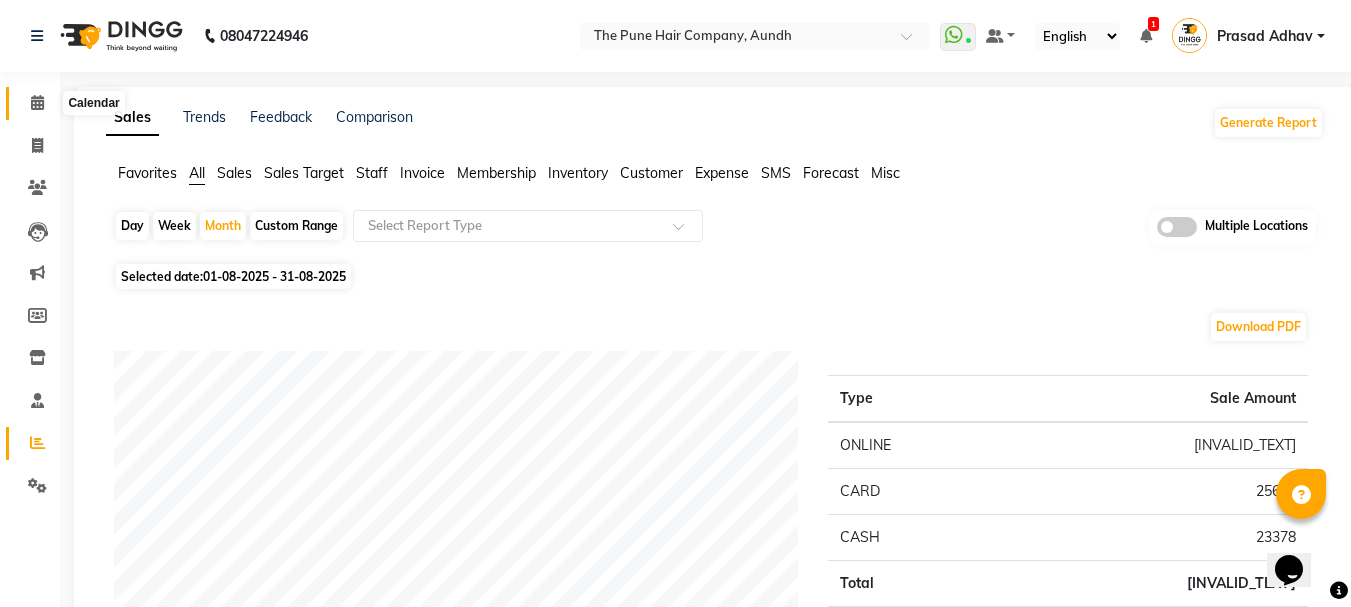 click 